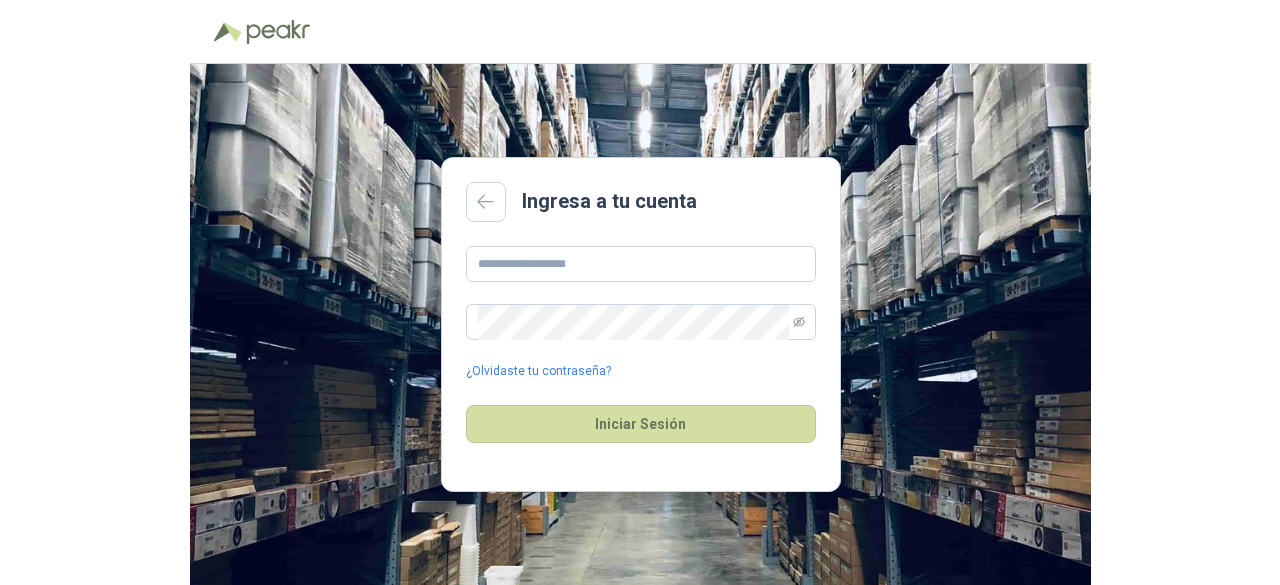 scroll, scrollTop: 0, scrollLeft: 0, axis: both 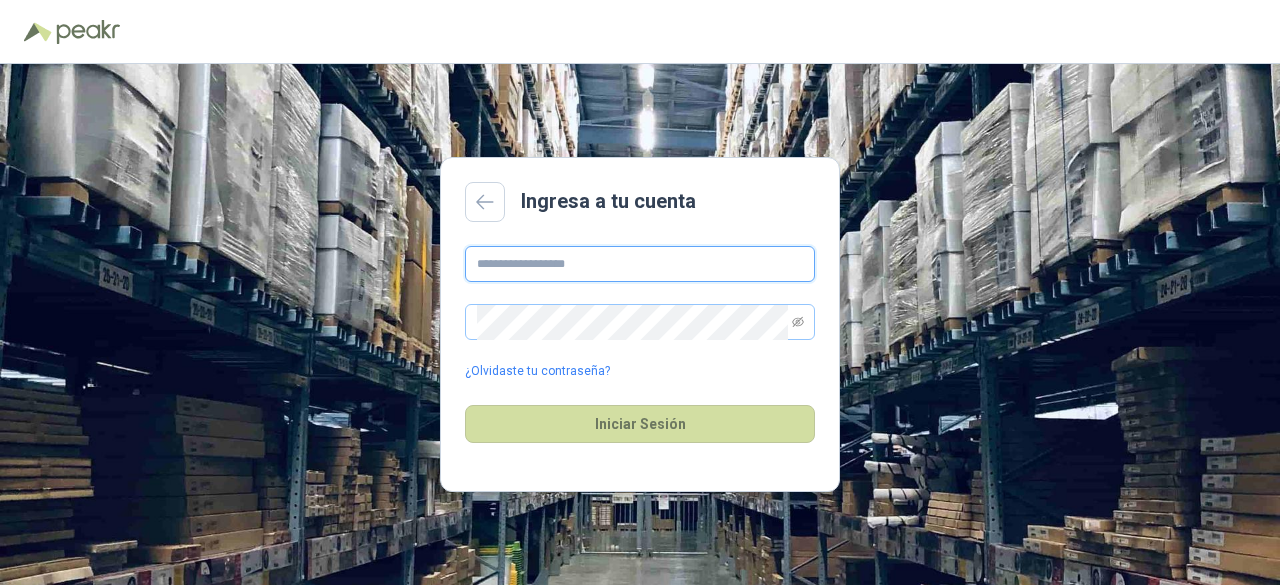 type on "**********" 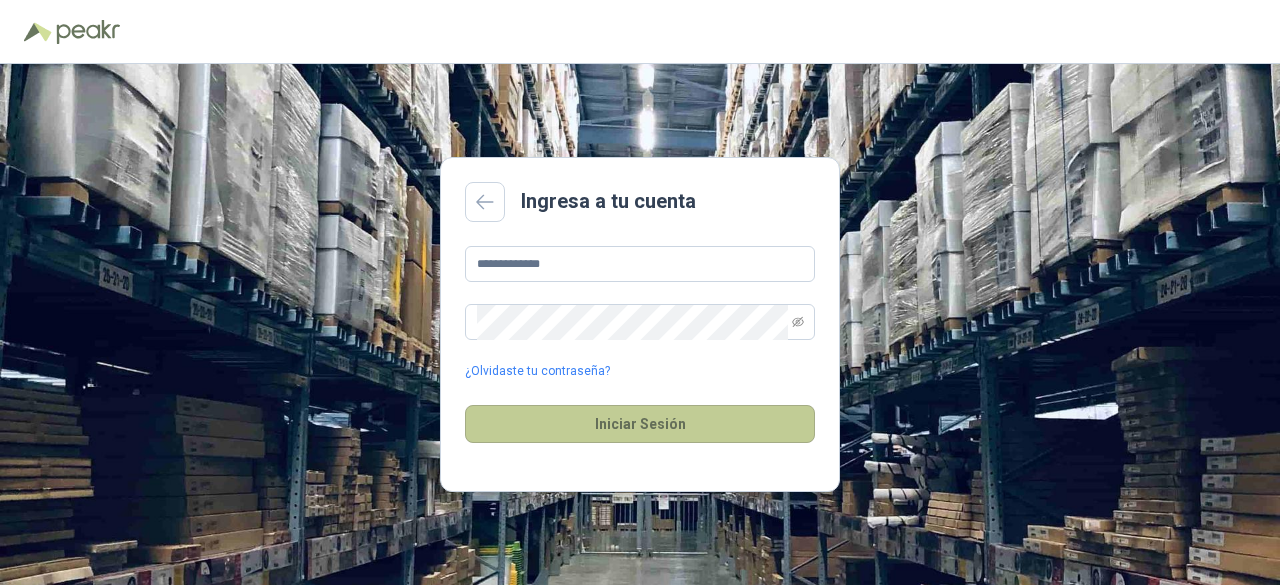 click on "Iniciar Sesión" at bounding box center (640, 424) 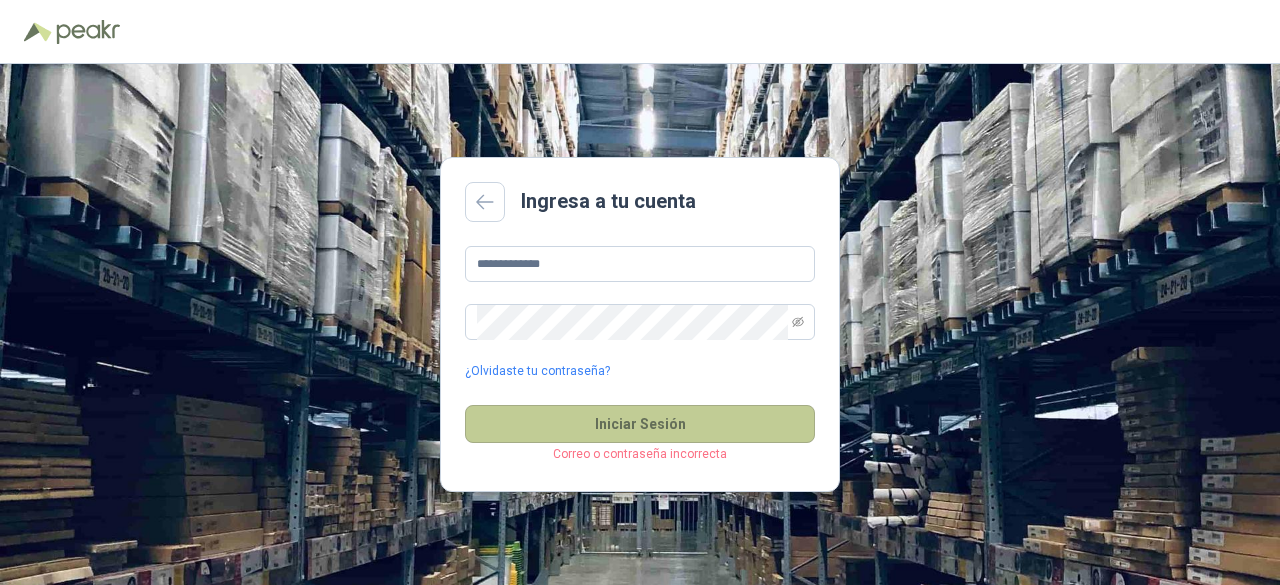 click on "Iniciar Sesión" at bounding box center [640, 424] 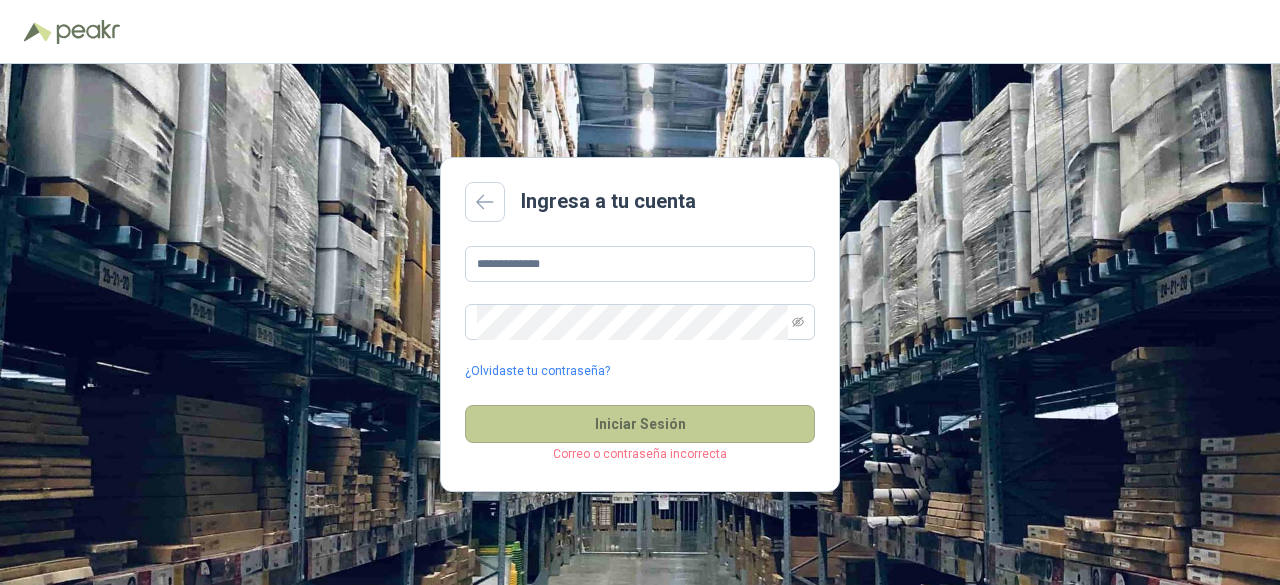 click on "Iniciar Sesión" at bounding box center (640, 424) 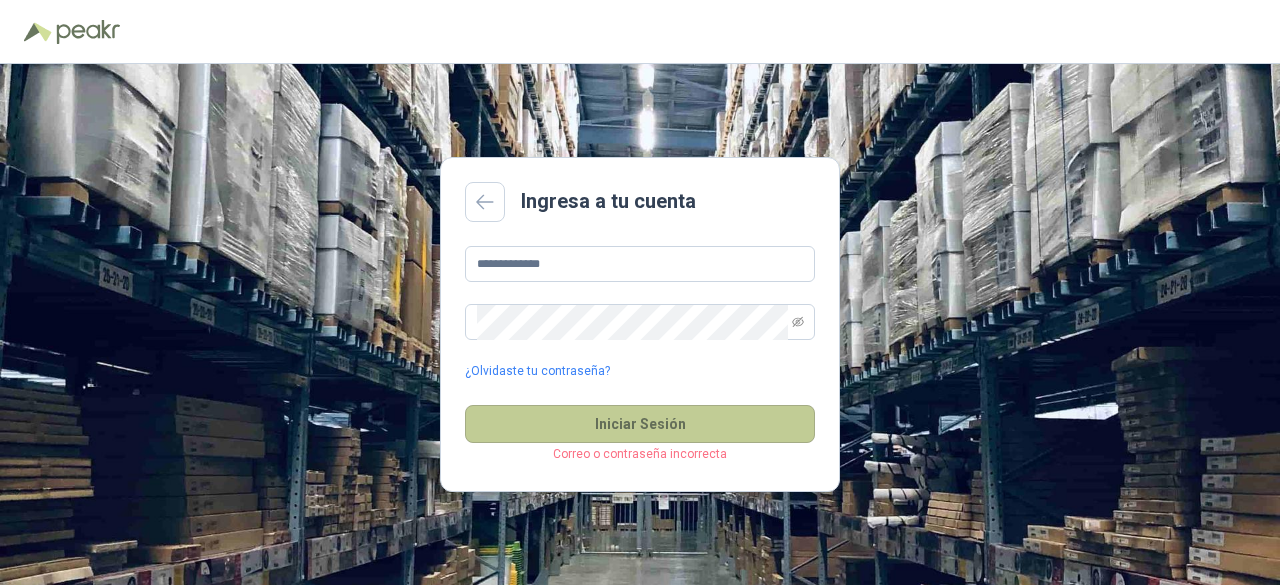 click on "Iniciar Sesión" at bounding box center [640, 424] 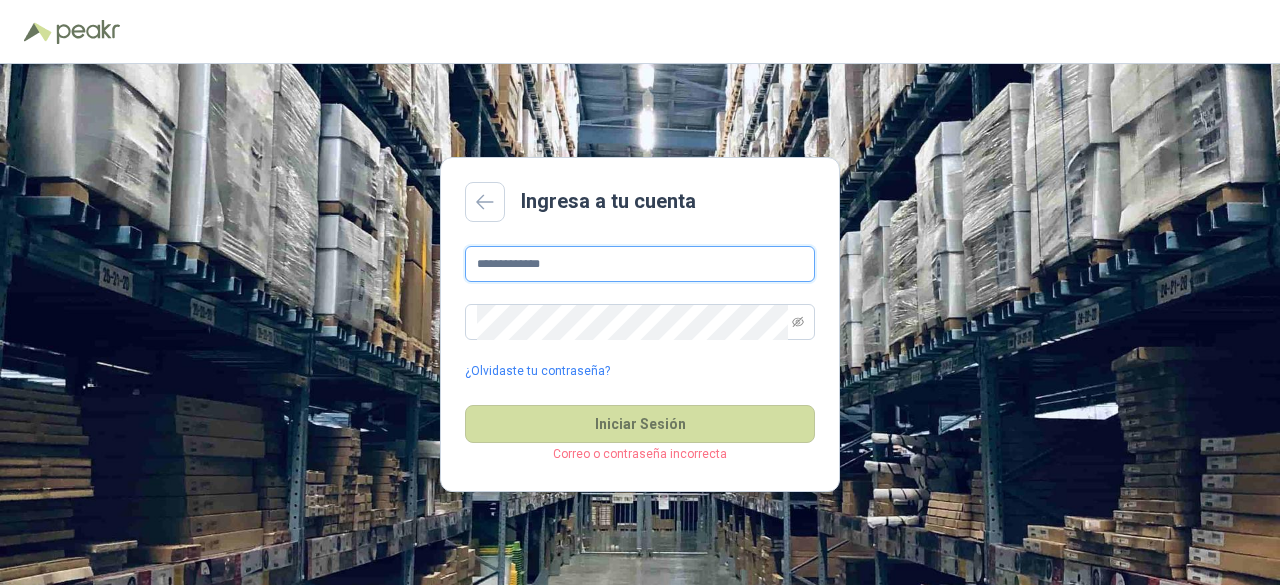 click on "**********" at bounding box center (640, 264) 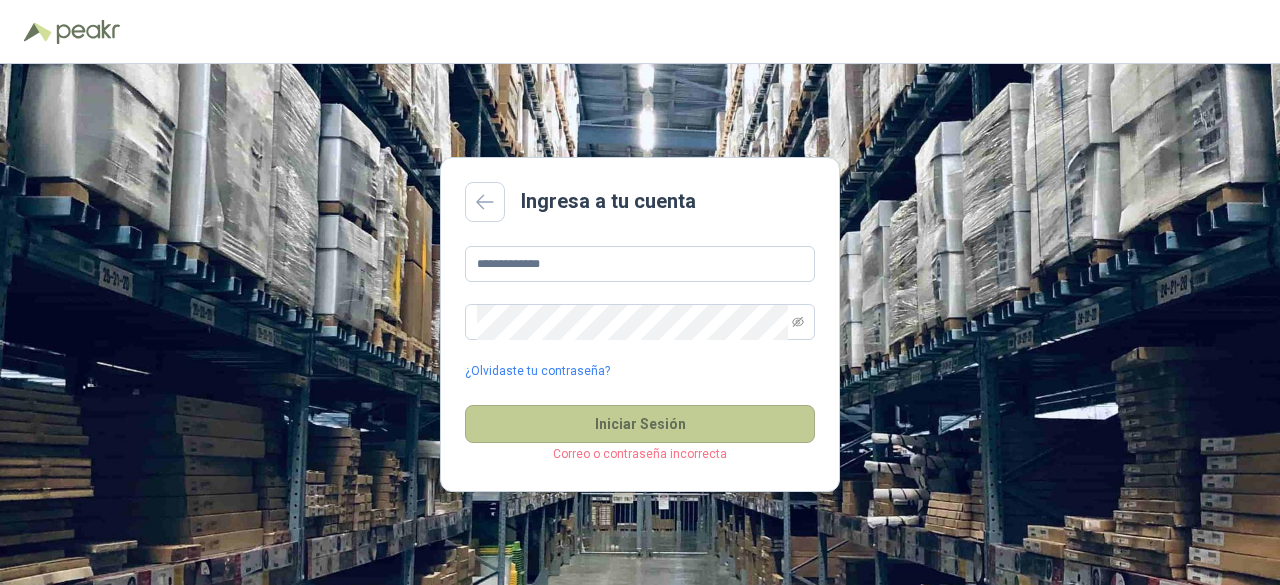 click on "Iniciar Sesión" at bounding box center (640, 424) 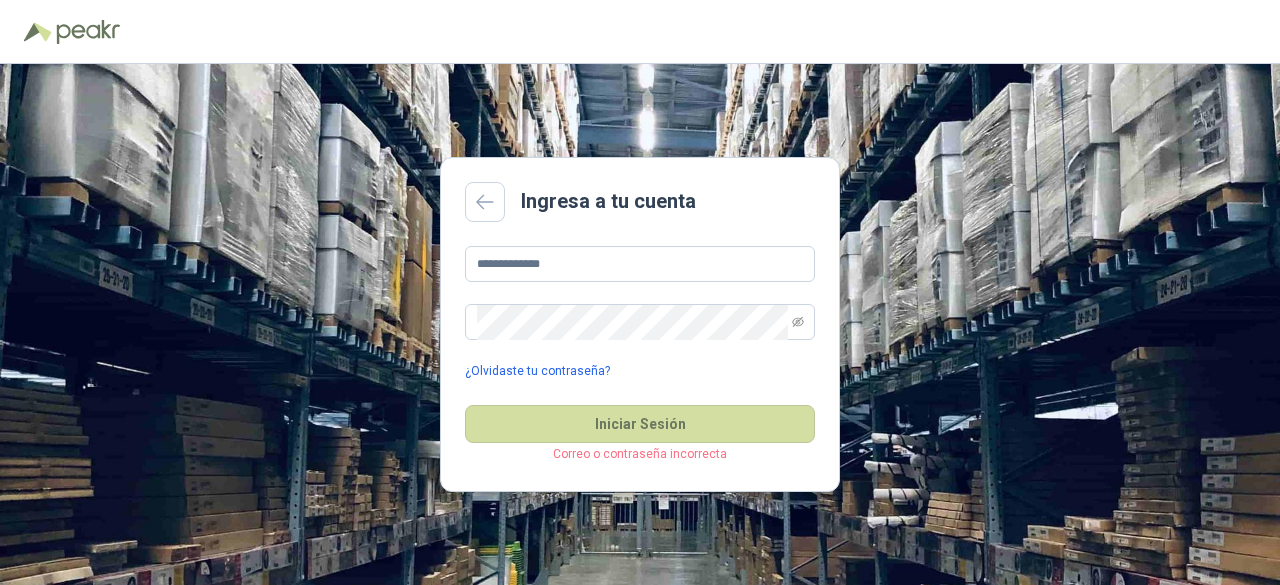 click on "¿Olvidaste tu contraseña?" at bounding box center [537, 371] 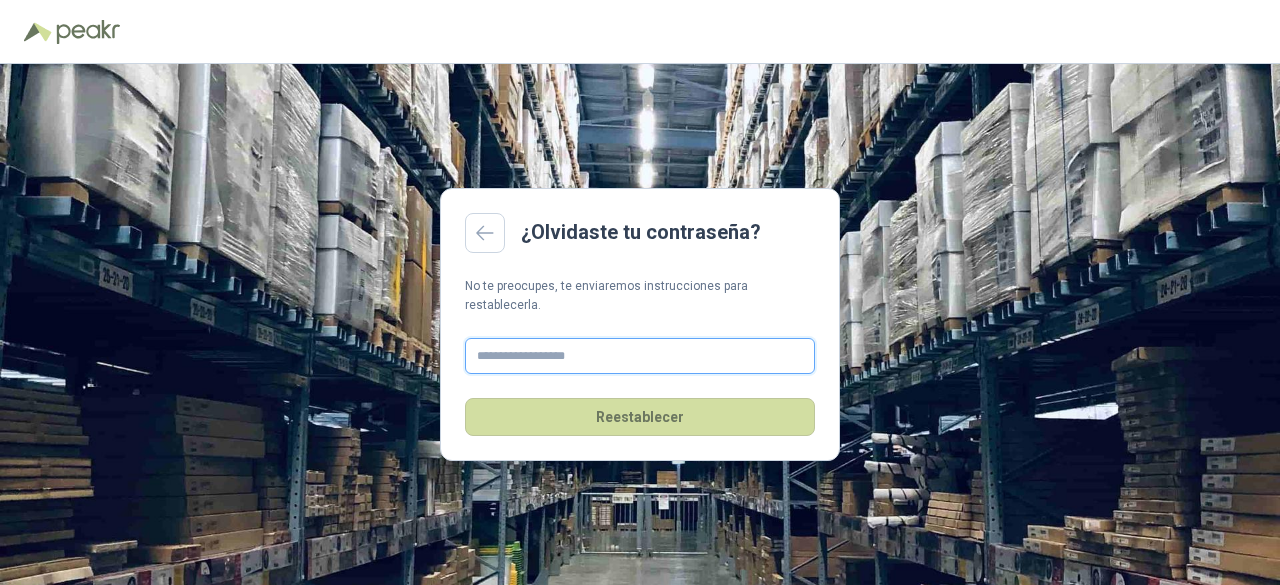 click at bounding box center [640, 356] 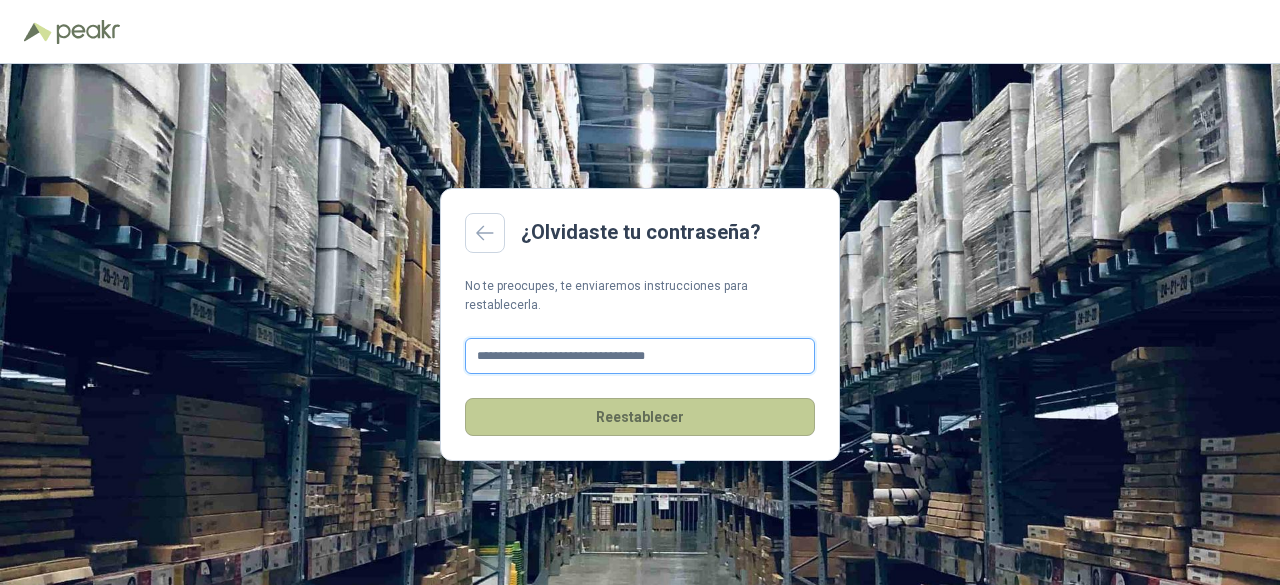 type on "**********" 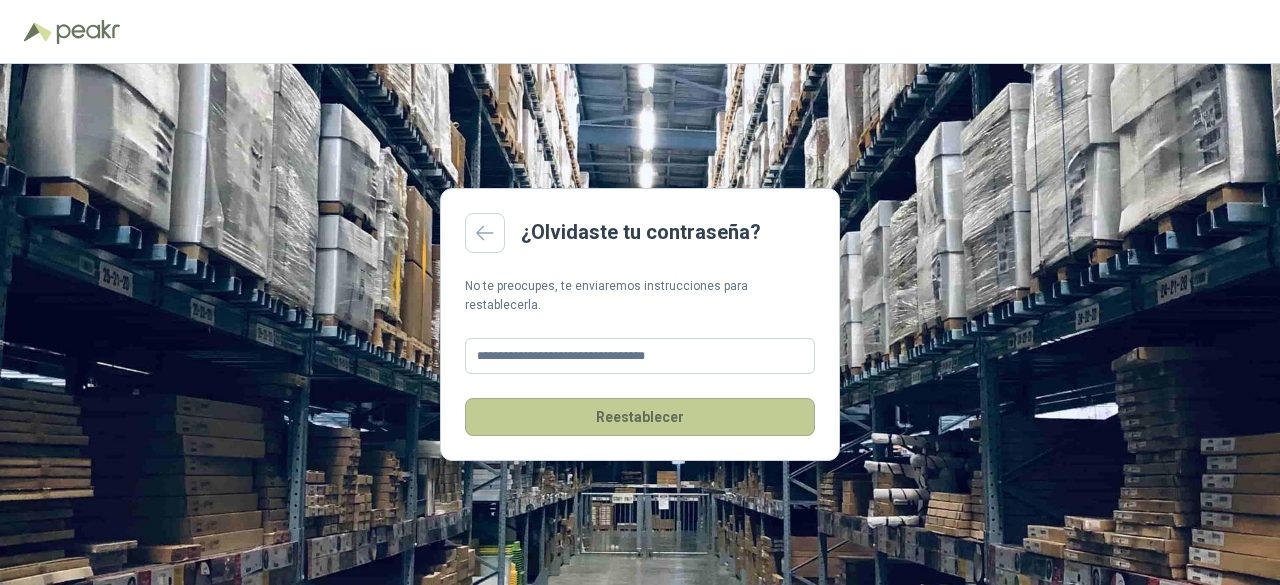 click on "Reestablecer" at bounding box center (640, 417) 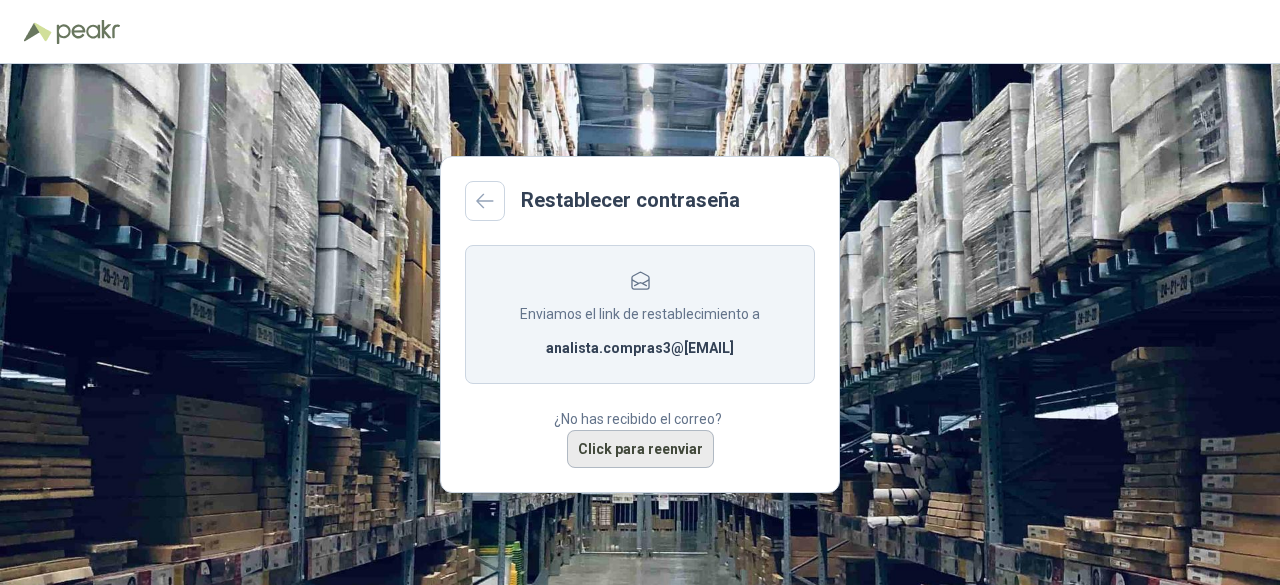 click on "Click para reenviar" at bounding box center [640, 449] 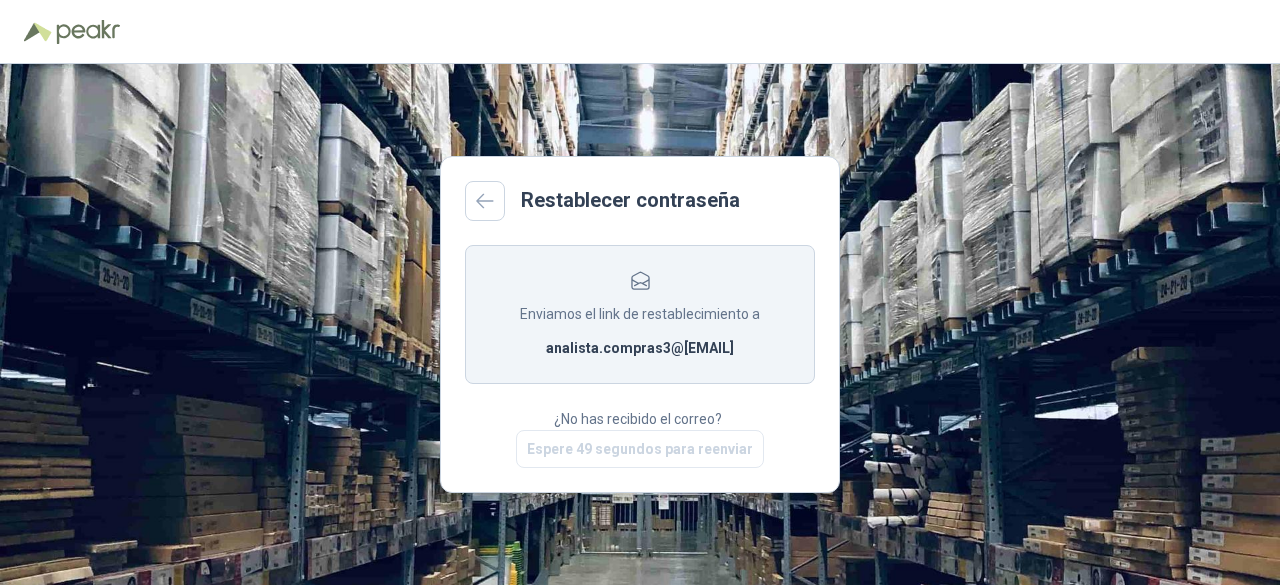 click on "¿No has recibido el correo?" at bounding box center (640, 419) 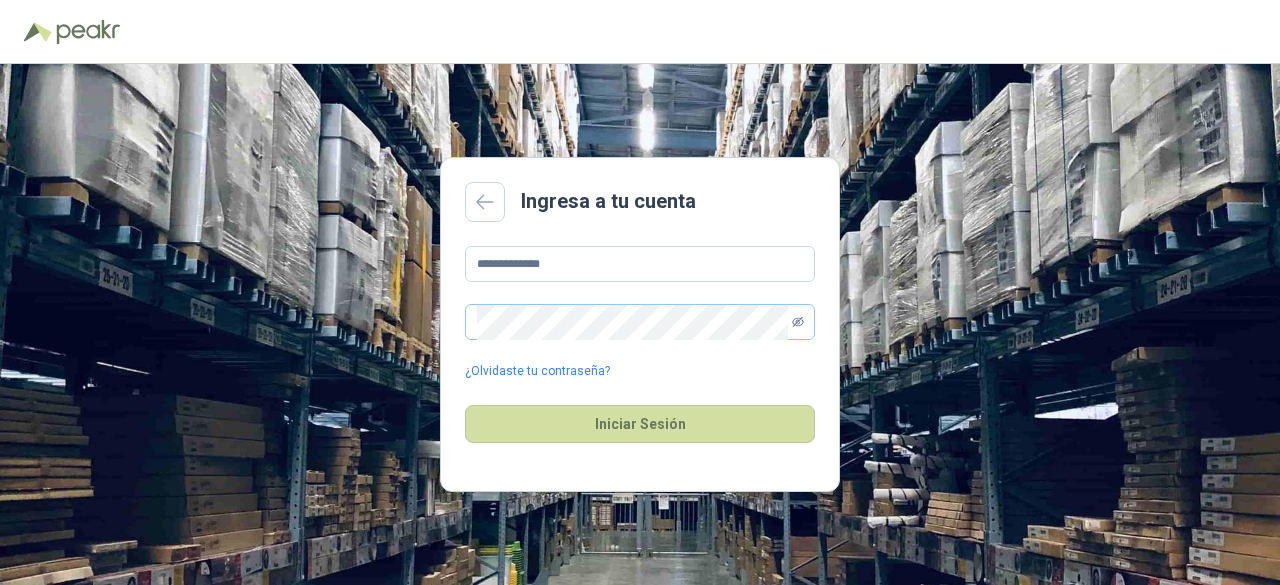 click 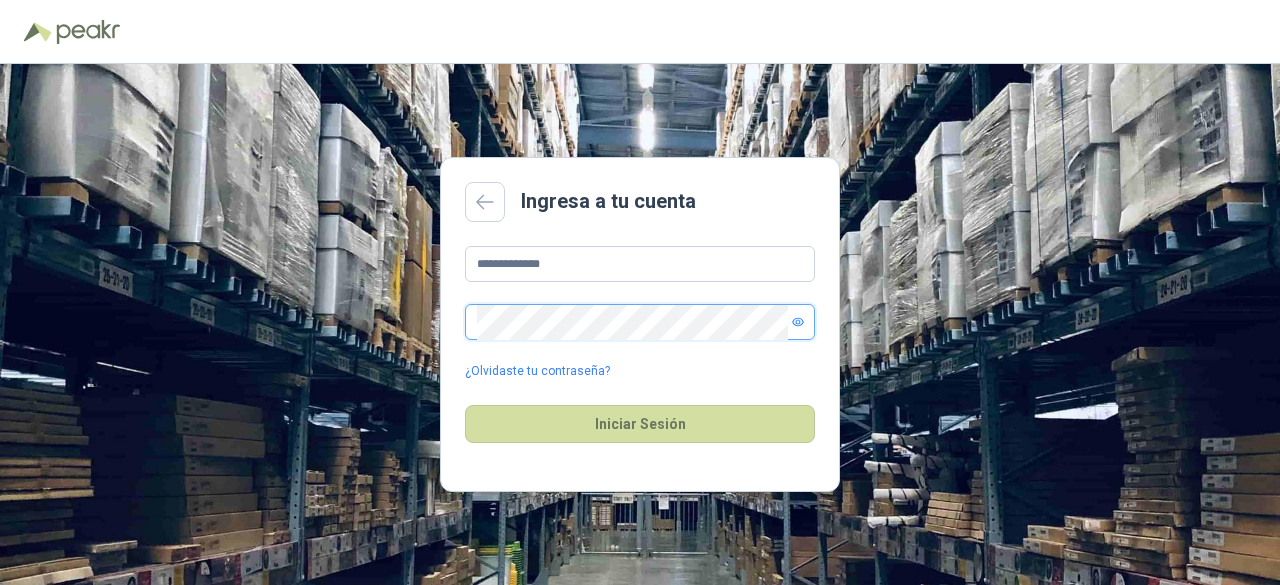 click at bounding box center [640, 322] 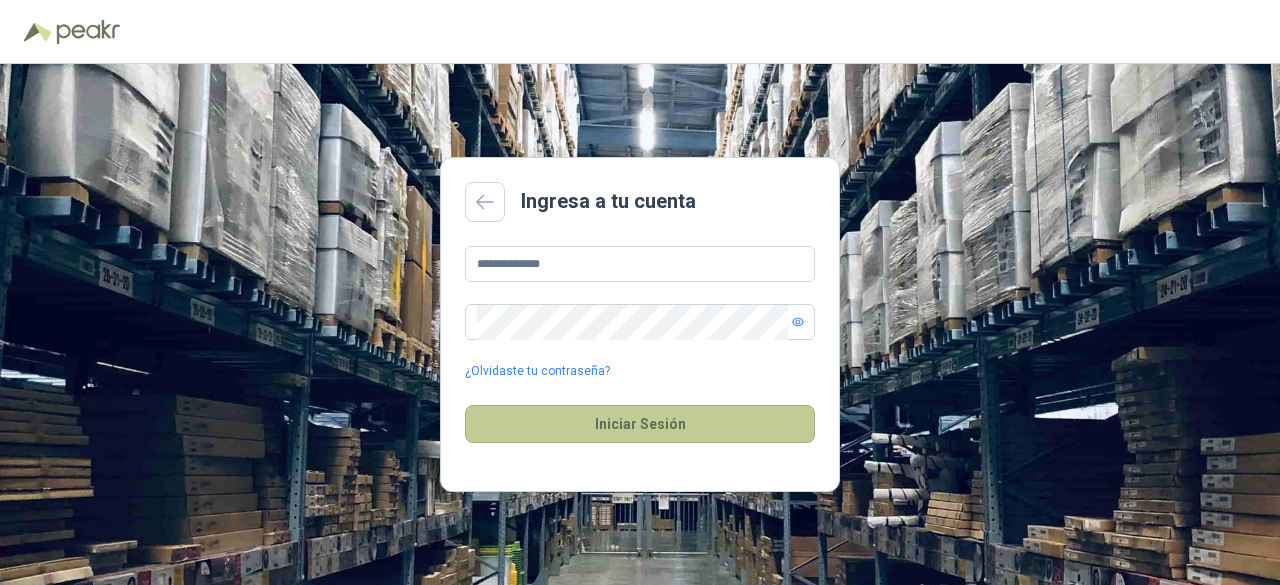 click on "Iniciar Sesión" at bounding box center [640, 424] 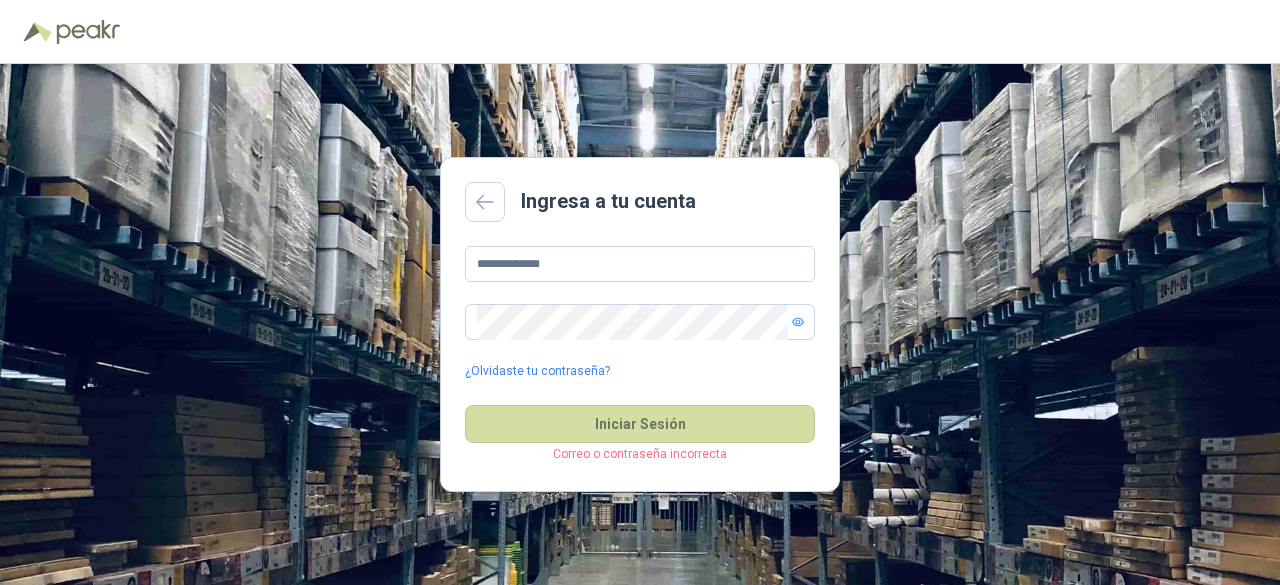 click on "Correo o contraseña incorrecta" at bounding box center (640, 454) 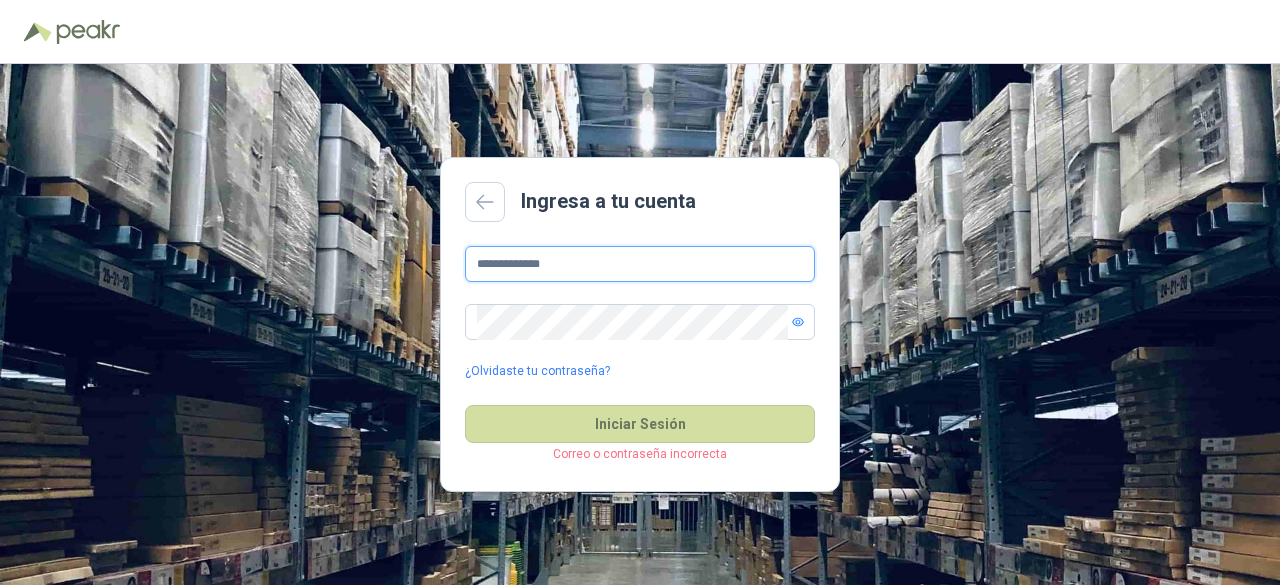 click on "**********" at bounding box center (640, 264) 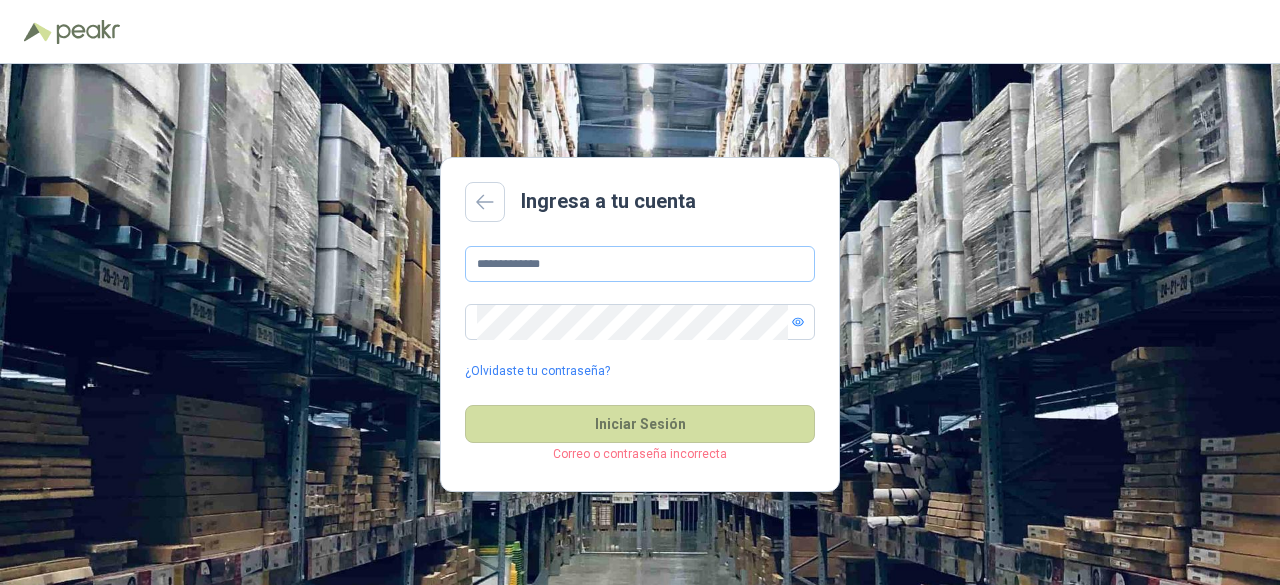 click on "**********" at bounding box center [640, 264] 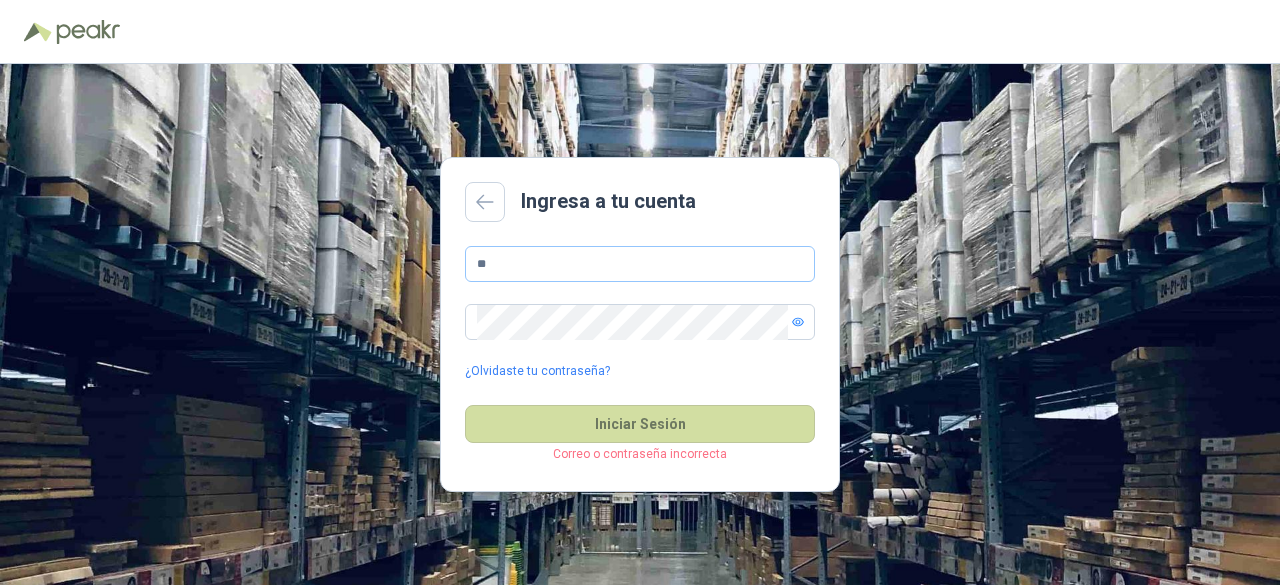 type on "*" 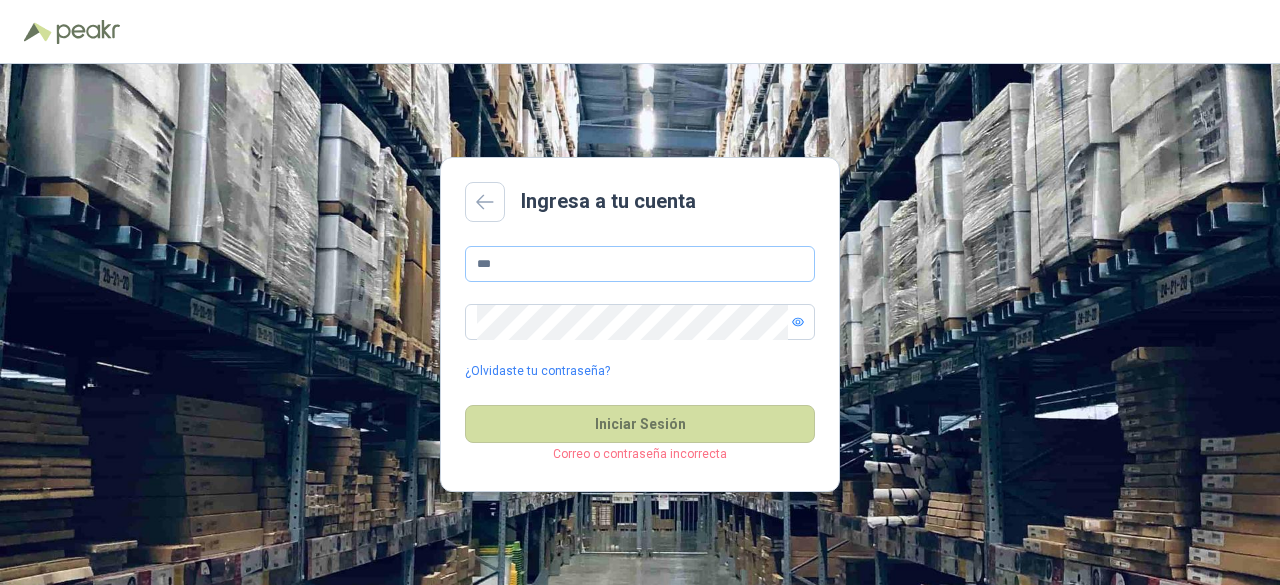 type on "**********" 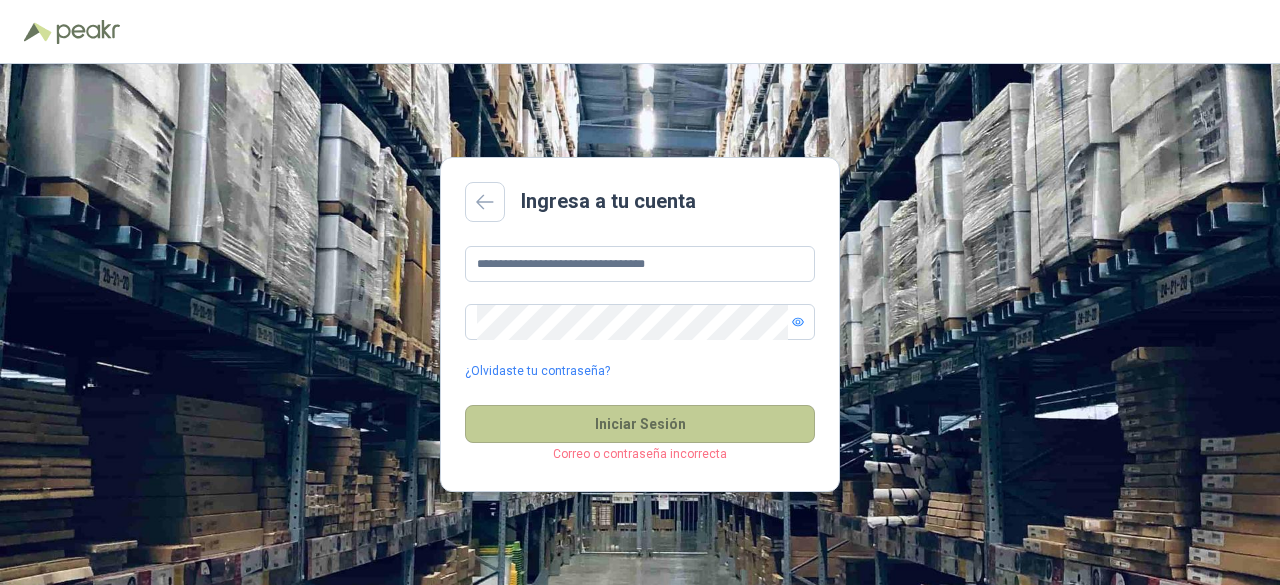 click on "Iniciar Sesión" at bounding box center [640, 424] 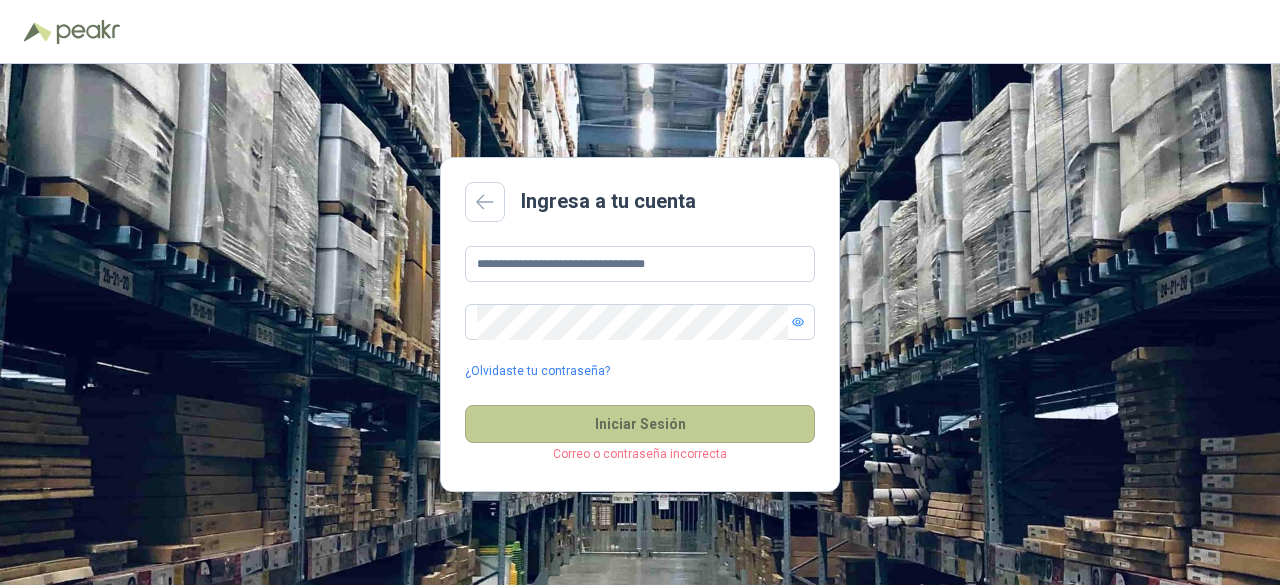 click on "Iniciar Sesión" at bounding box center [640, 424] 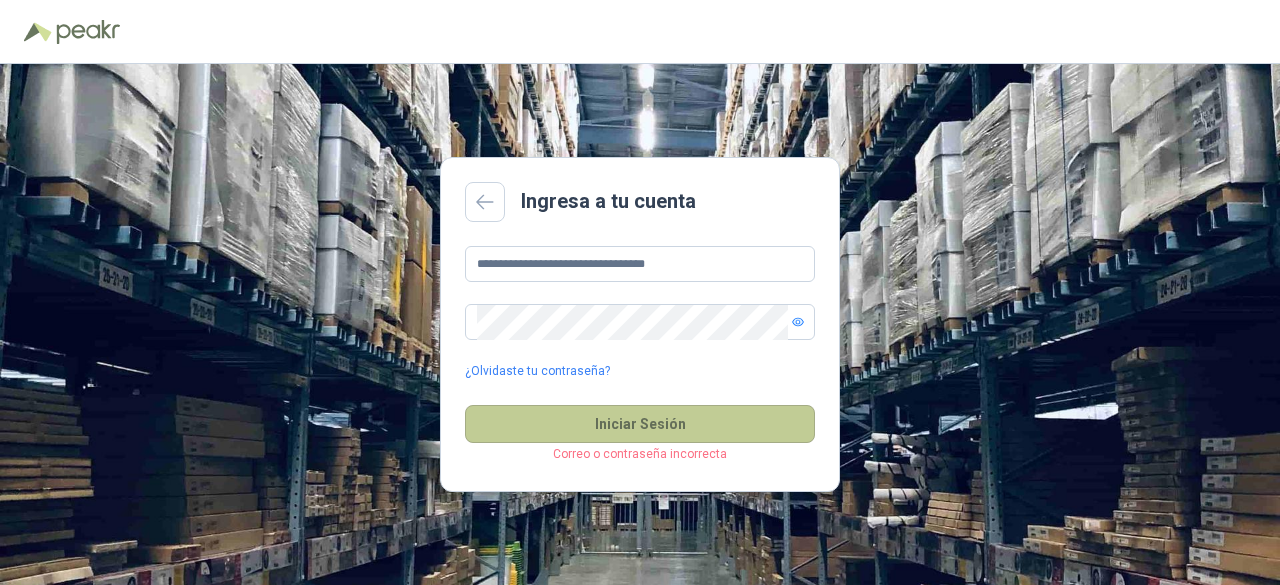 click on "Iniciar Sesión" at bounding box center [640, 424] 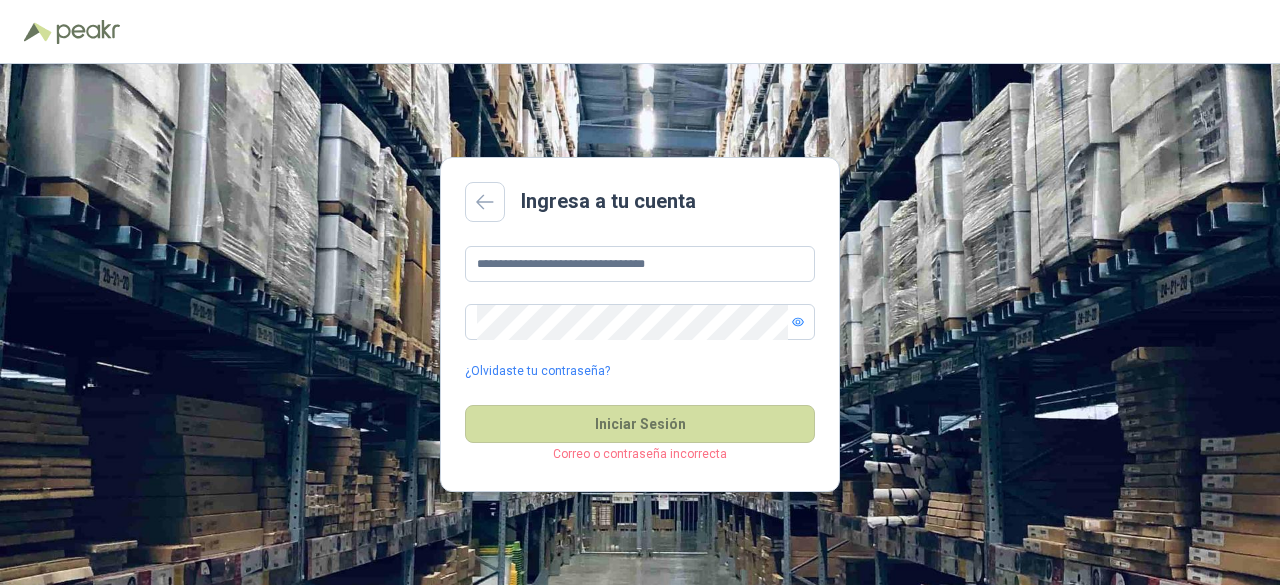 click 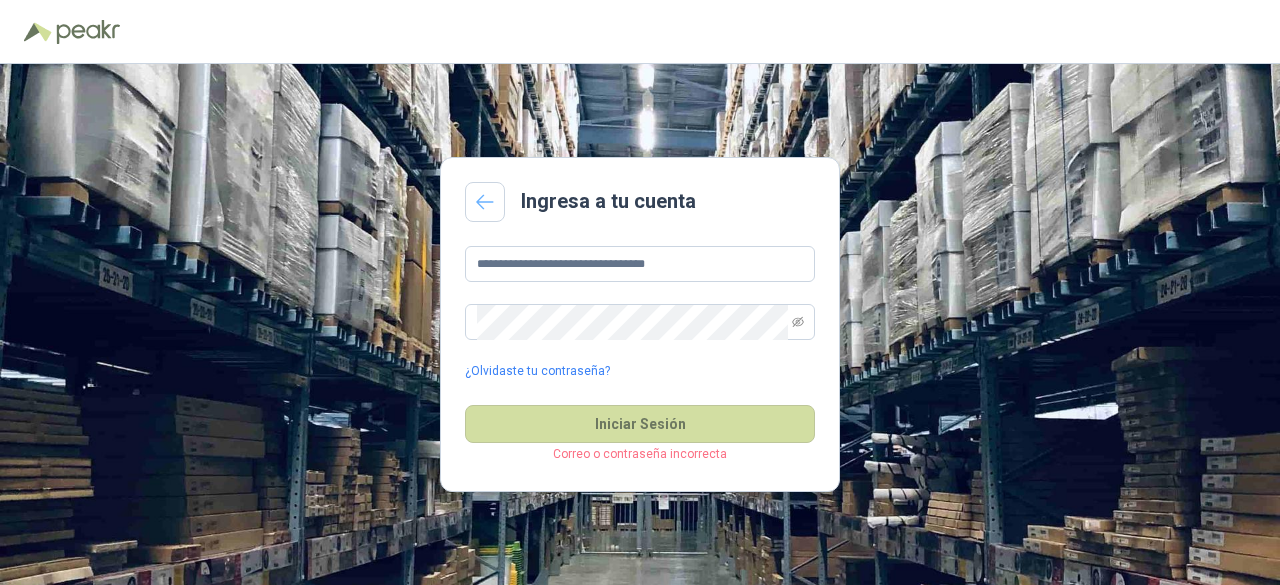 click at bounding box center (485, 202) 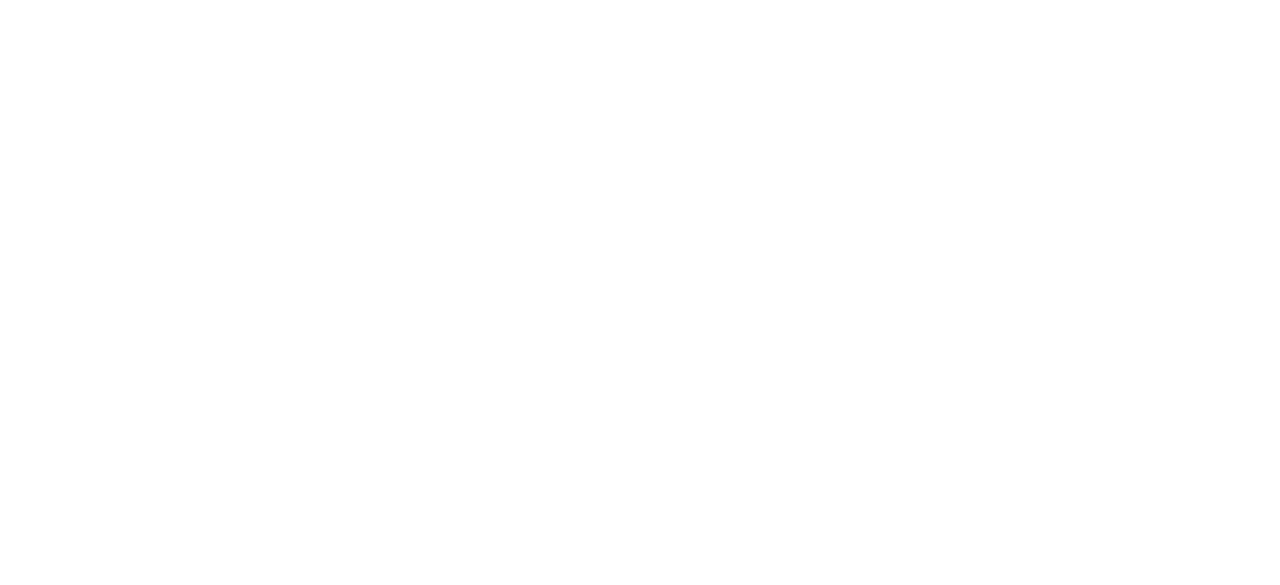 scroll, scrollTop: 0, scrollLeft: 0, axis: both 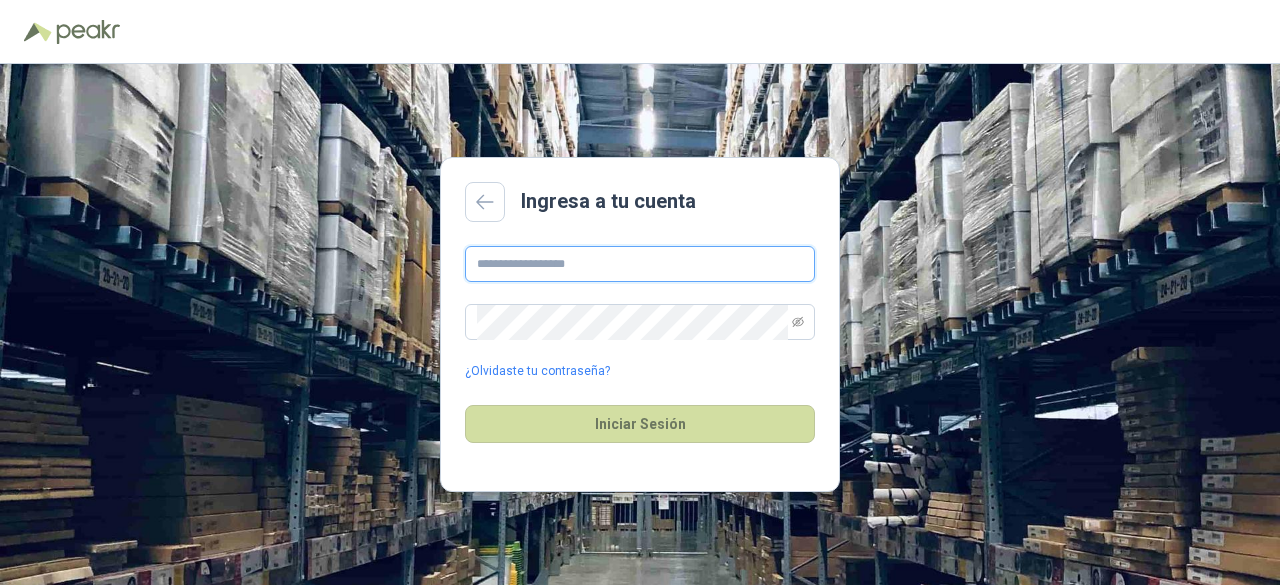 type on "**********" 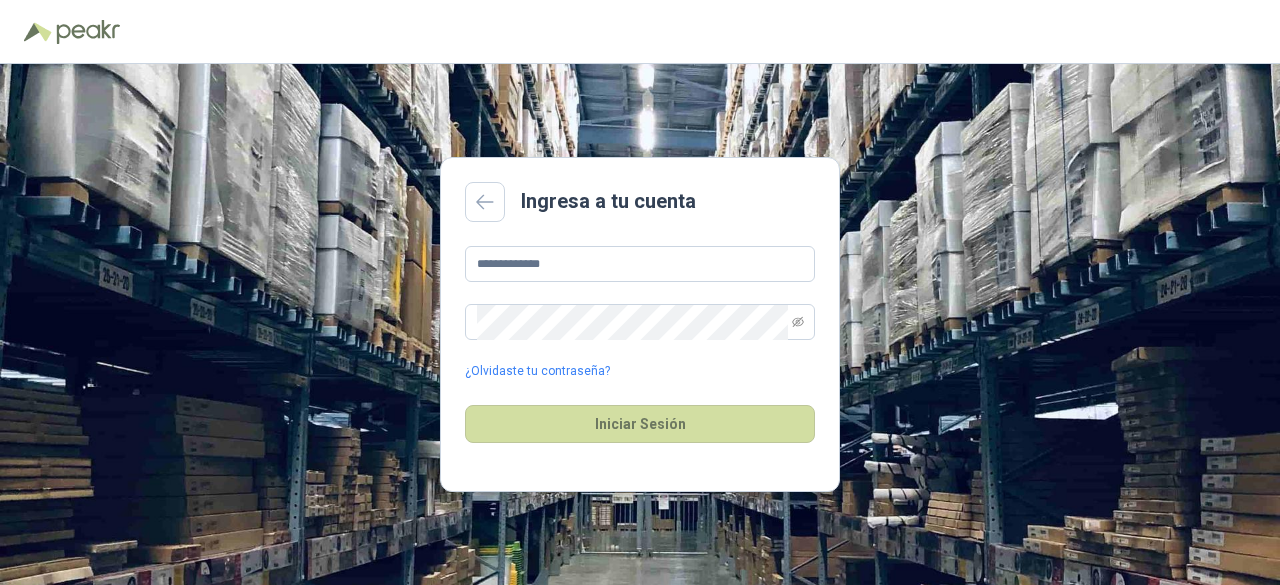 click on "**********" at bounding box center (640, 324) 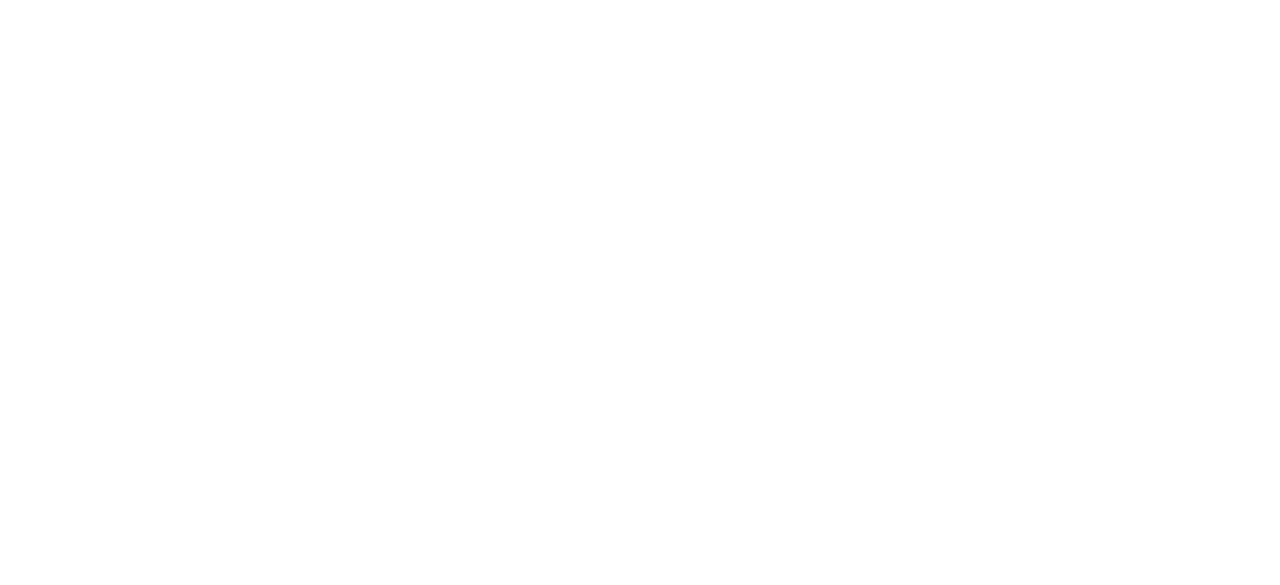 scroll, scrollTop: 0, scrollLeft: 0, axis: both 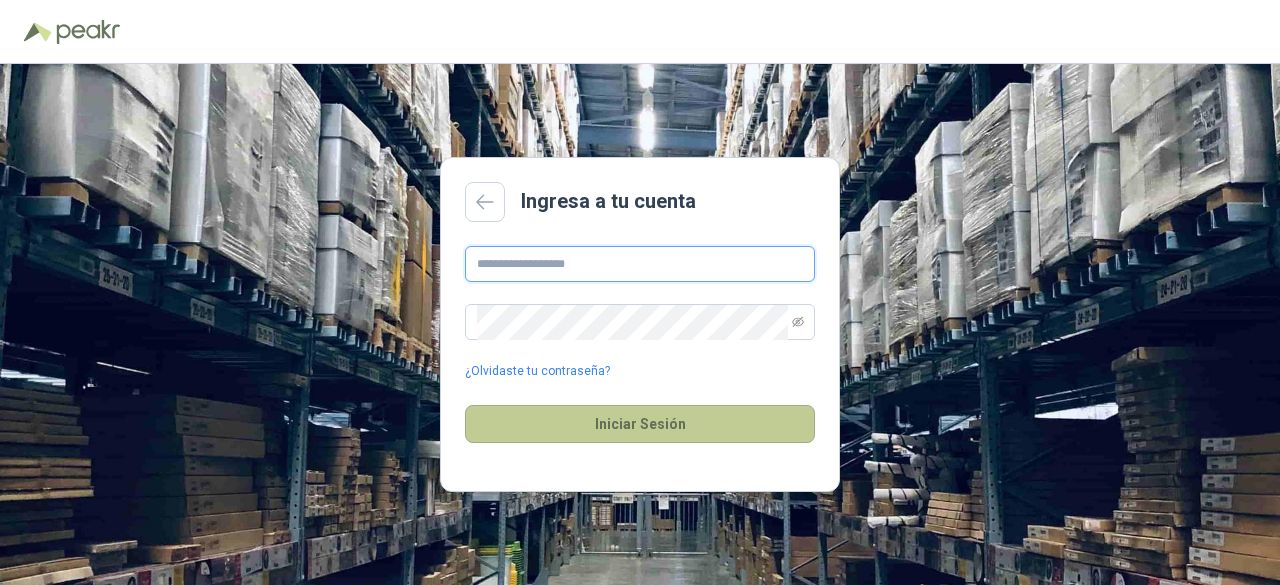 type on "**********" 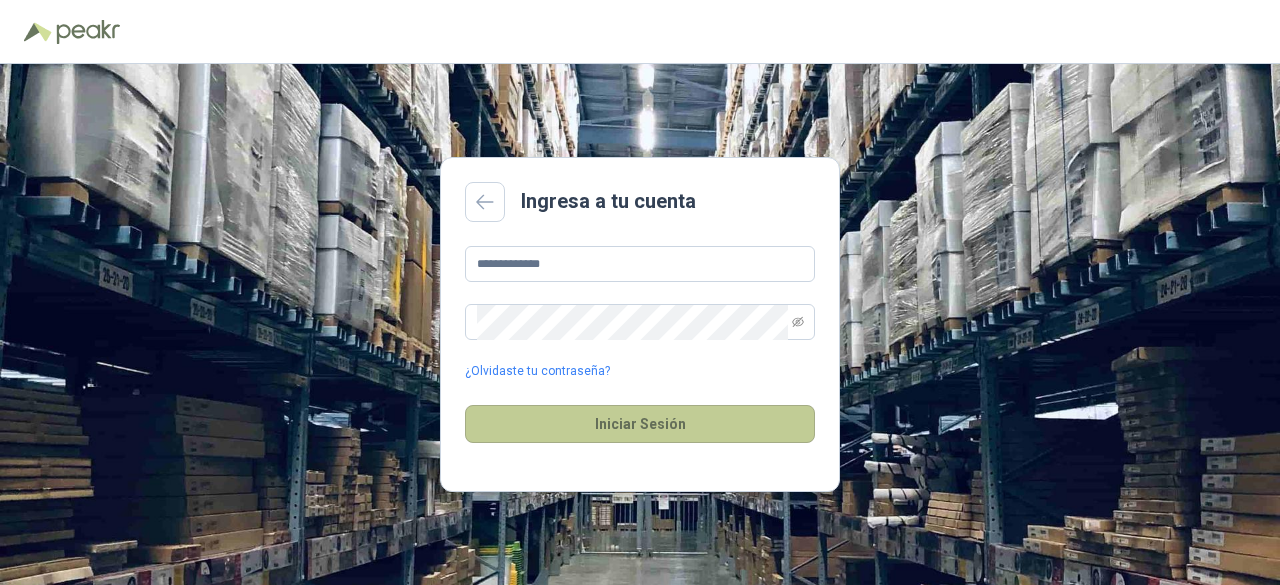 click on "Iniciar Sesión" at bounding box center (640, 424) 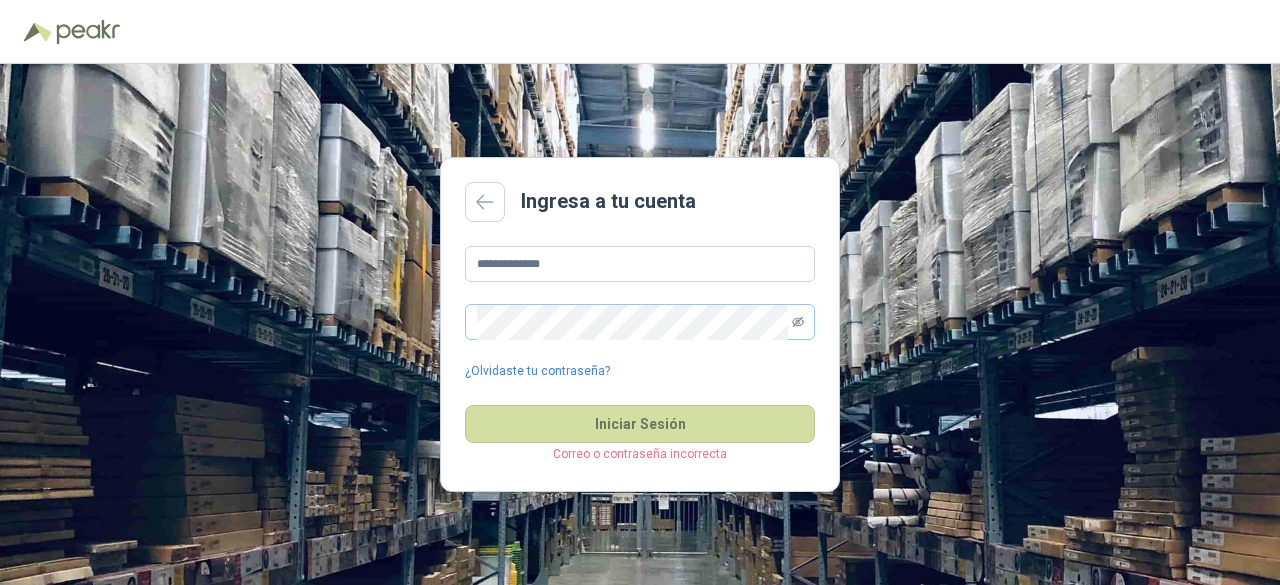 click 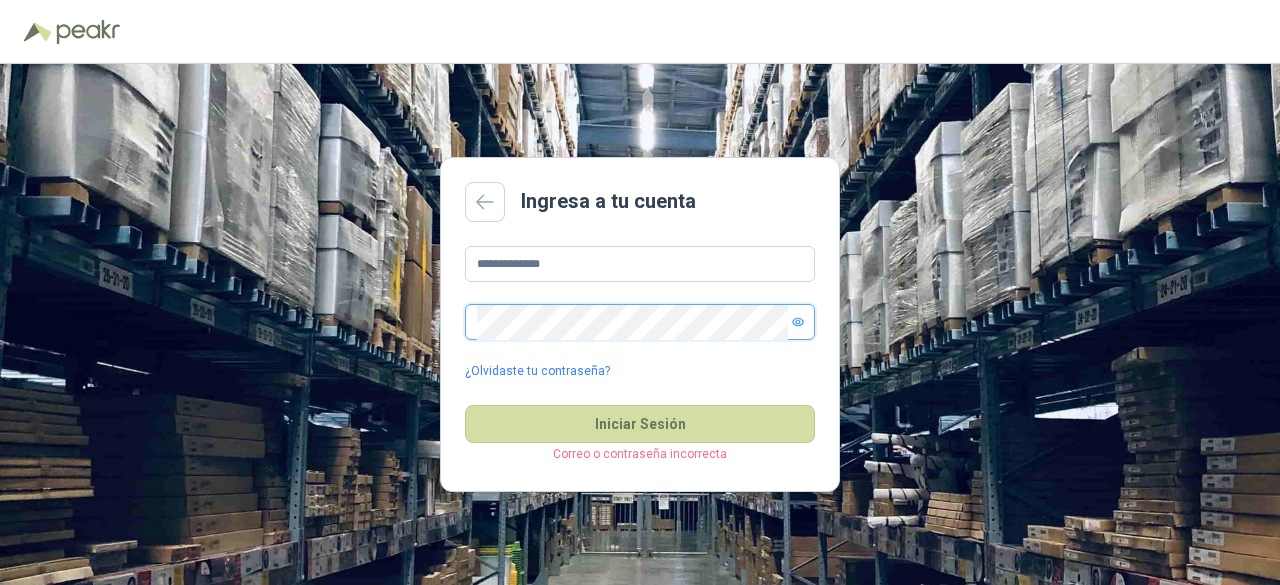 click on "Iniciar Sesión" at bounding box center [640, 424] 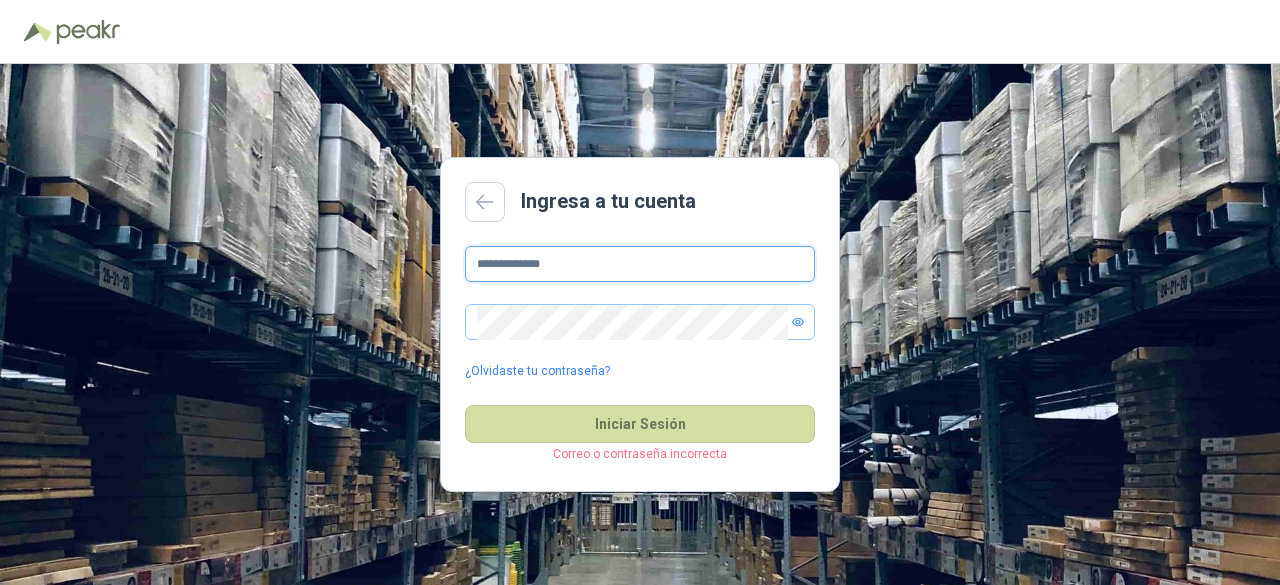 click on "**********" at bounding box center [640, 264] 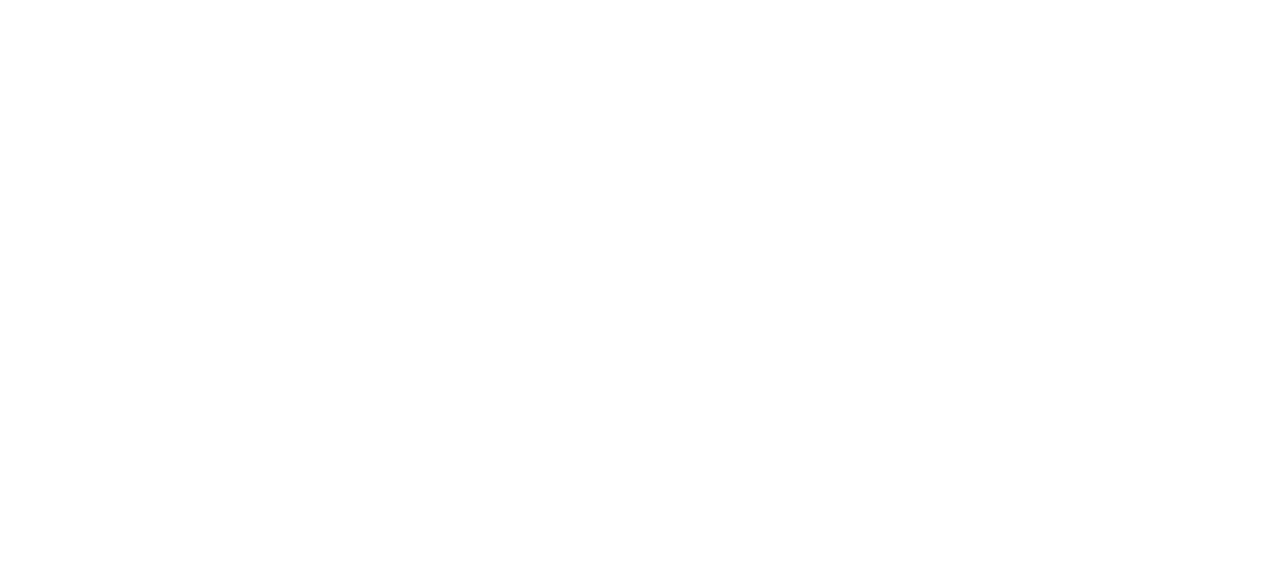 scroll, scrollTop: 0, scrollLeft: 0, axis: both 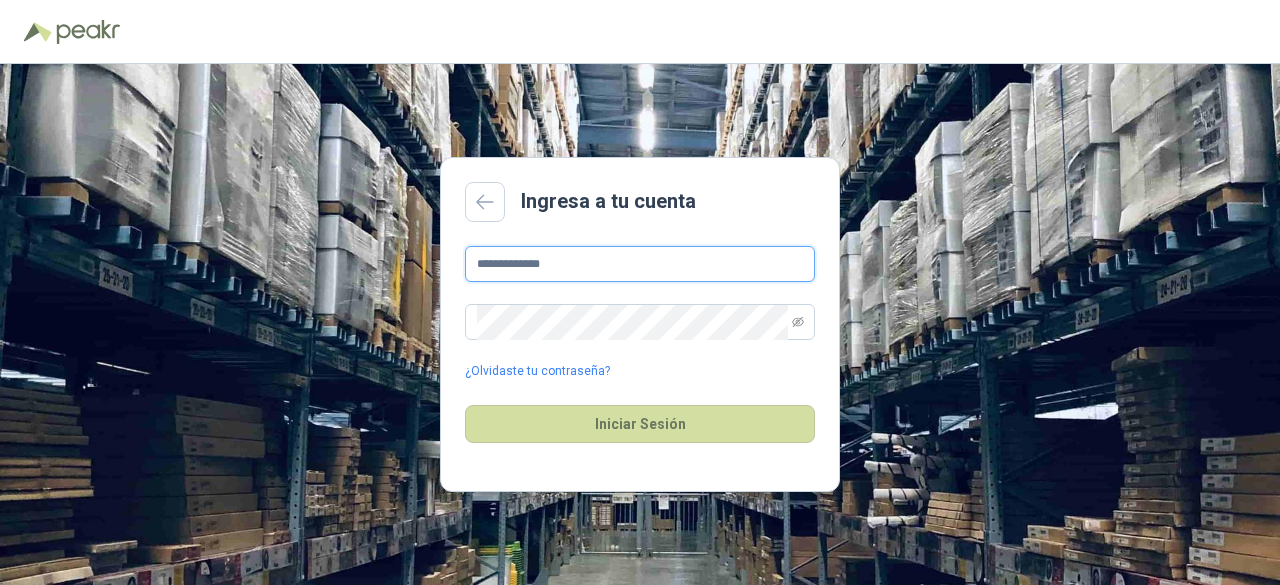 click on "**********" at bounding box center (640, 264) 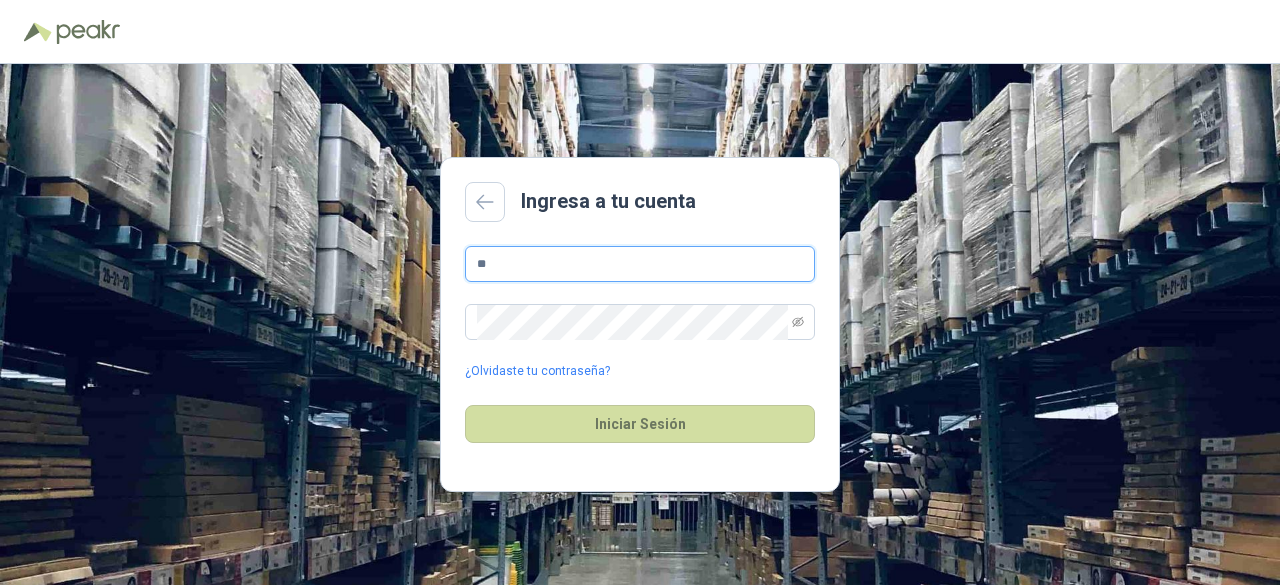 type on "*" 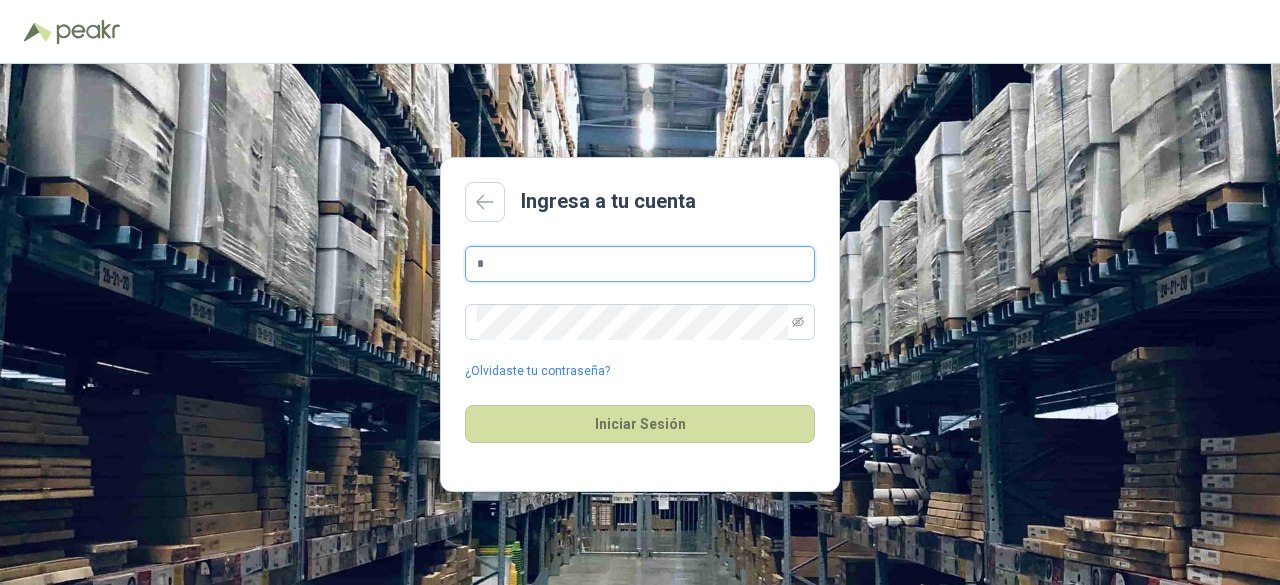 type on "**********" 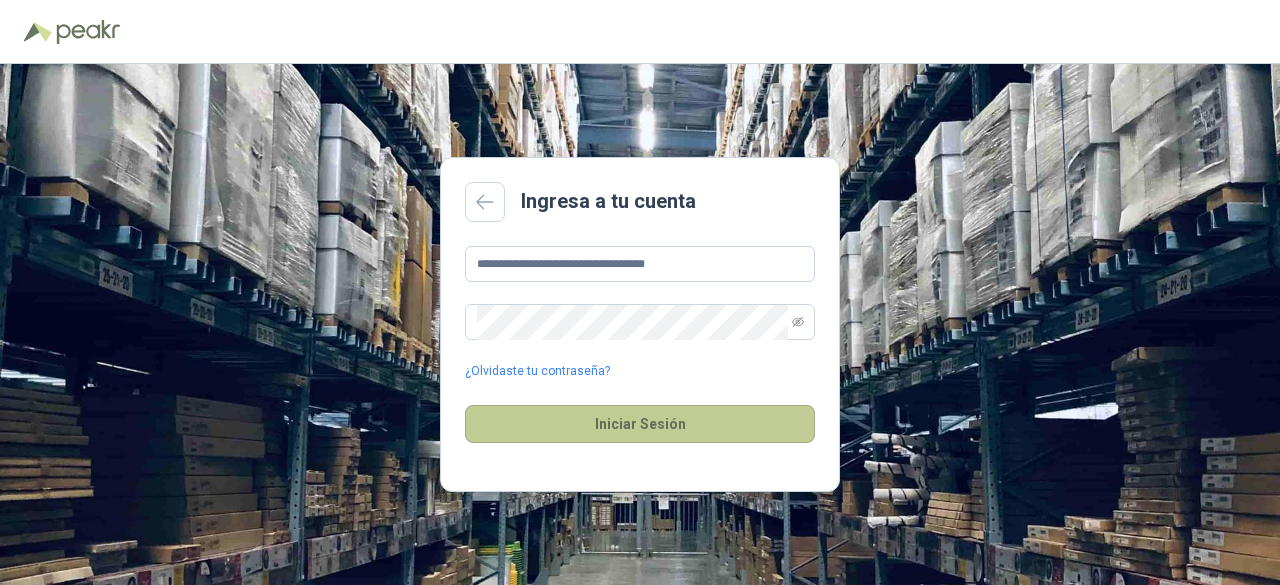click on "Iniciar Sesión" at bounding box center [640, 424] 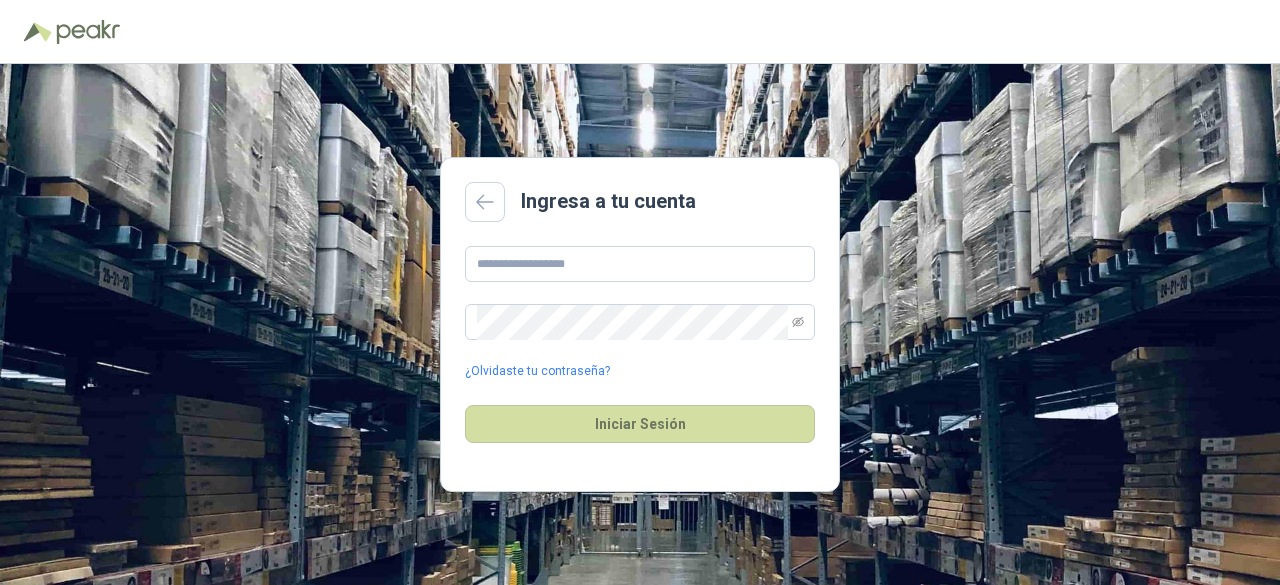 scroll, scrollTop: 0, scrollLeft: 0, axis: both 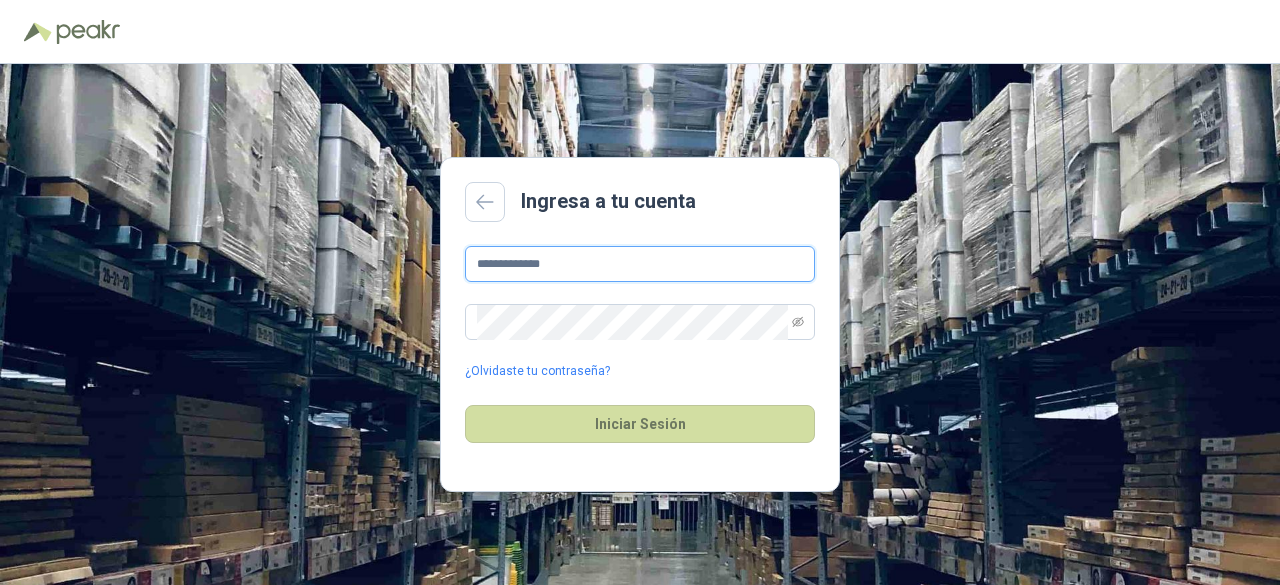 click on "**********" at bounding box center (640, 264) 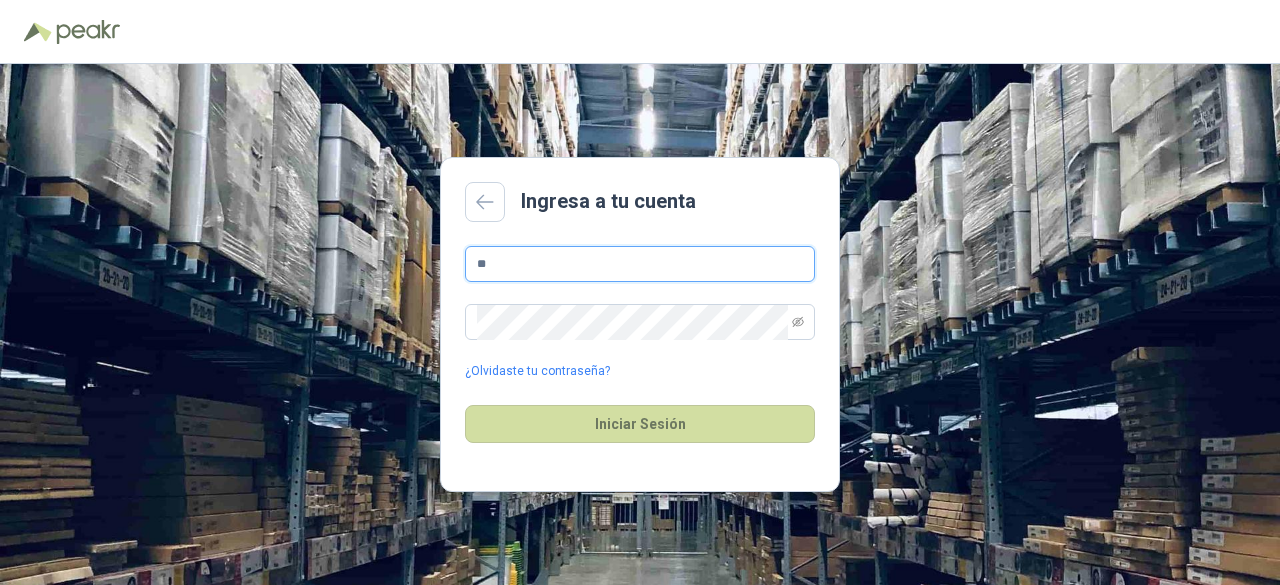 type on "*" 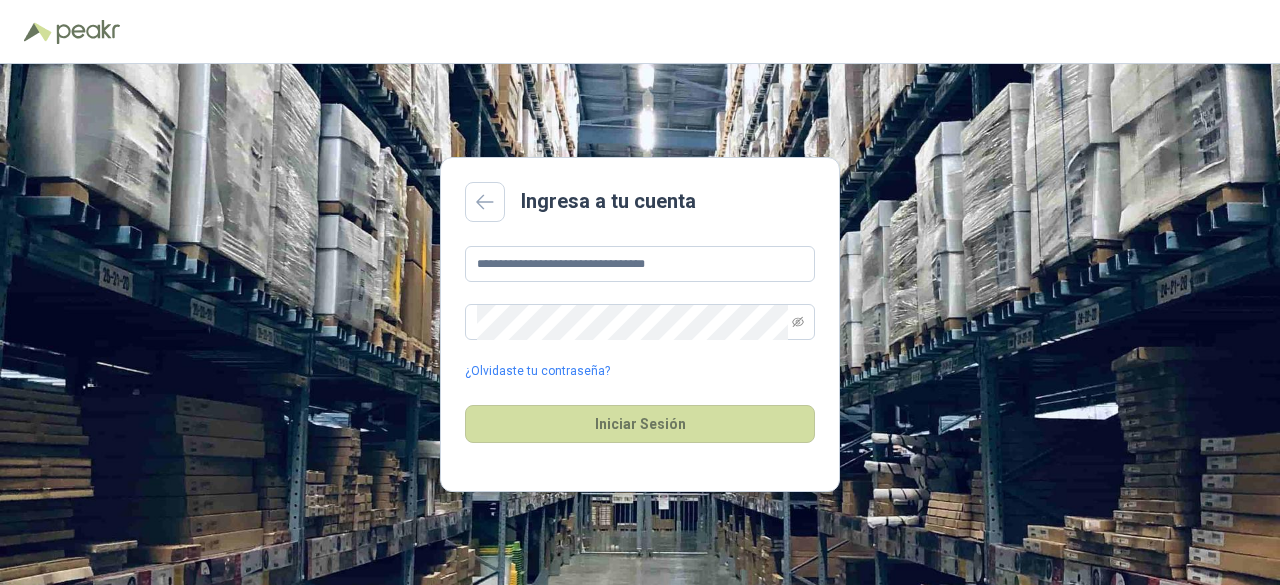 click on "**********" at bounding box center [640, 324] 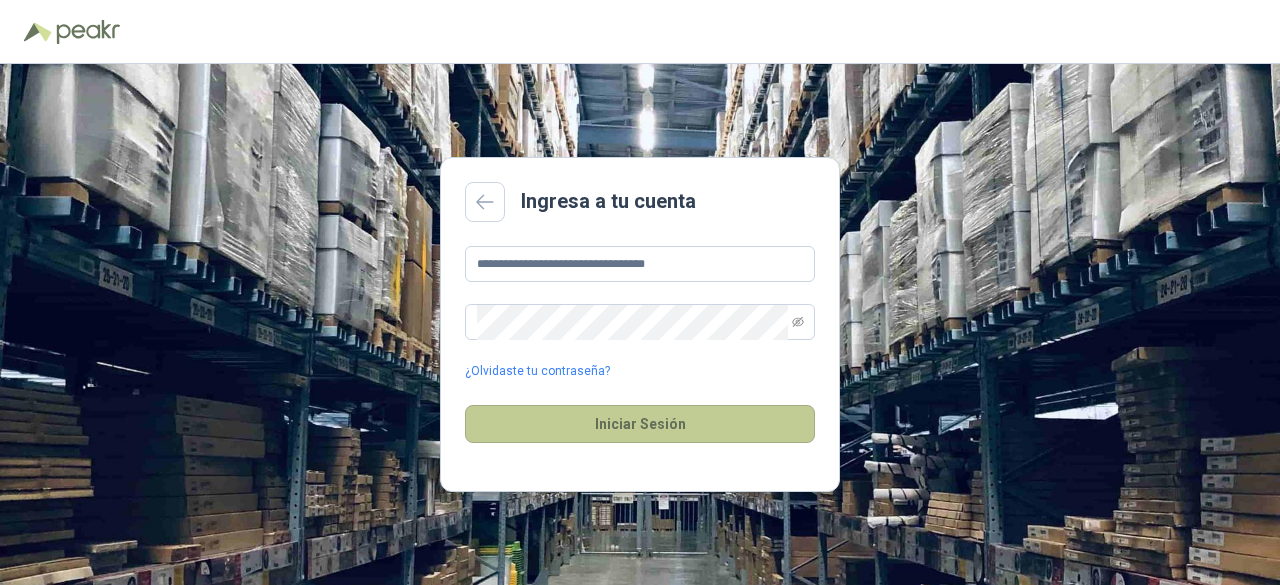 click on "Iniciar Sesión" at bounding box center (640, 424) 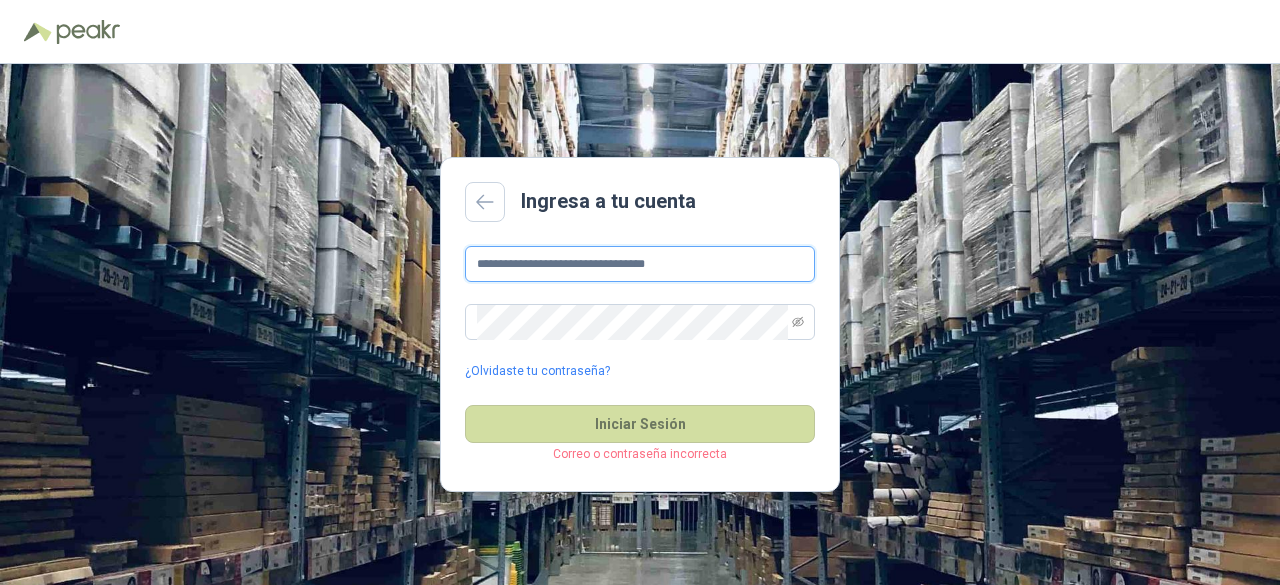 click on "**********" at bounding box center (640, 264) 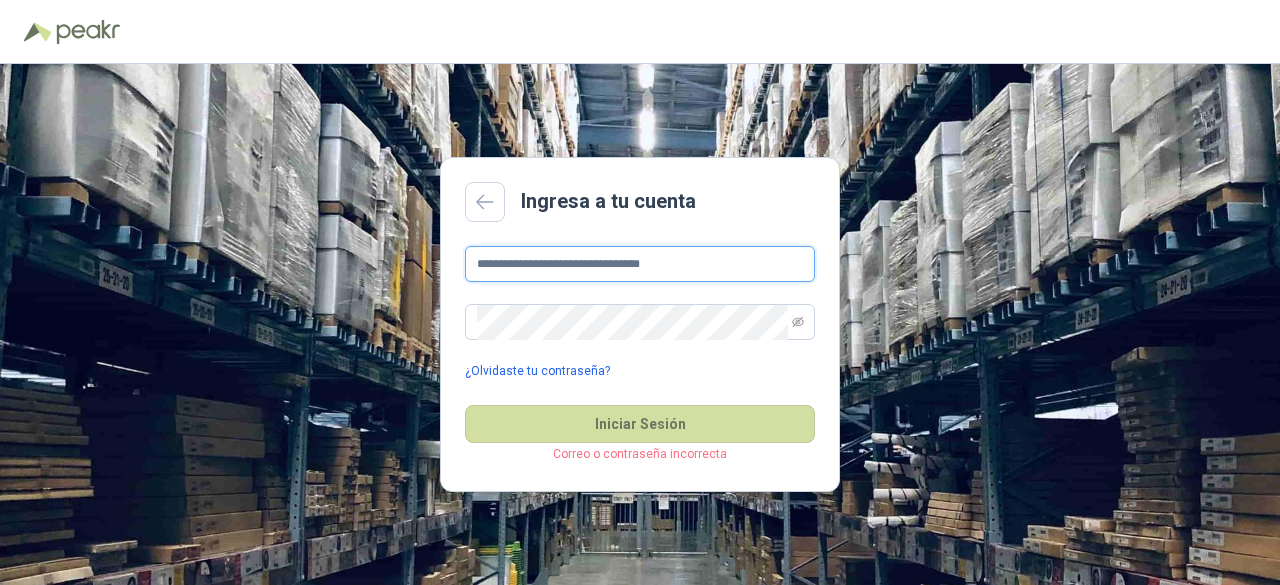 type on "**********" 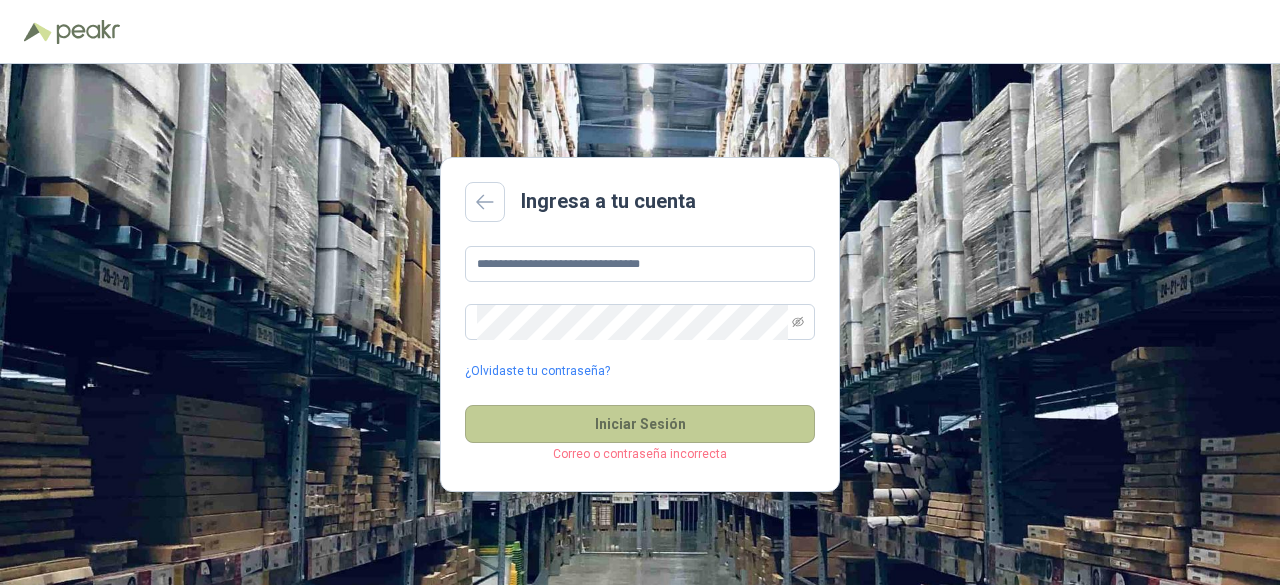 click on "Iniciar Sesión" at bounding box center (640, 424) 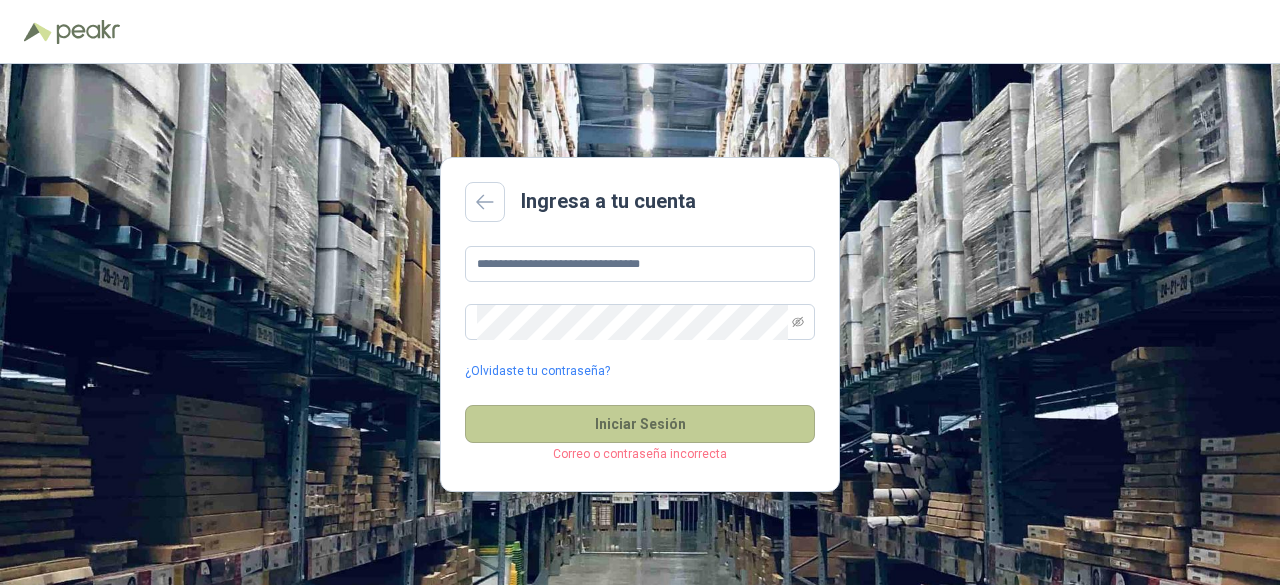 click on "Iniciar Sesión" at bounding box center (640, 424) 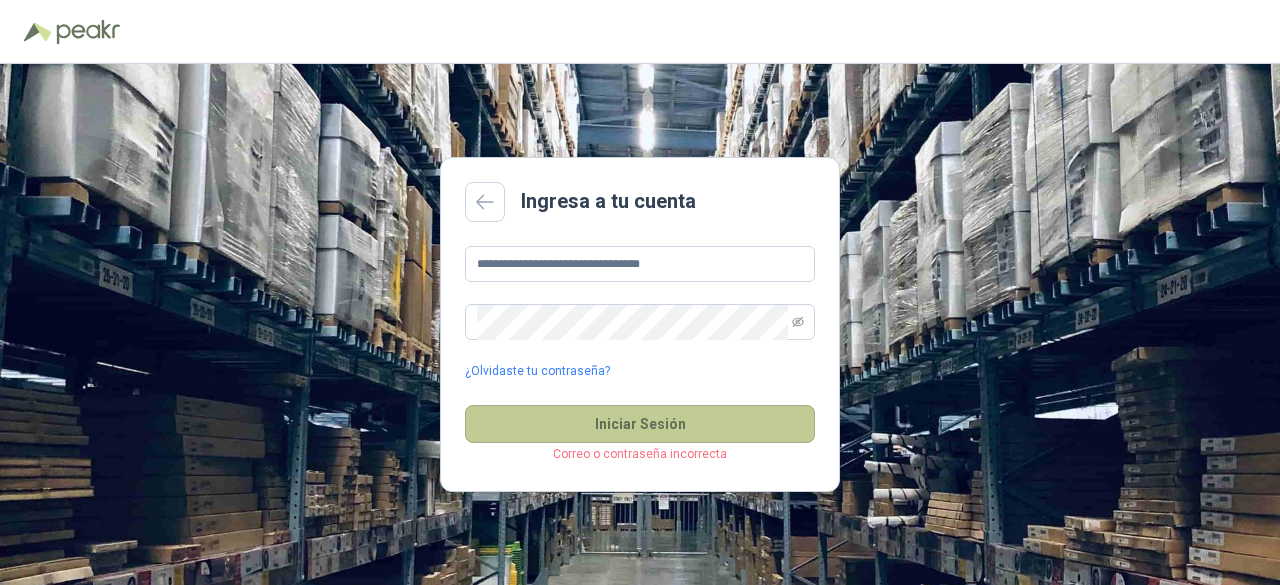 click on "Iniciar Sesión" at bounding box center [640, 424] 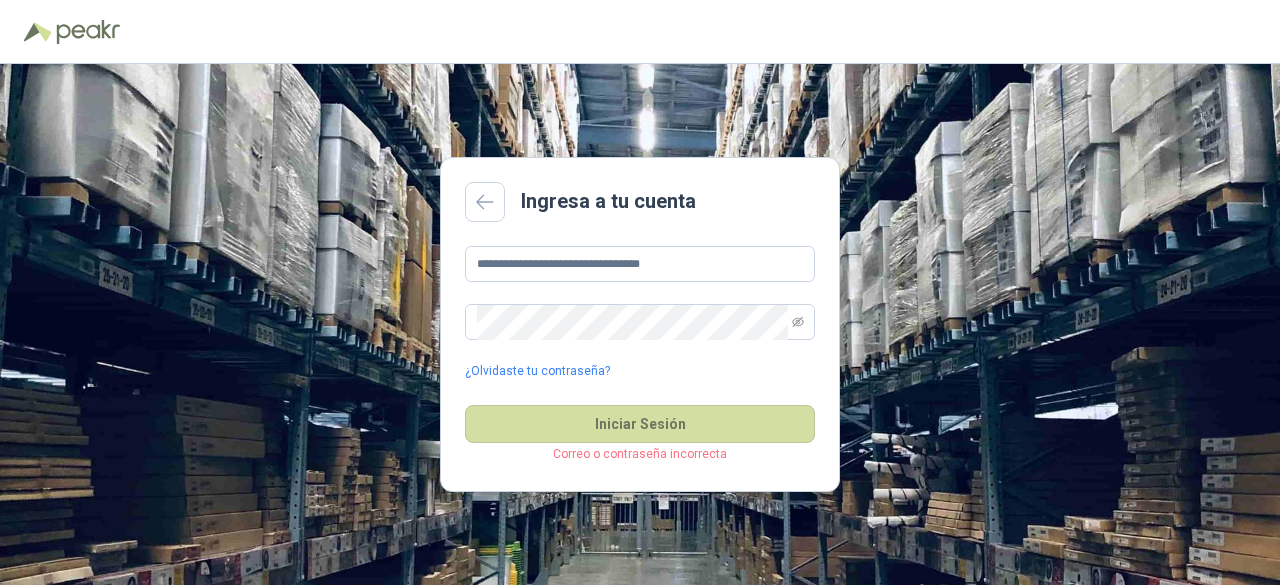drag, startPoint x: 922, startPoint y: 371, endPoint x: 365, endPoint y: 419, distance: 559.0644 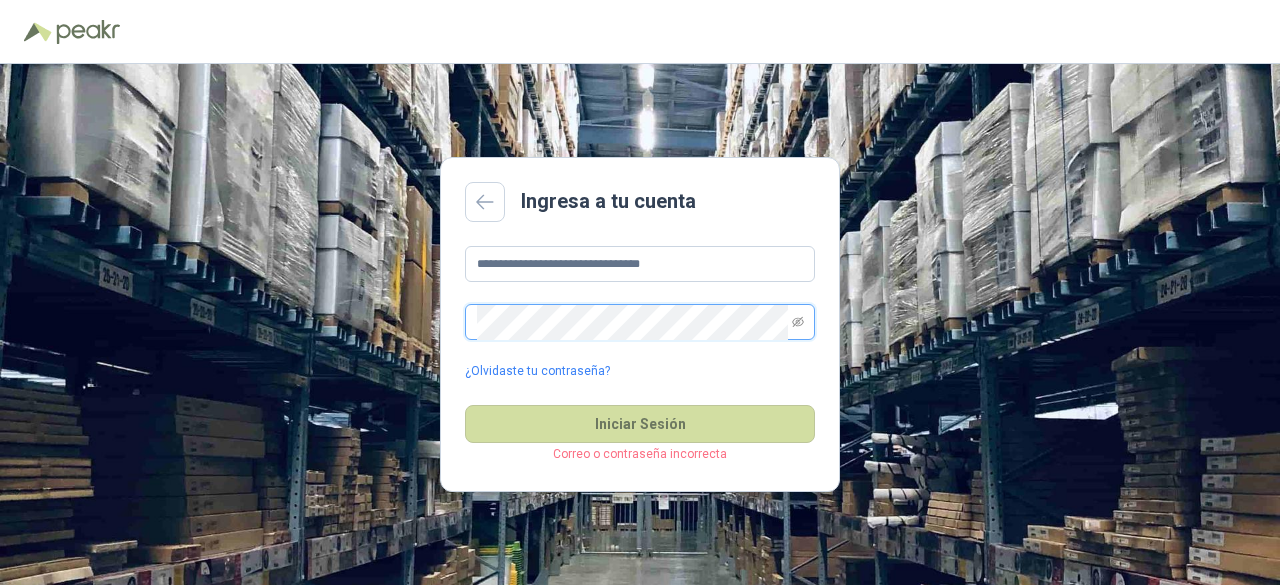 click on "**********" at bounding box center [640, 324] 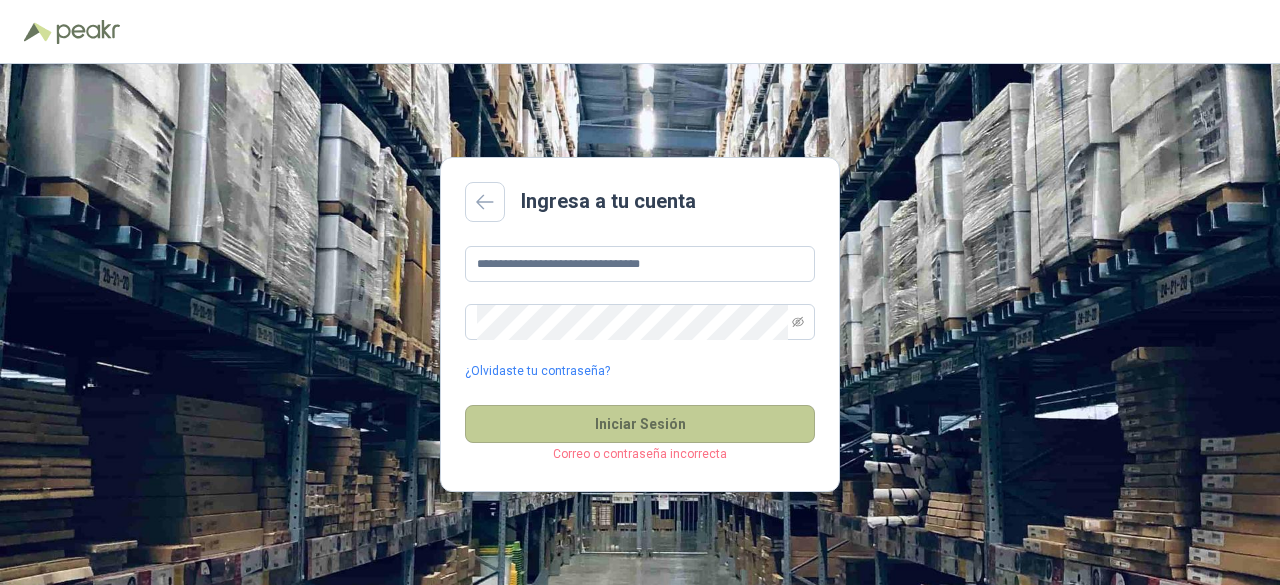 click on "Iniciar Sesión" at bounding box center (640, 424) 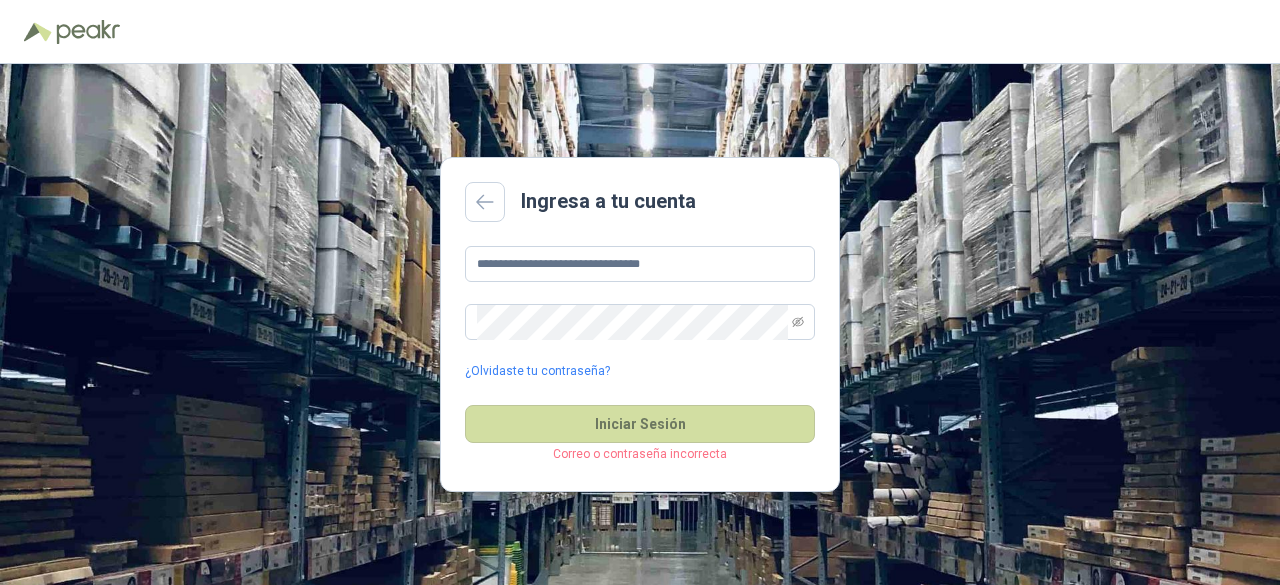 click on "Correo o contraseña incorrecta" at bounding box center [640, 454] 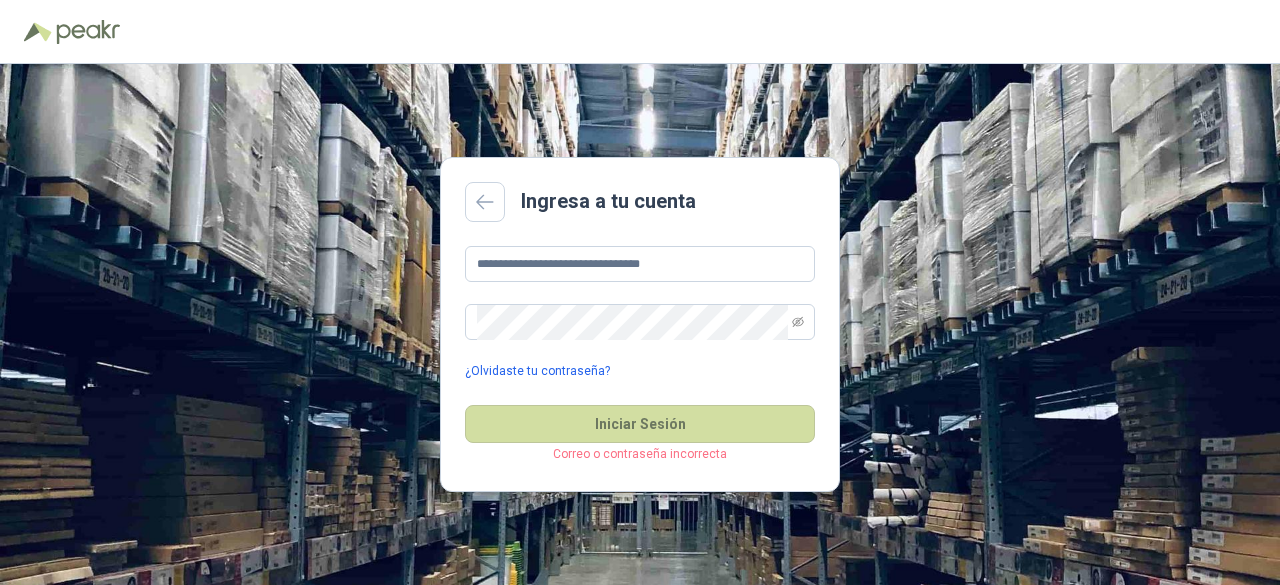 click on "¿Olvidaste tu contraseña?" at bounding box center [537, 371] 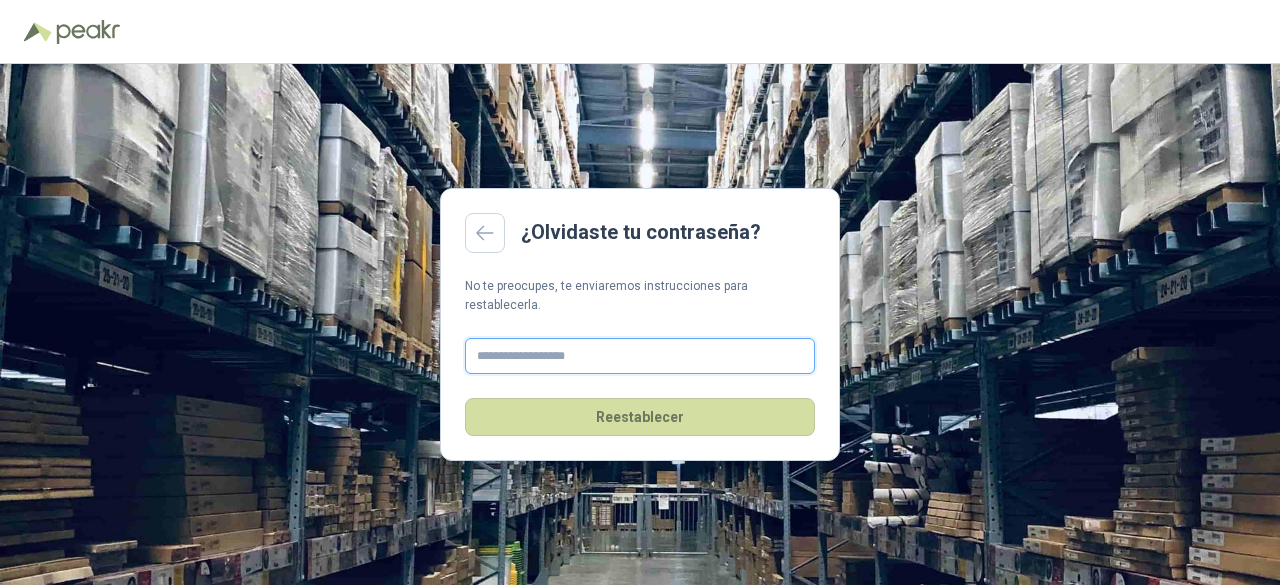 click at bounding box center [640, 356] 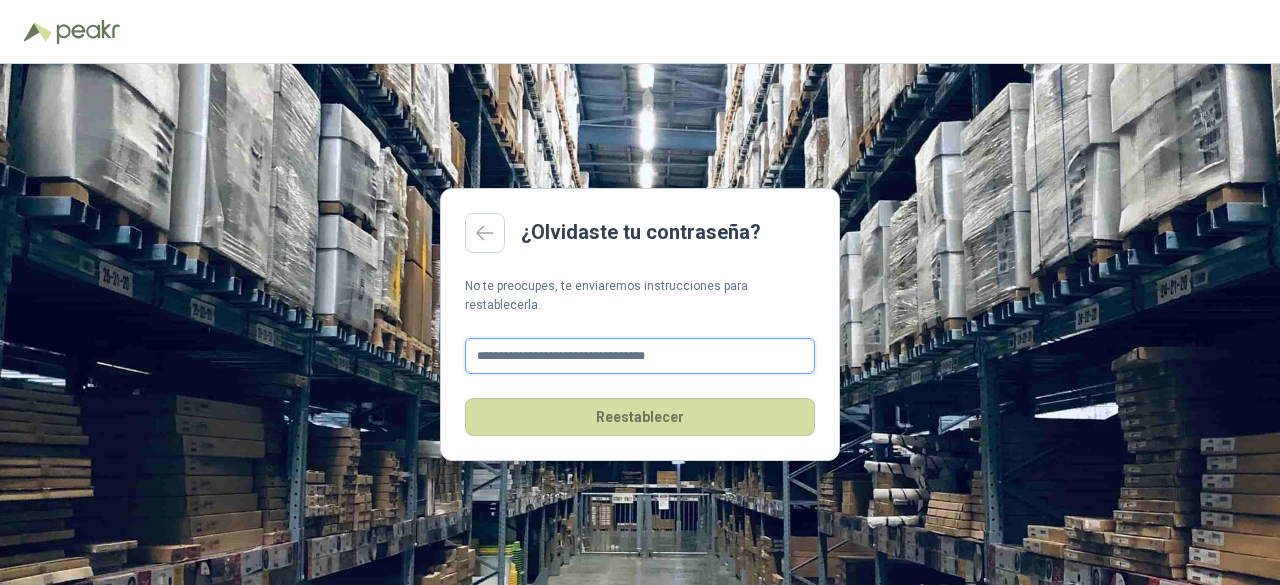 click on "**********" at bounding box center (640, 356) 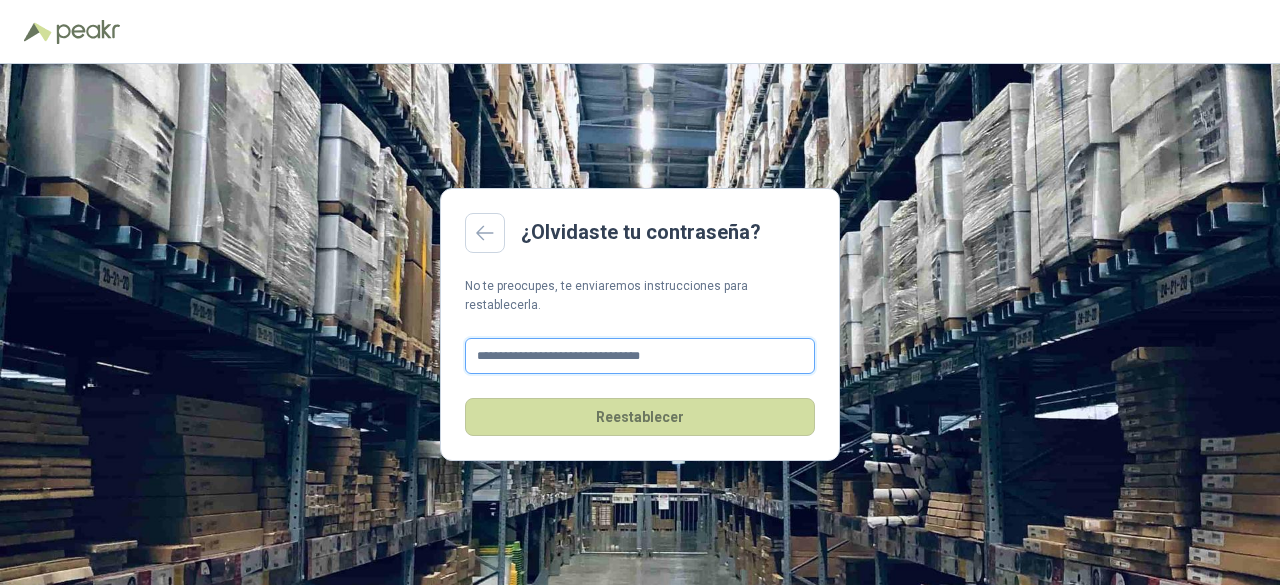 type on "**********" 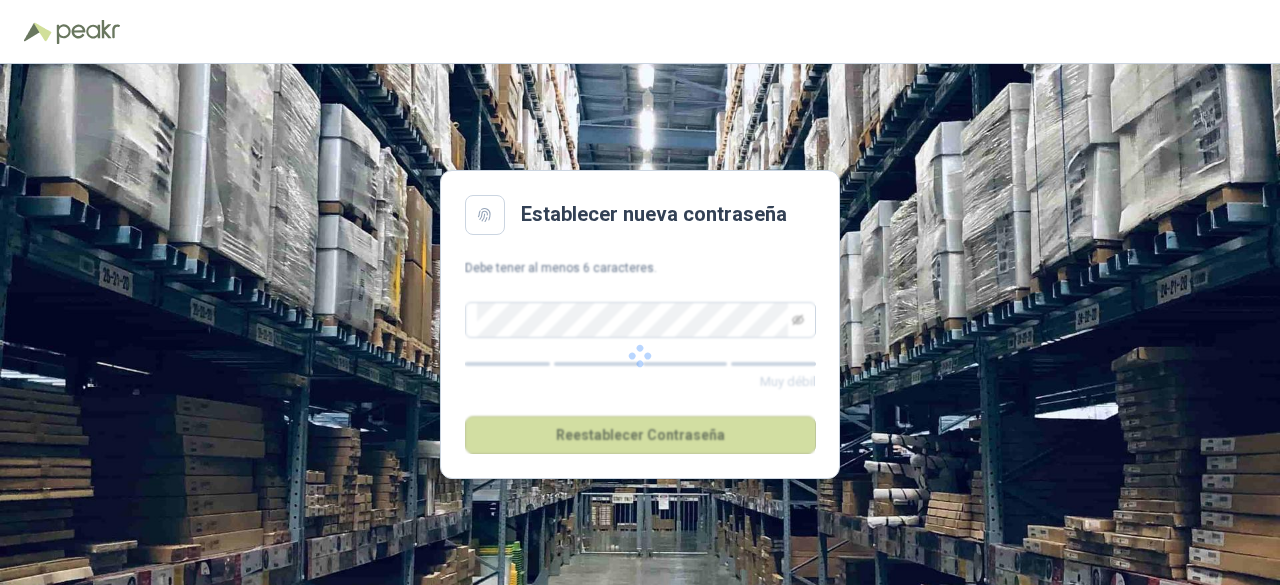 scroll, scrollTop: 0, scrollLeft: 0, axis: both 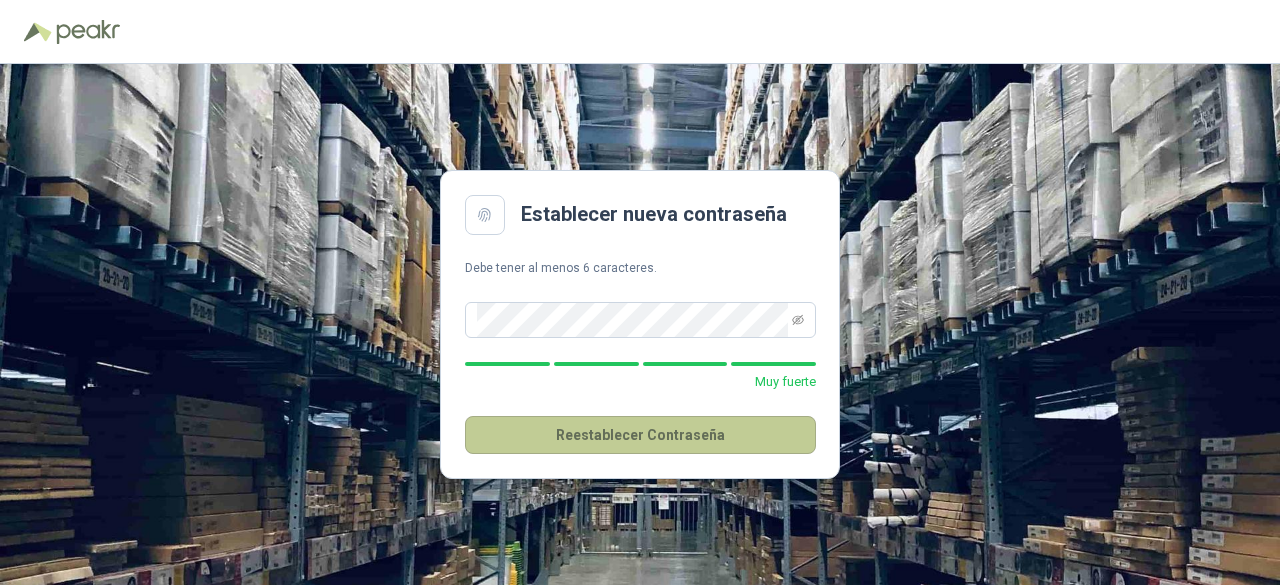 click on "Reestablecer Contraseña" at bounding box center (640, 435) 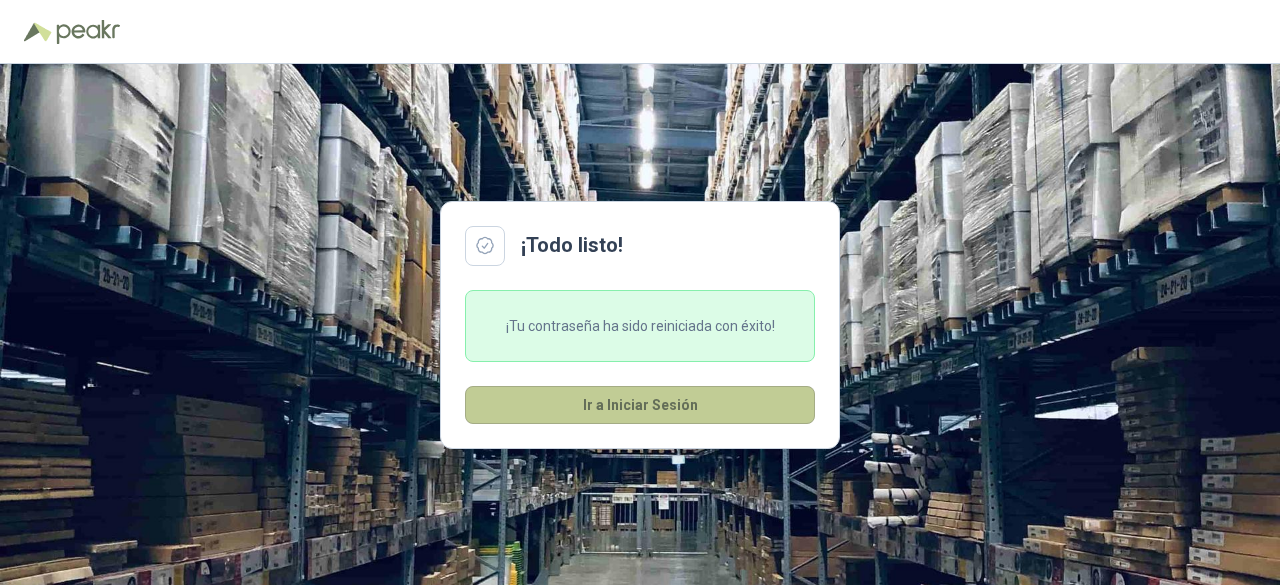 click on "Ir a Iniciar Sesión" at bounding box center (640, 405) 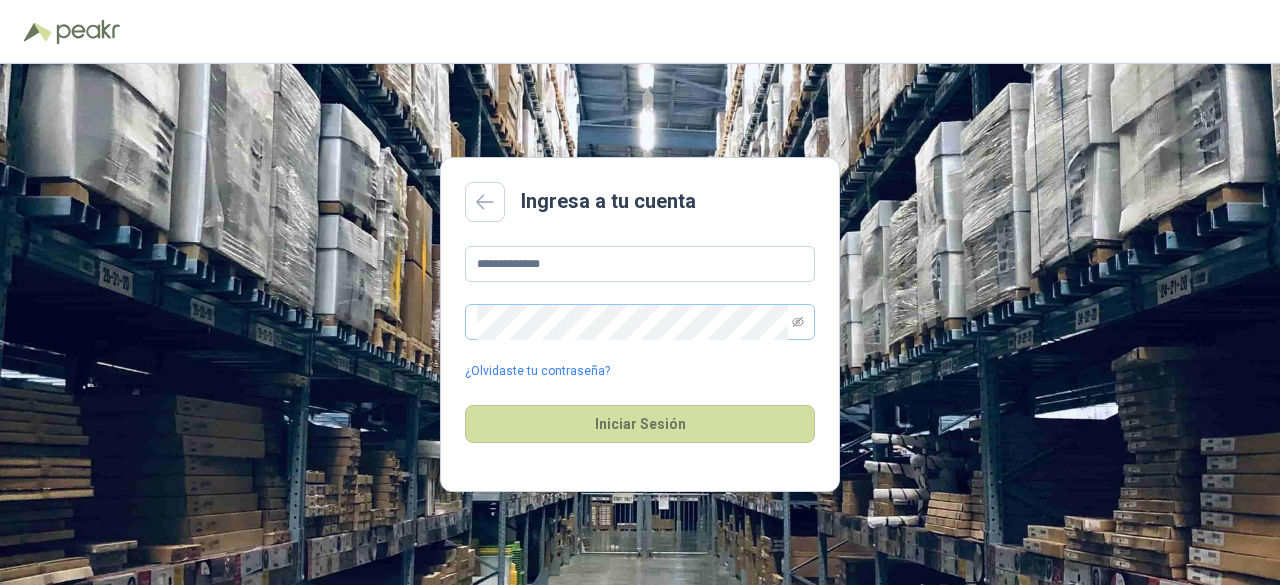 click at bounding box center (640, 322) 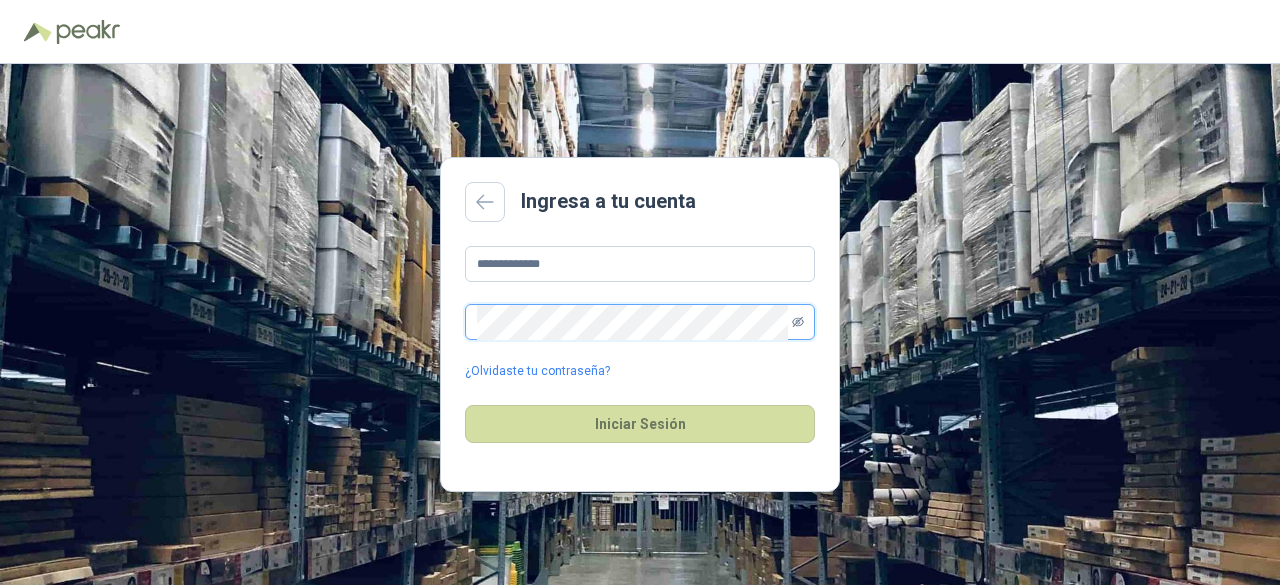 click 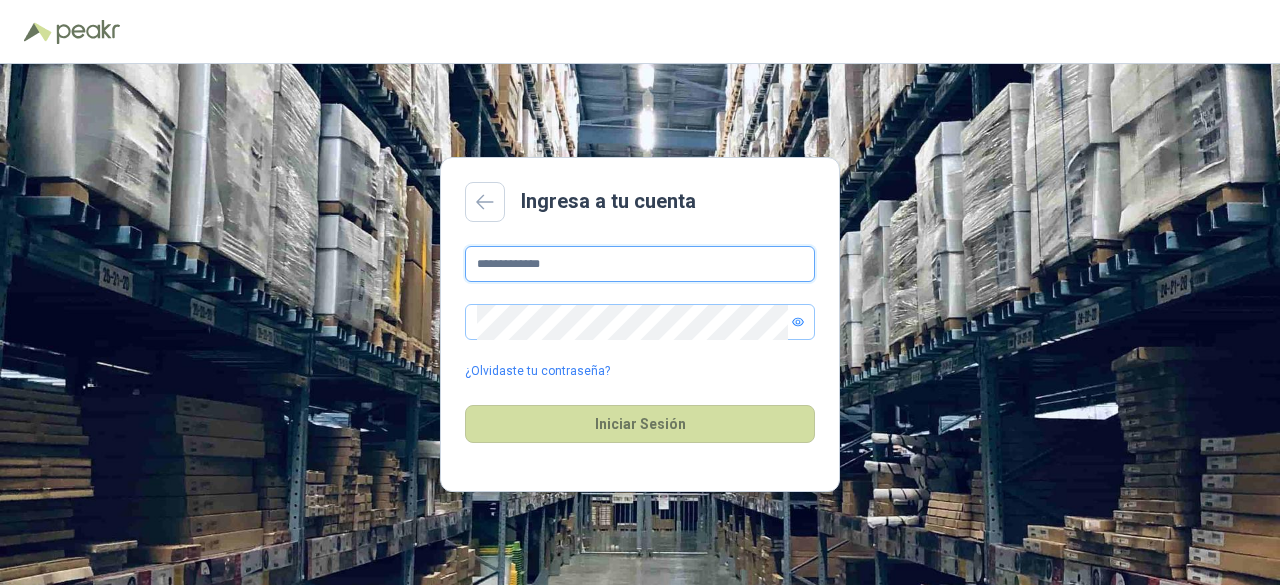 click on "**********" at bounding box center (640, 264) 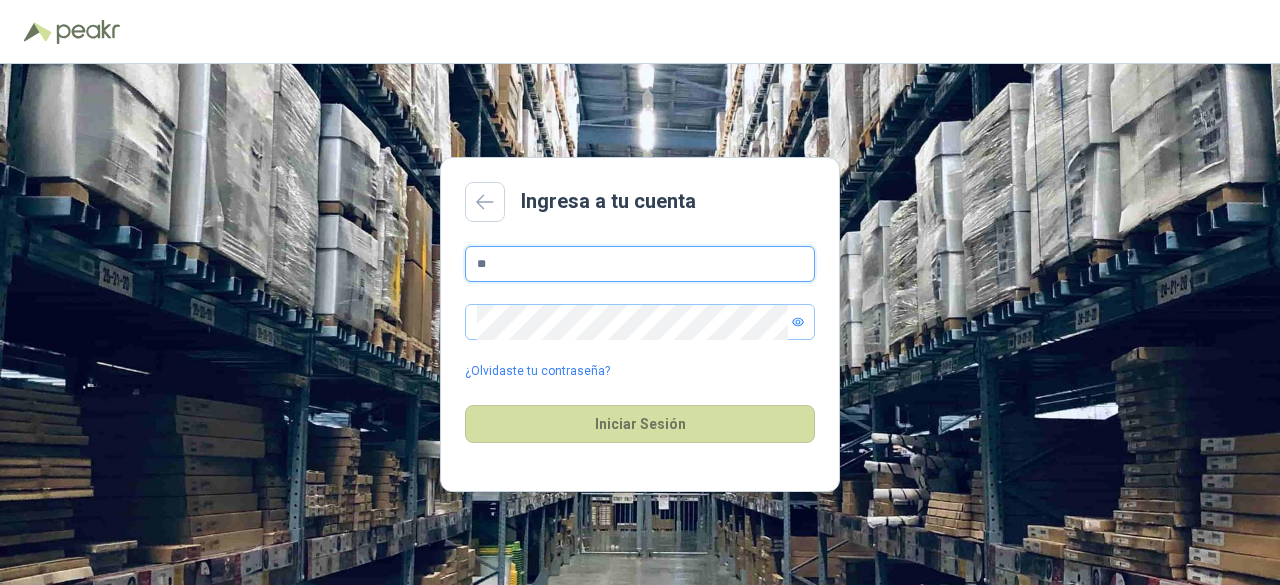 type on "*" 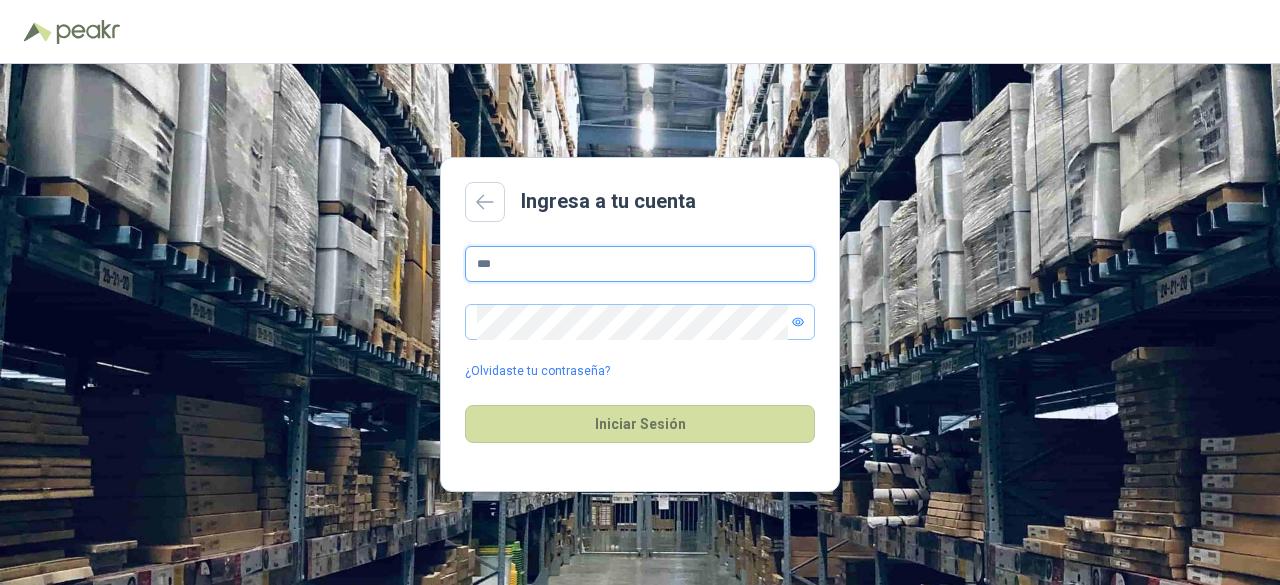type on "**********" 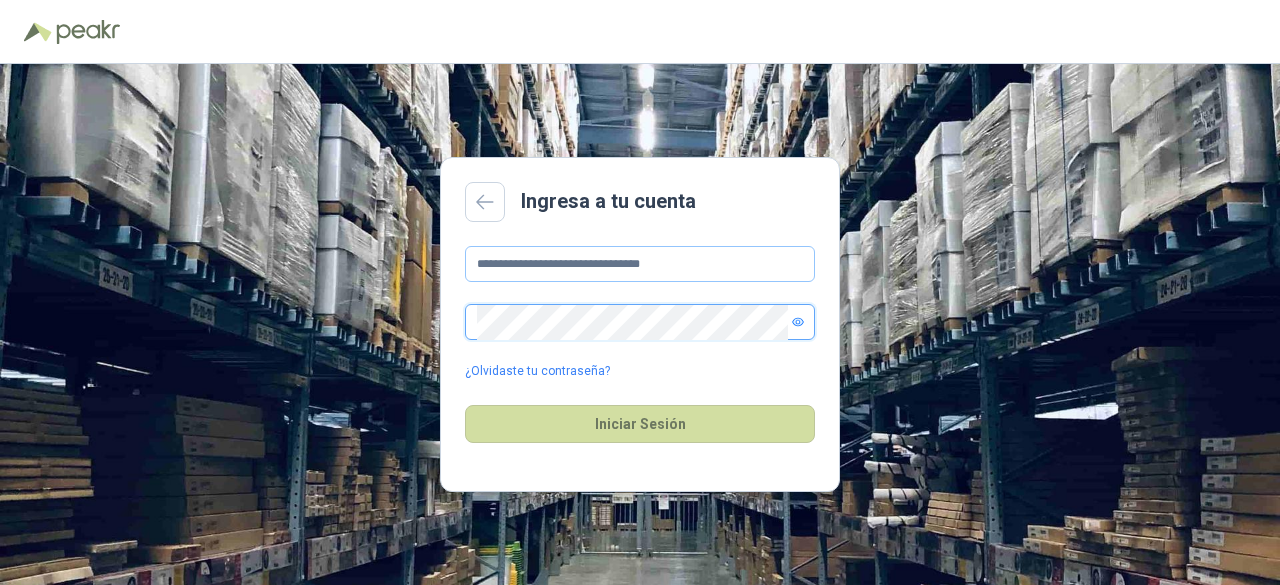 click on "Iniciar Sesión" at bounding box center (640, 424) 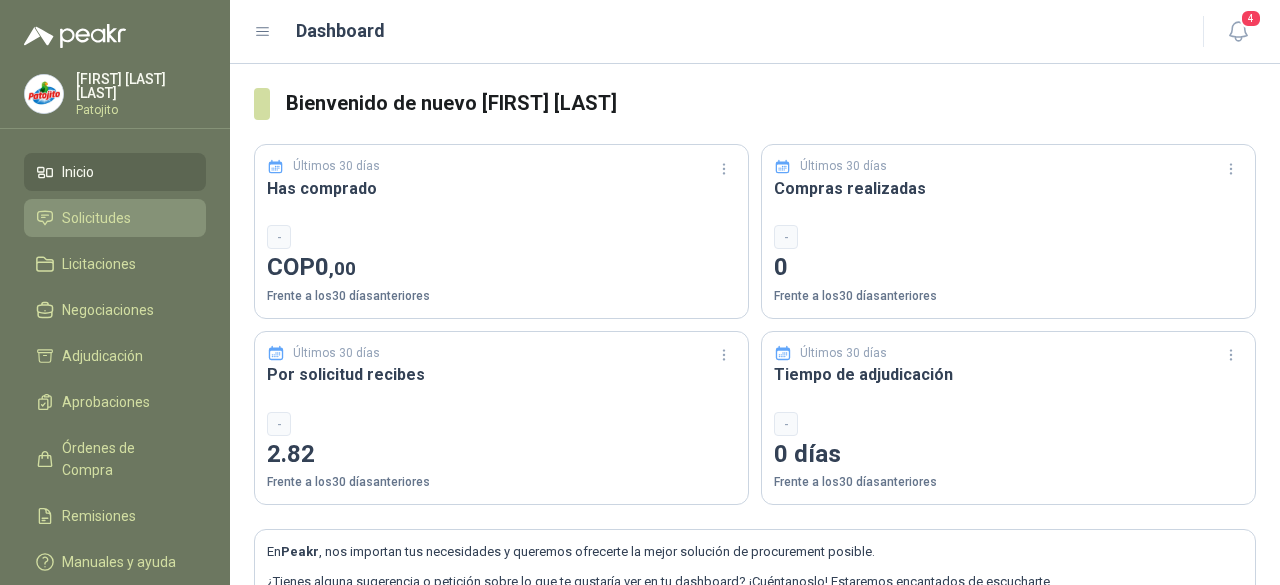 click on "Solicitudes" at bounding box center (96, 218) 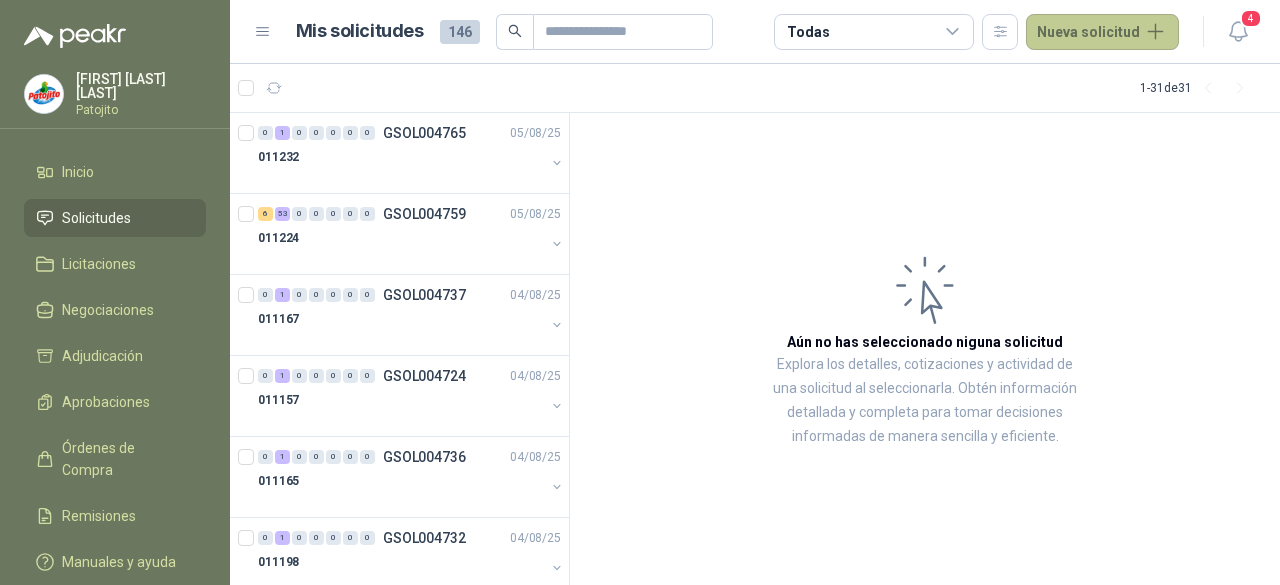 click on "Nueva solicitud" at bounding box center (1102, 32) 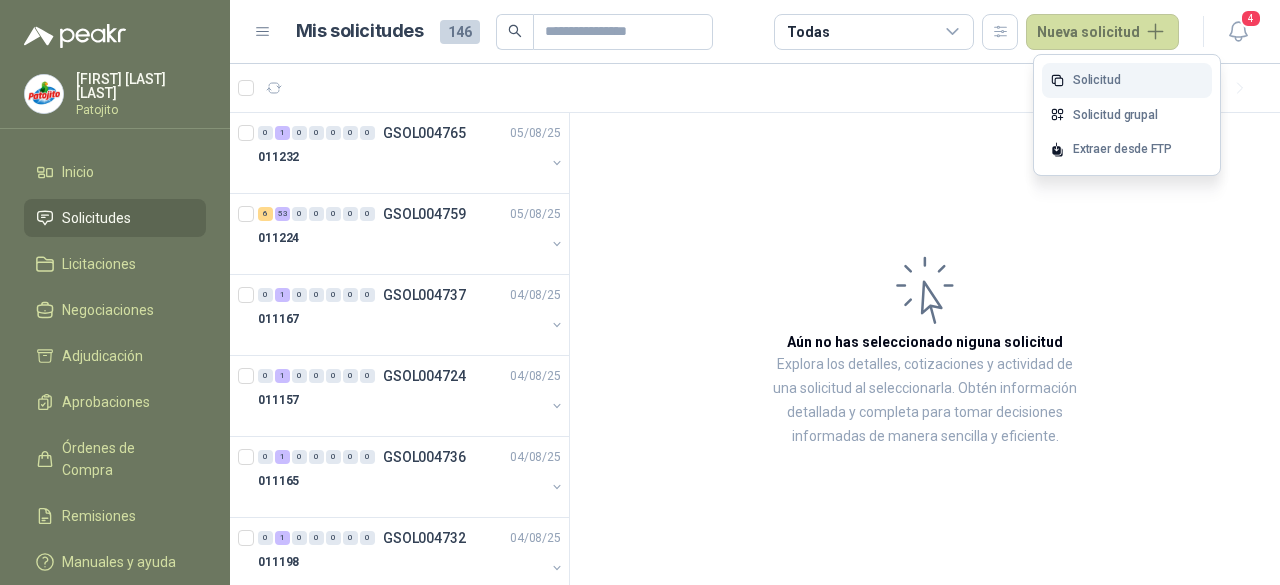 click on "Solicitud" at bounding box center [1127, 80] 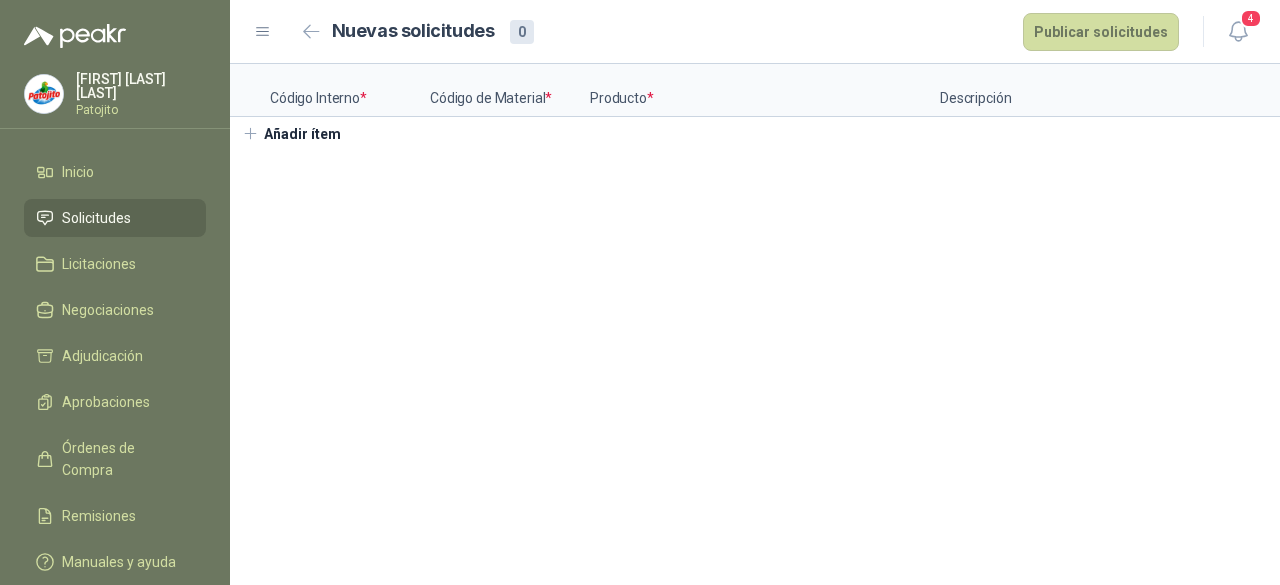 type 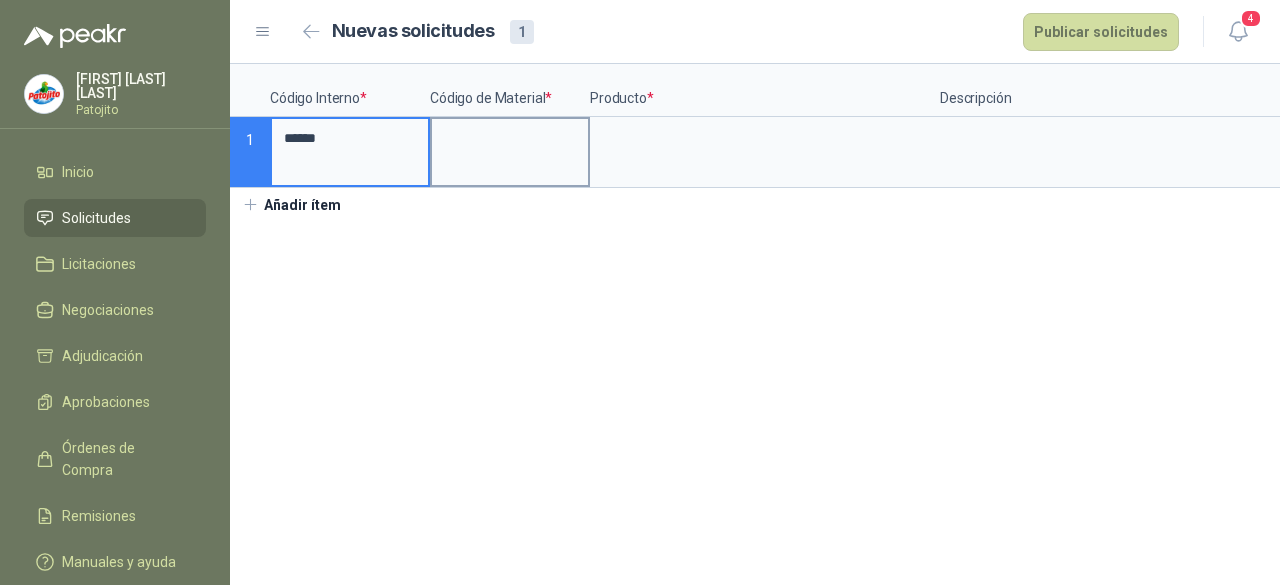 type on "******" 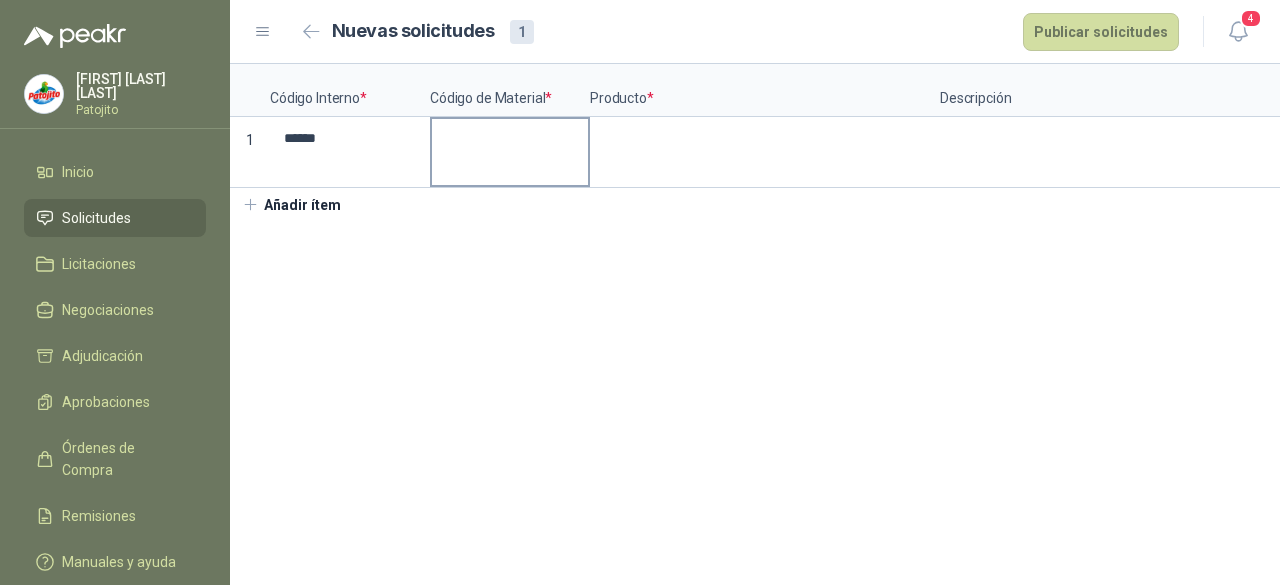 click at bounding box center (510, 152) 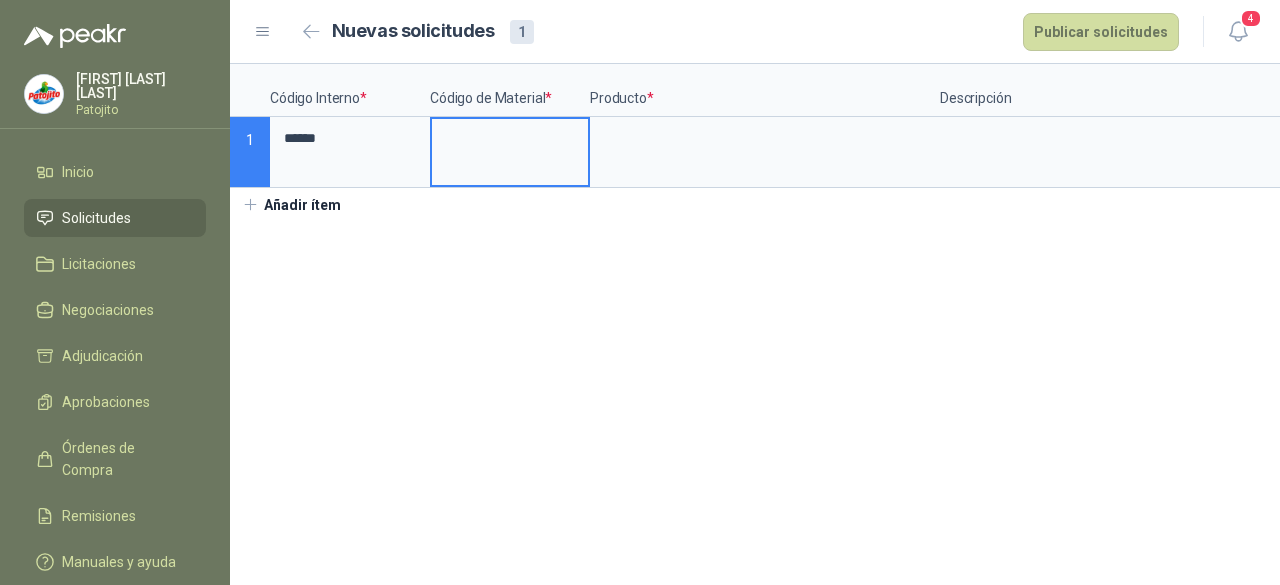 type on "*" 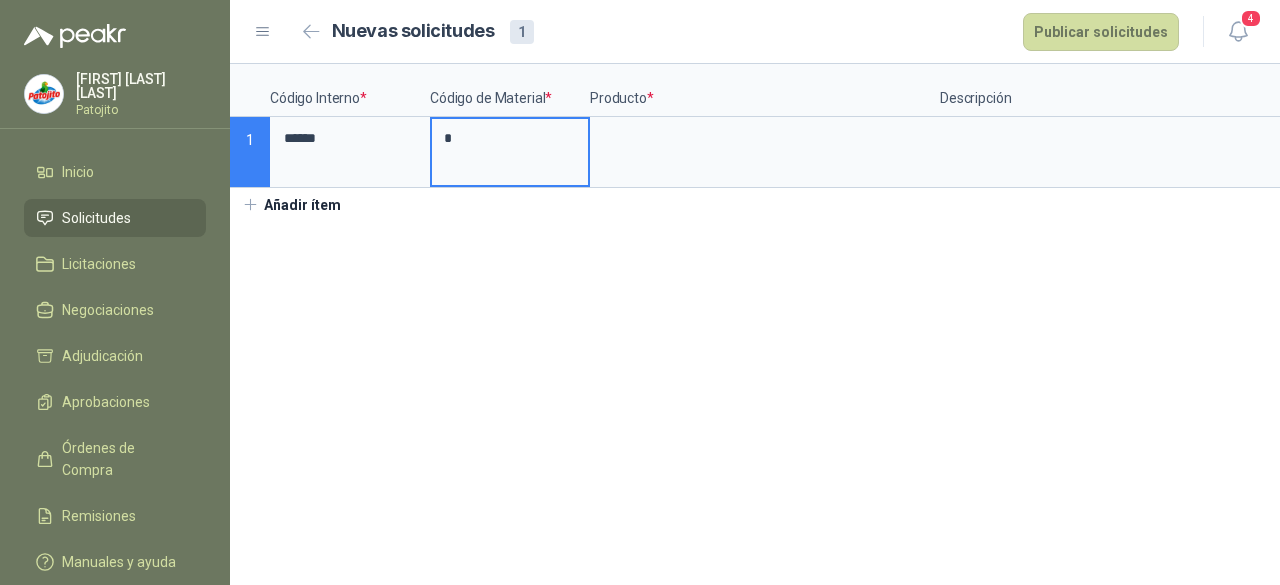 type 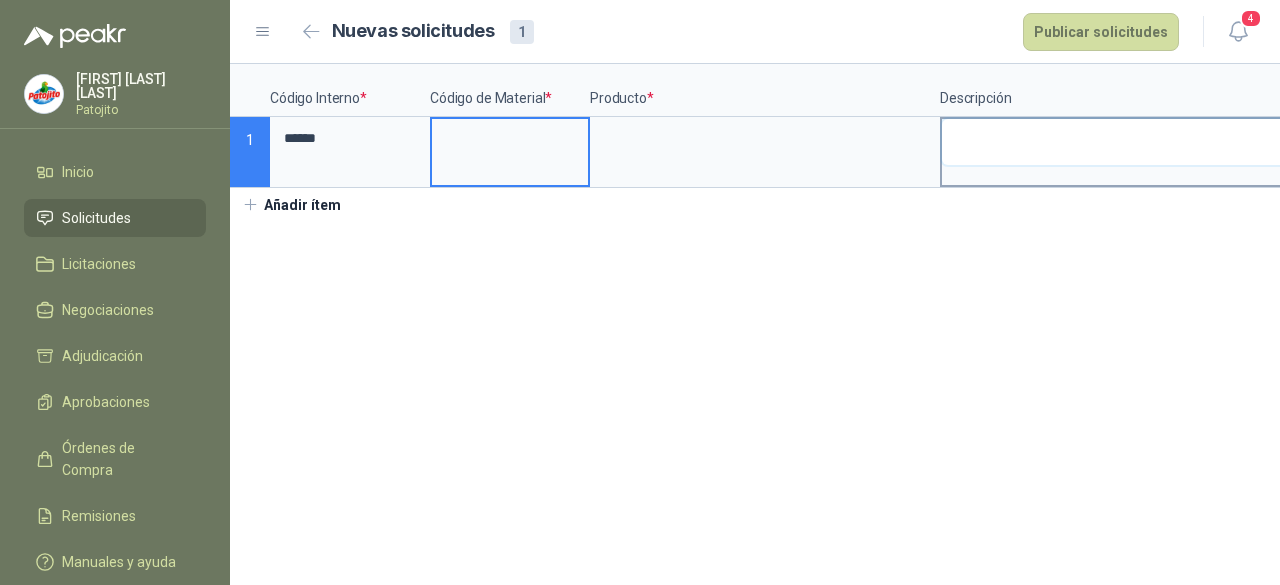 click at bounding box center [1115, 142] 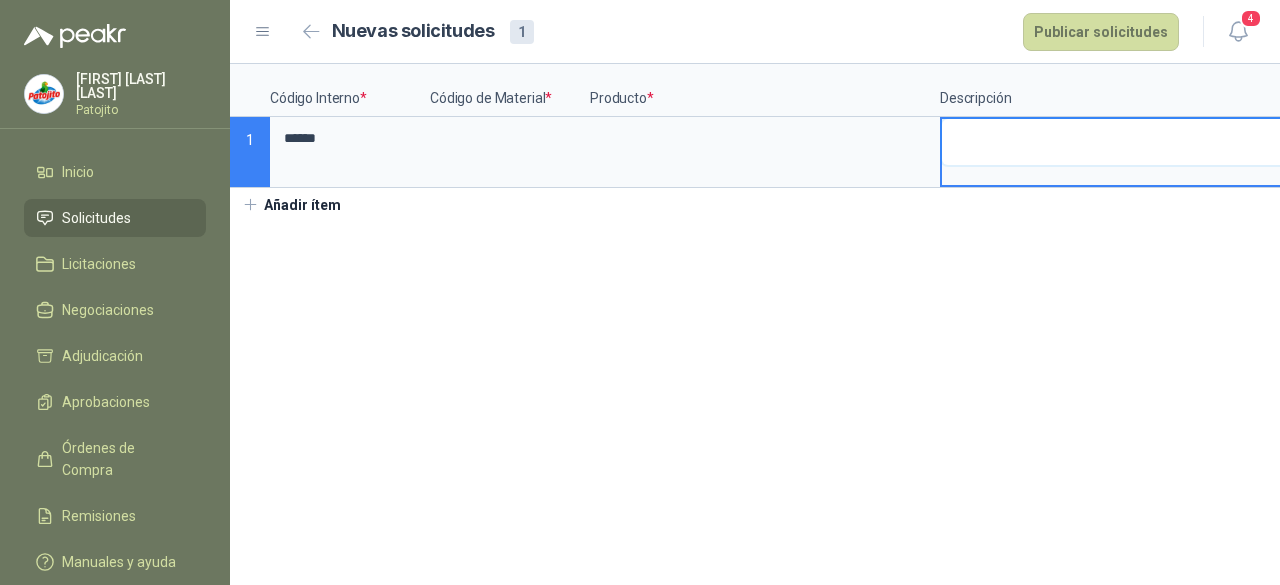 type 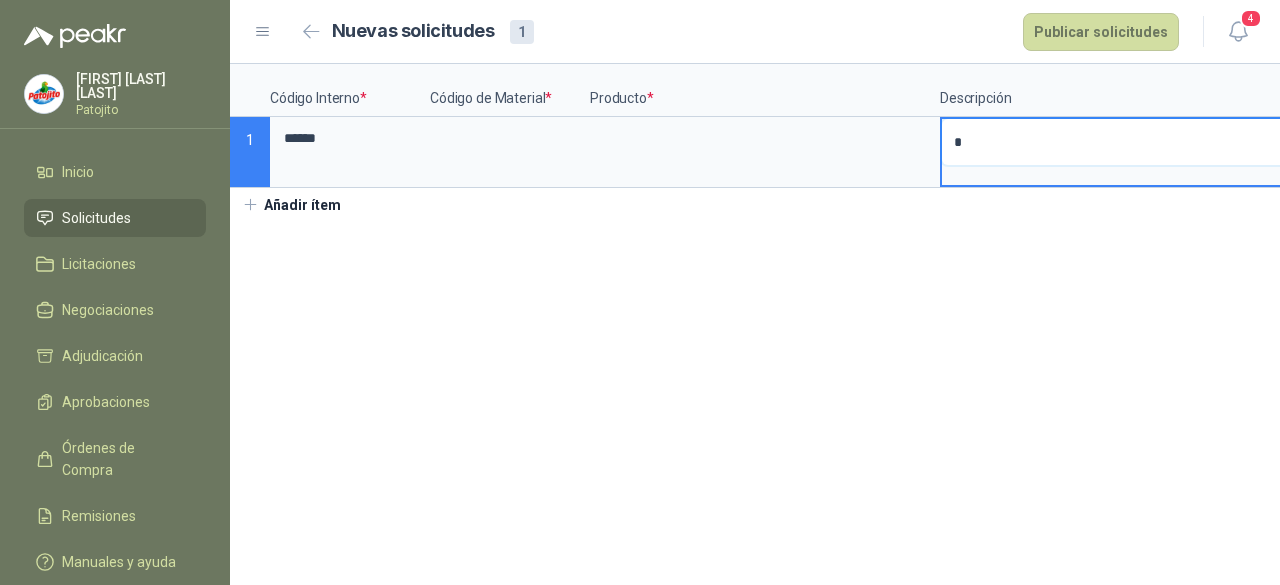 type 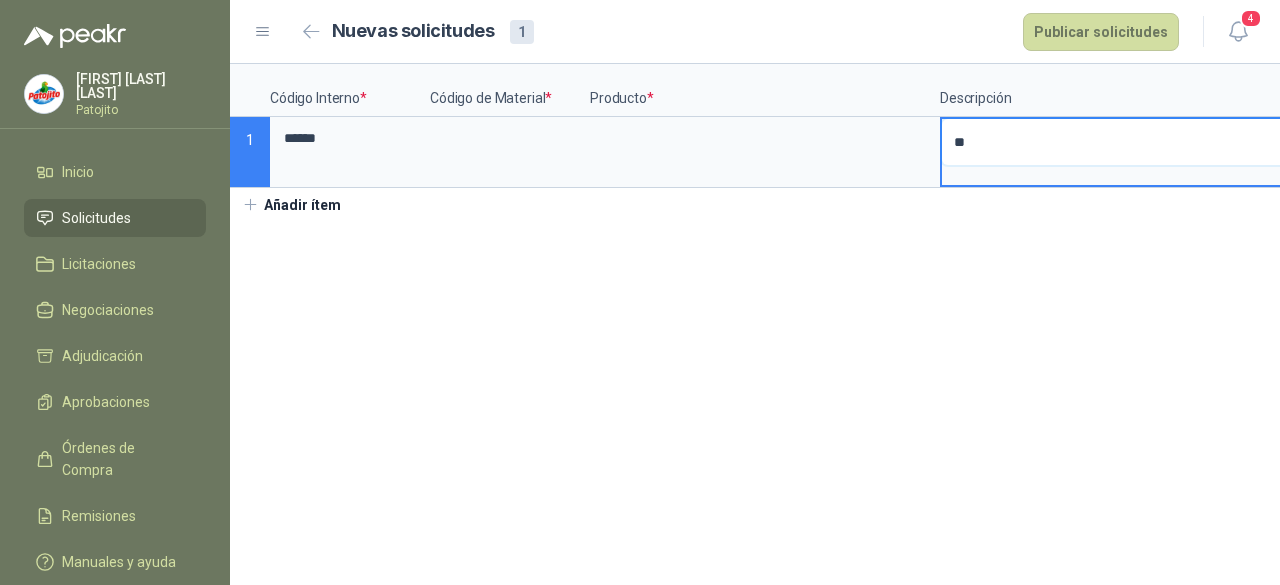 type 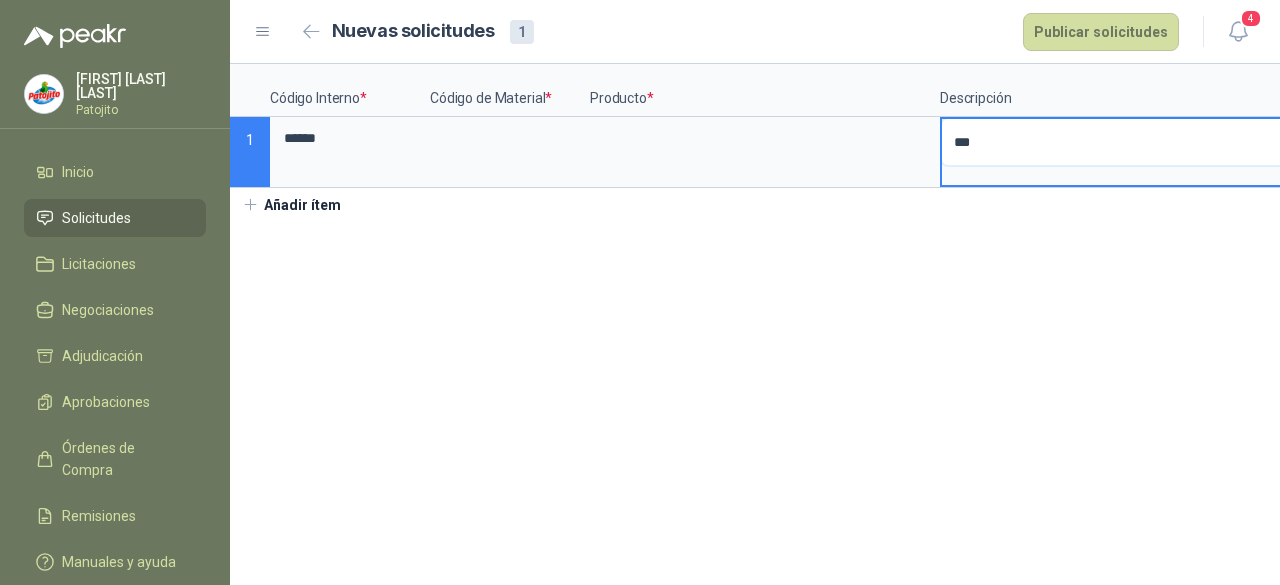 type 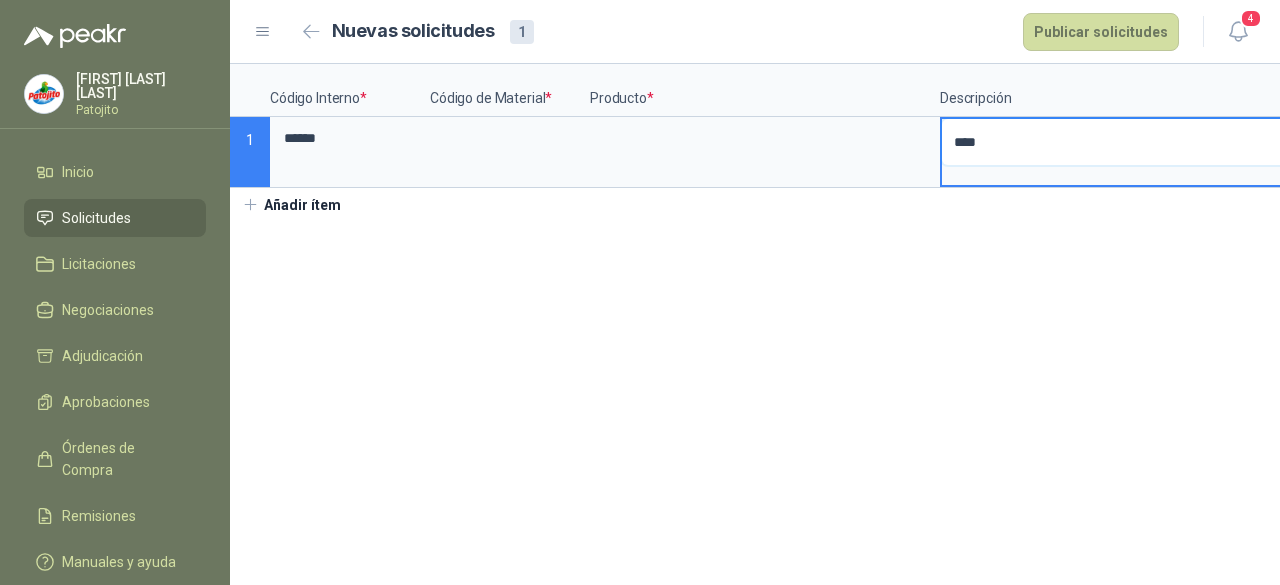 type 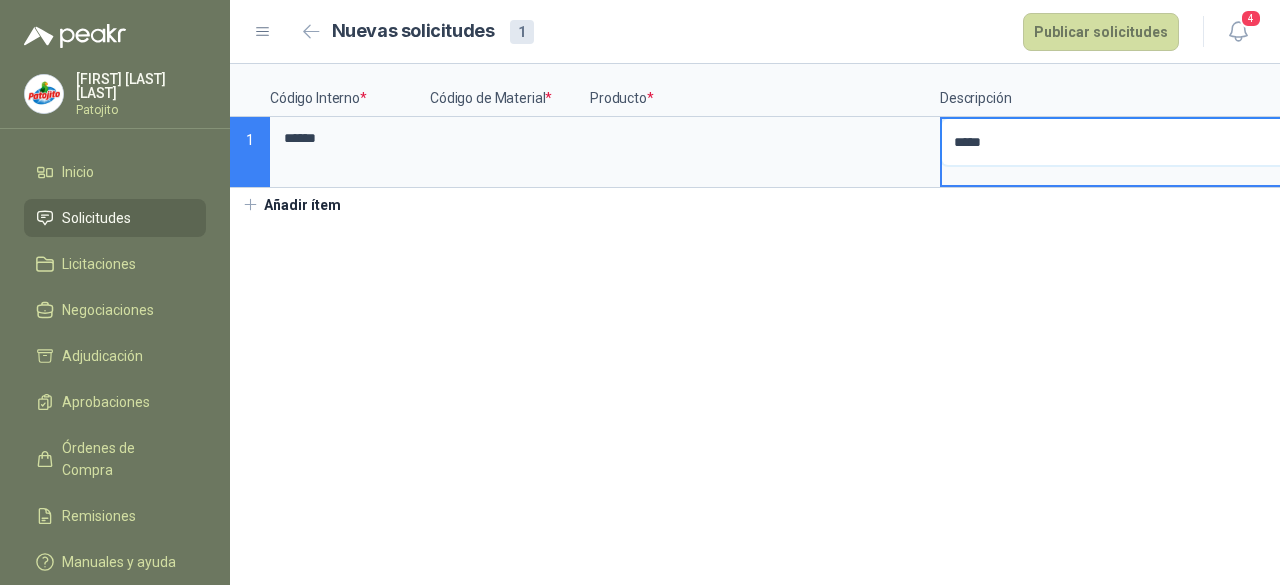type 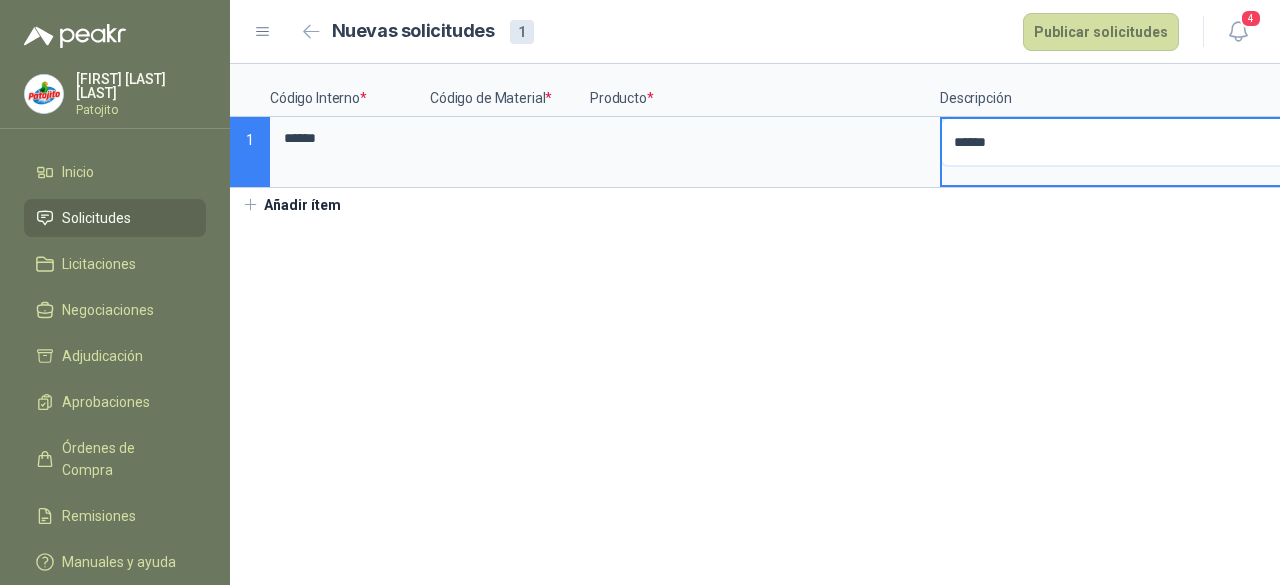 type 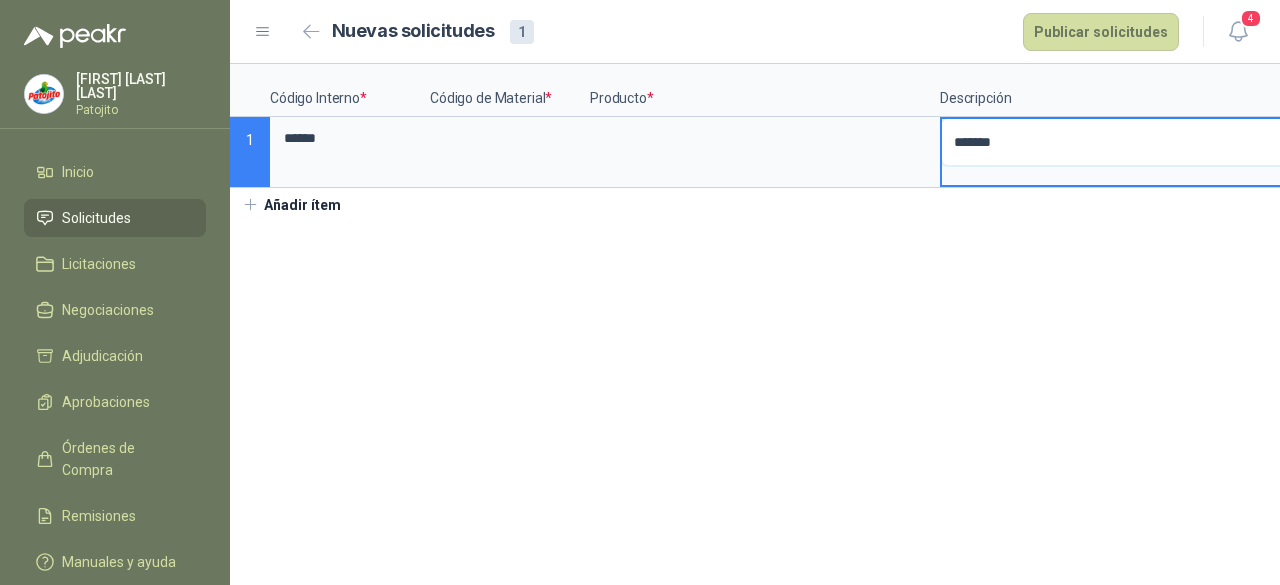 type 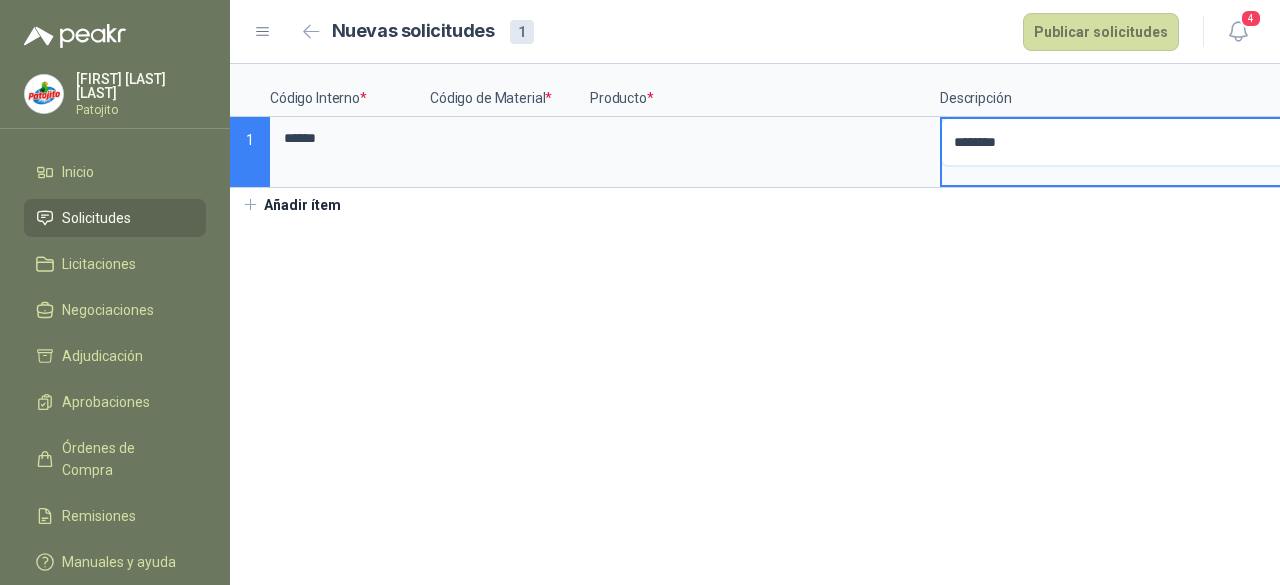 type 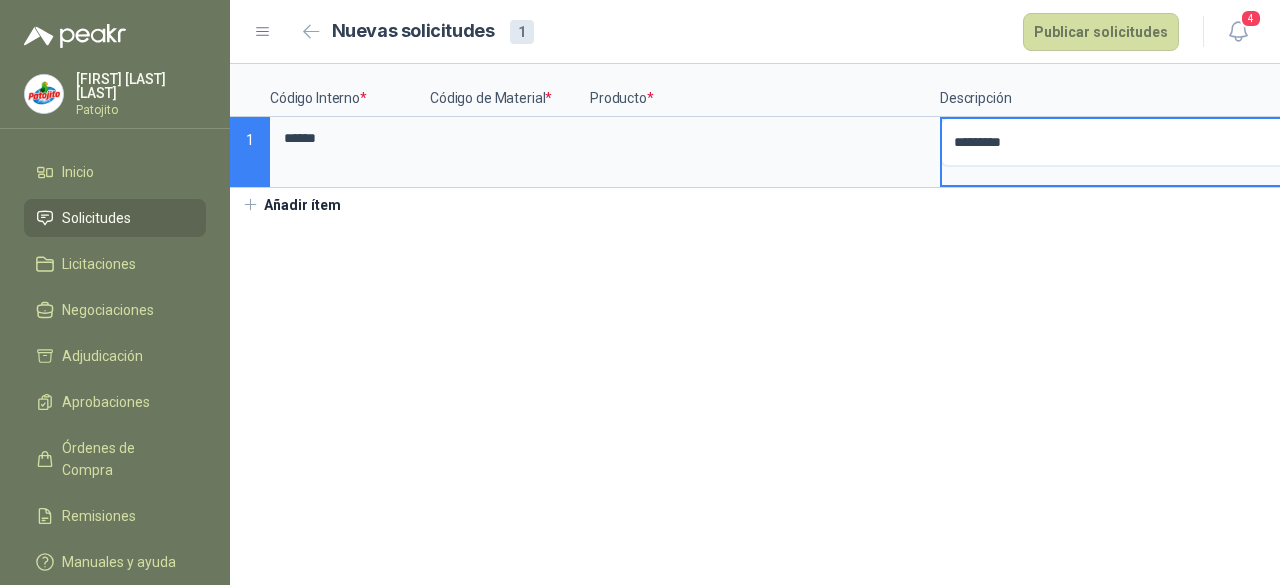 type 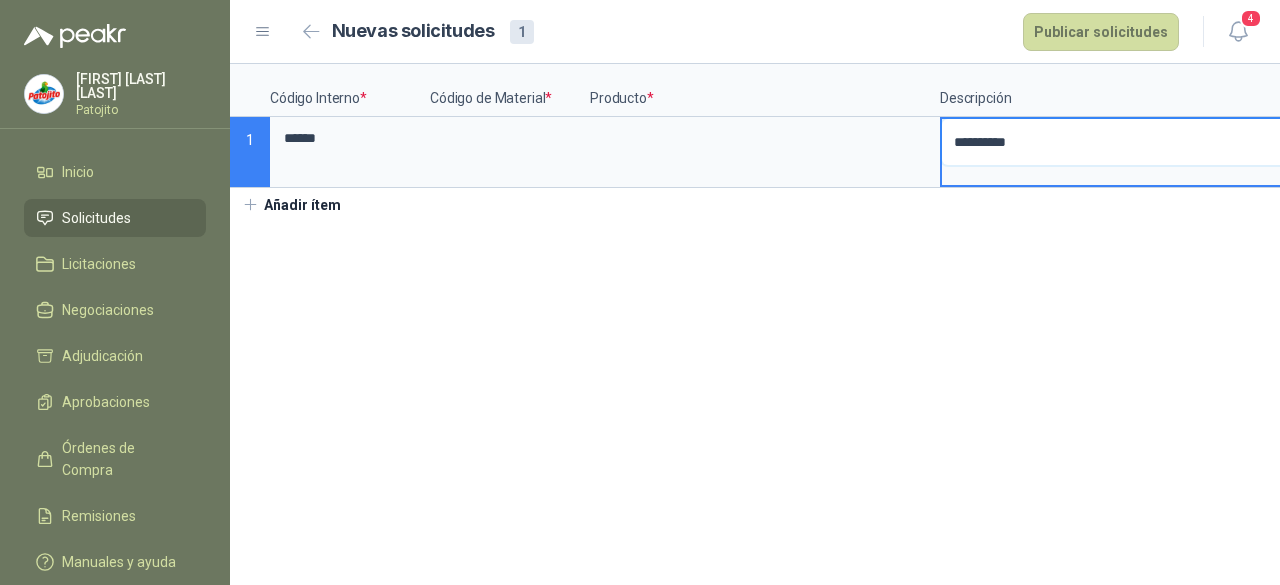type 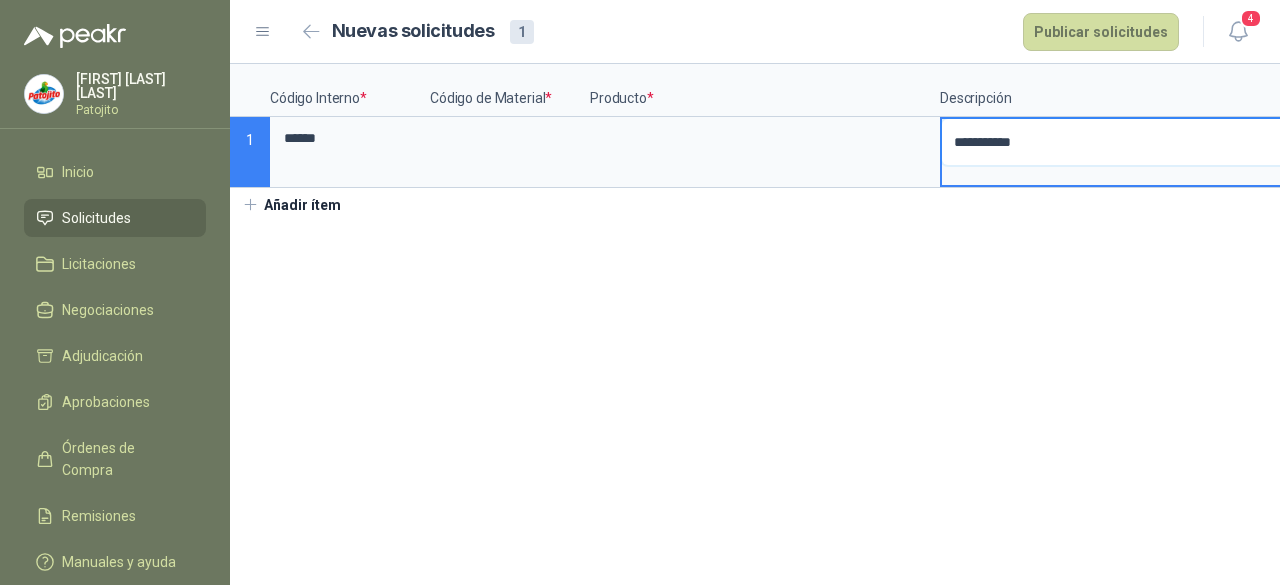type 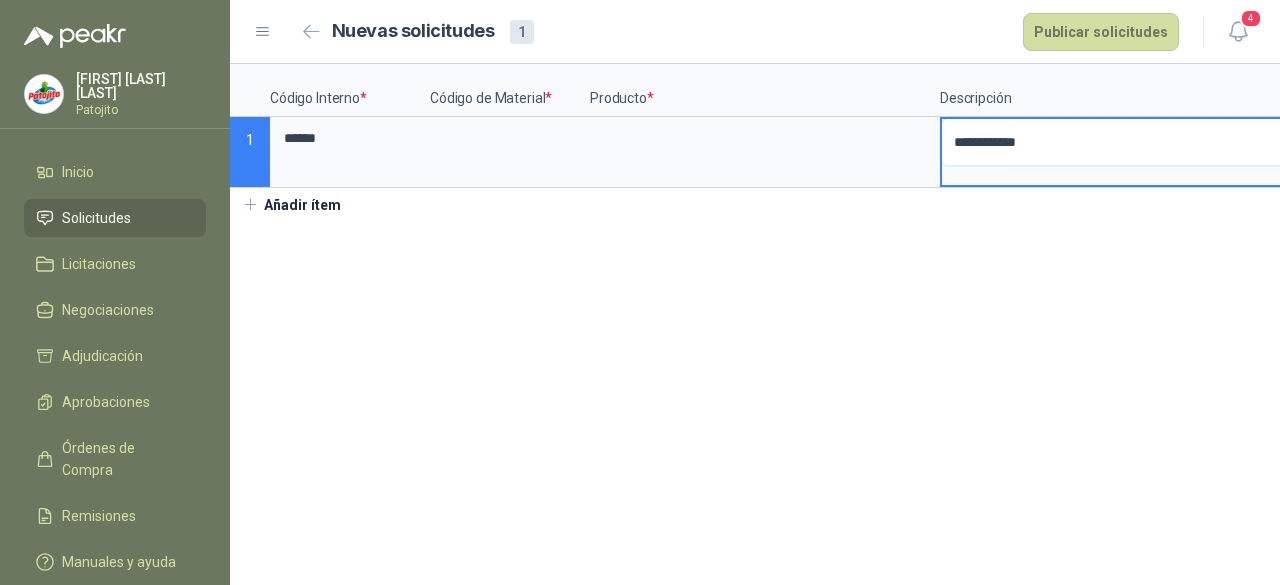 type 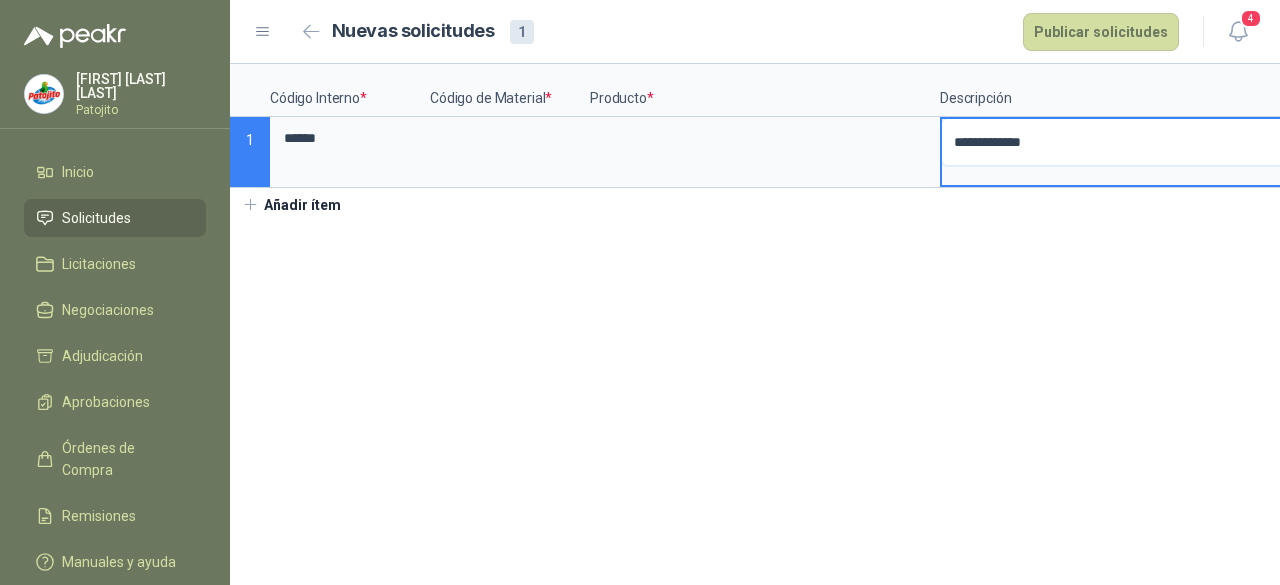 type 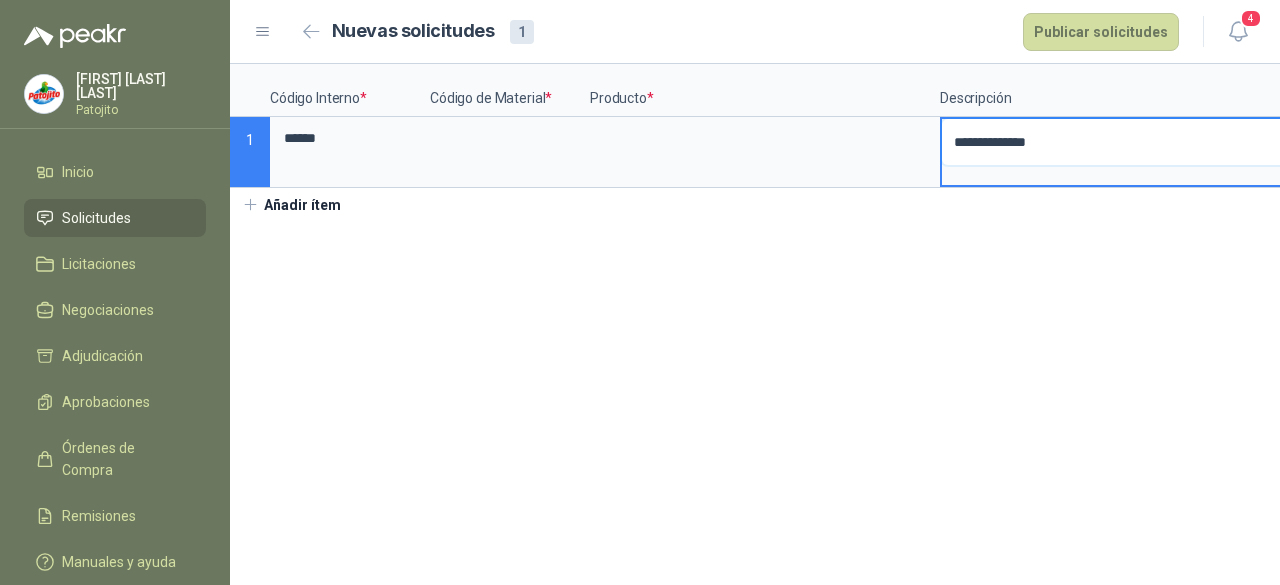 type 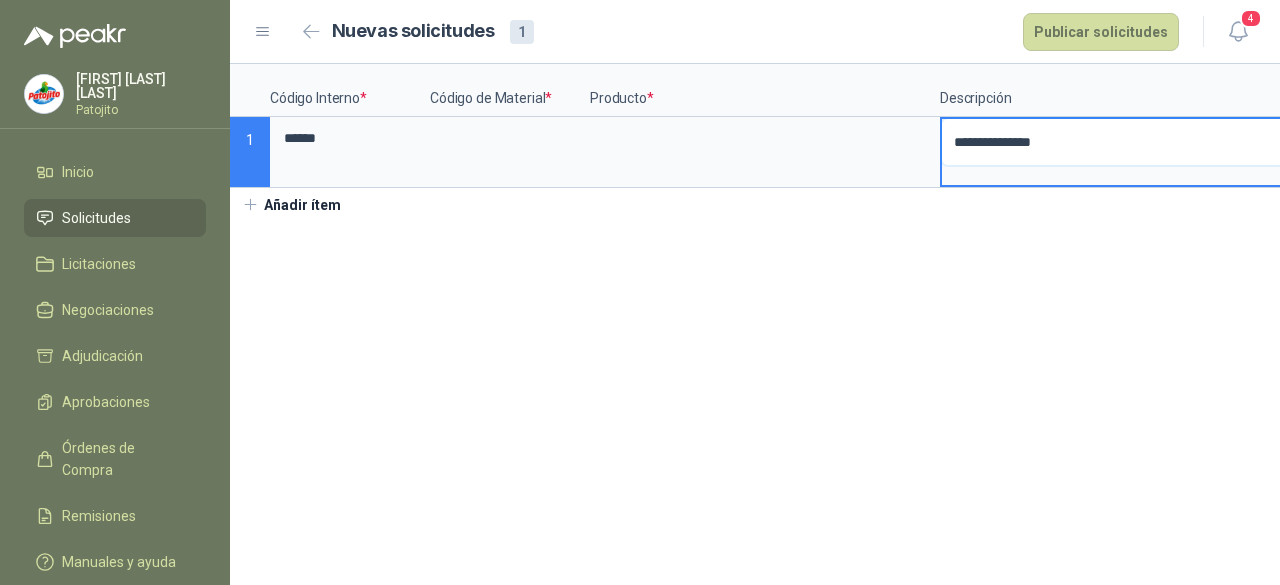 type 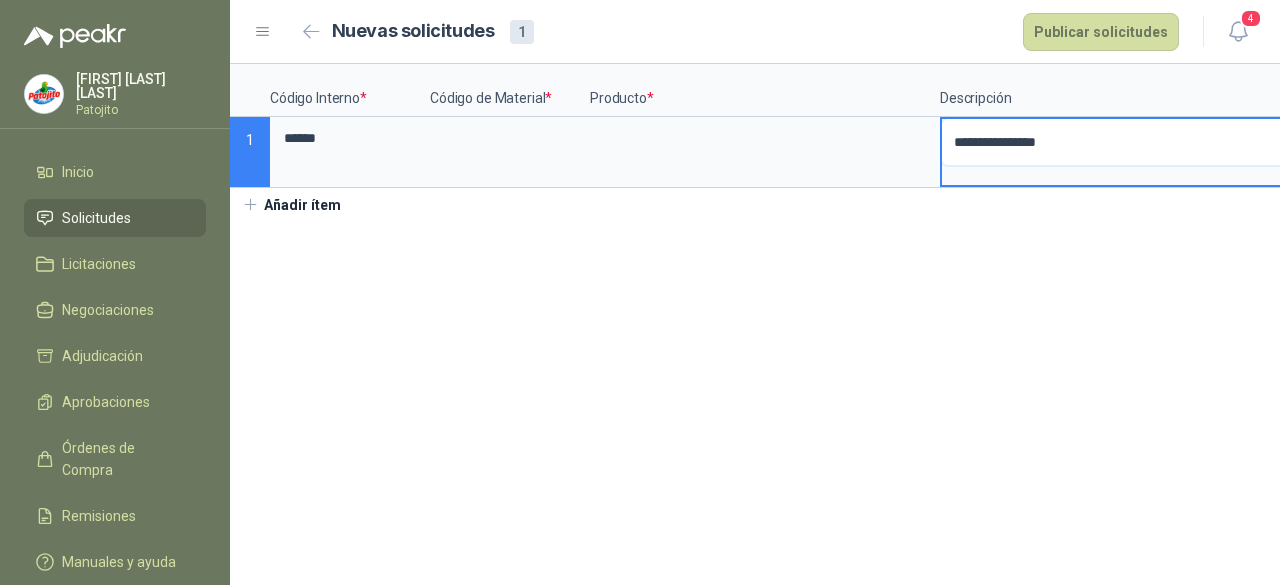 type 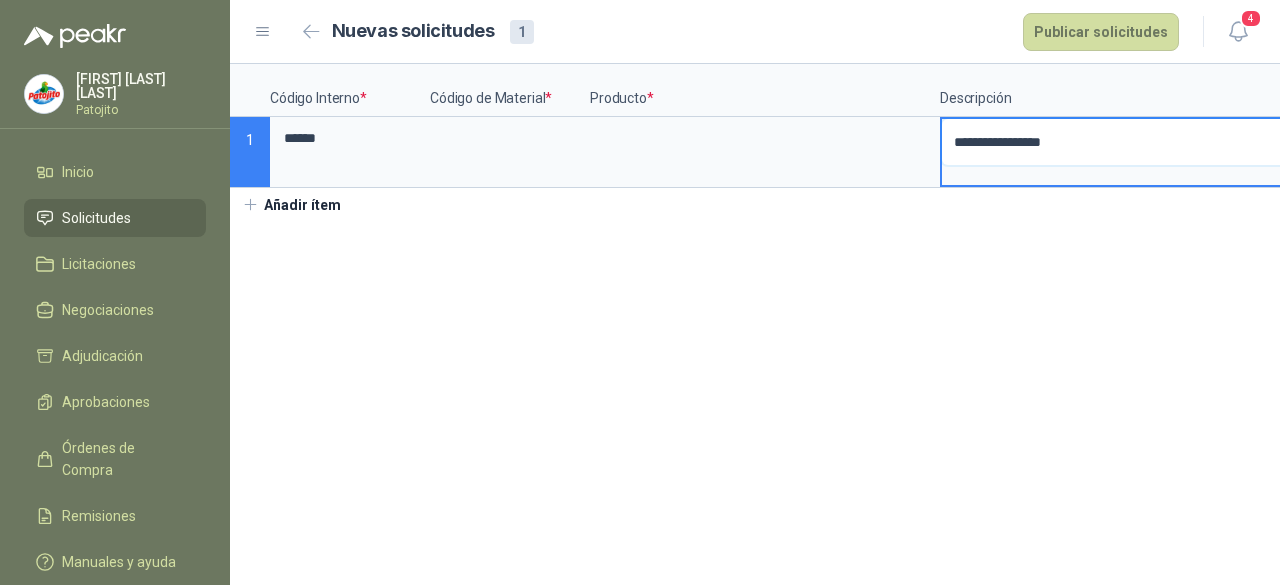 type 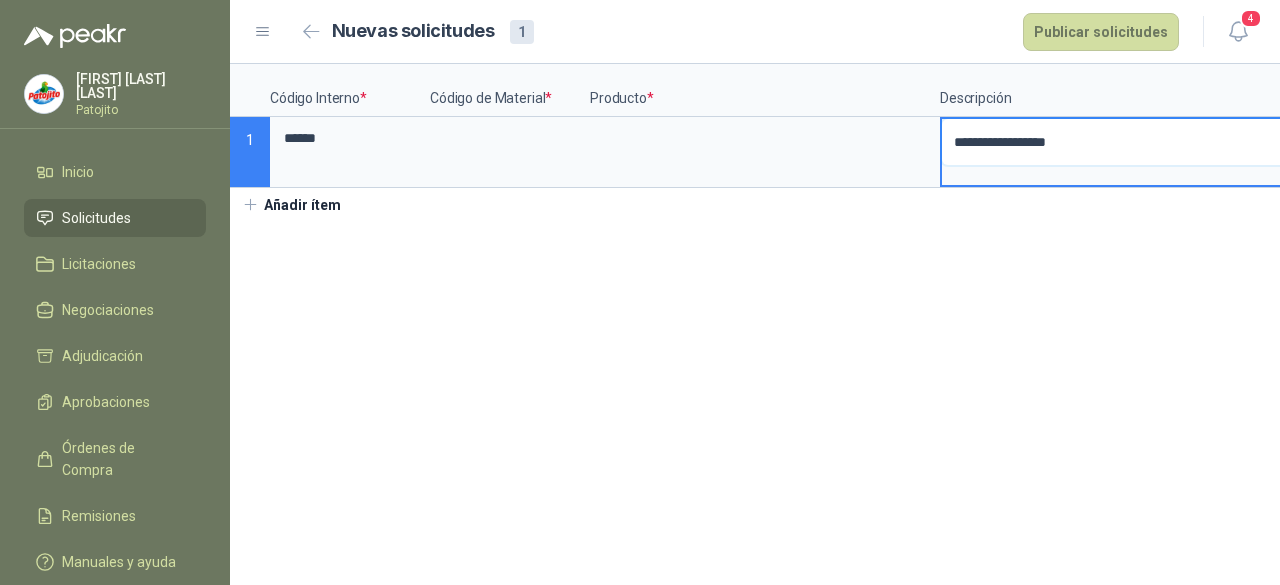 type 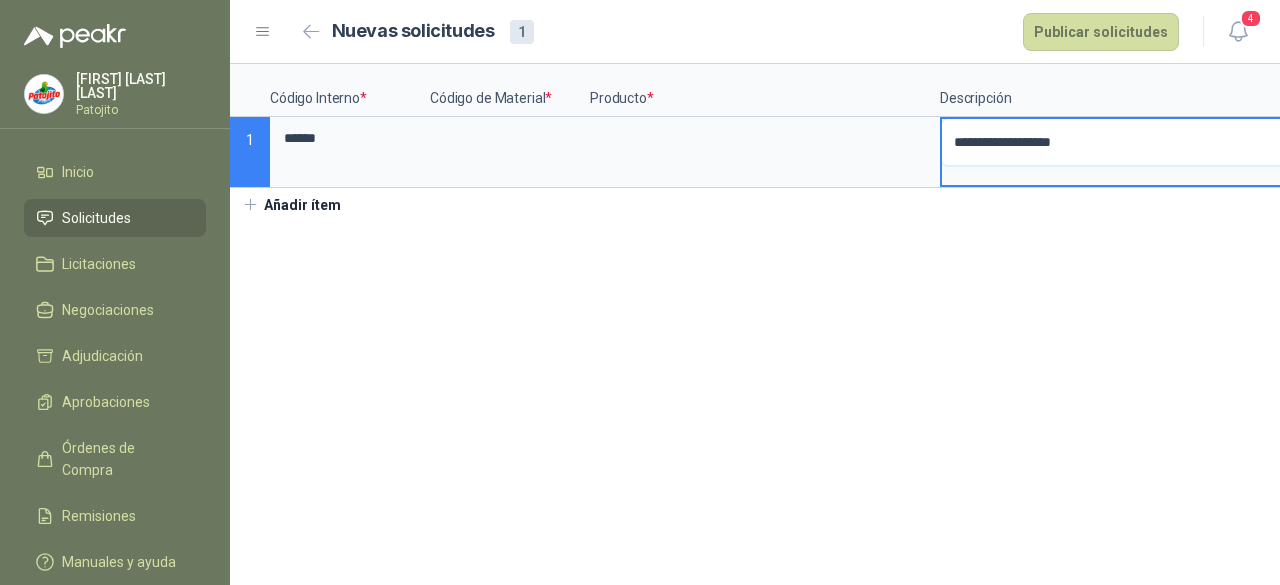 type 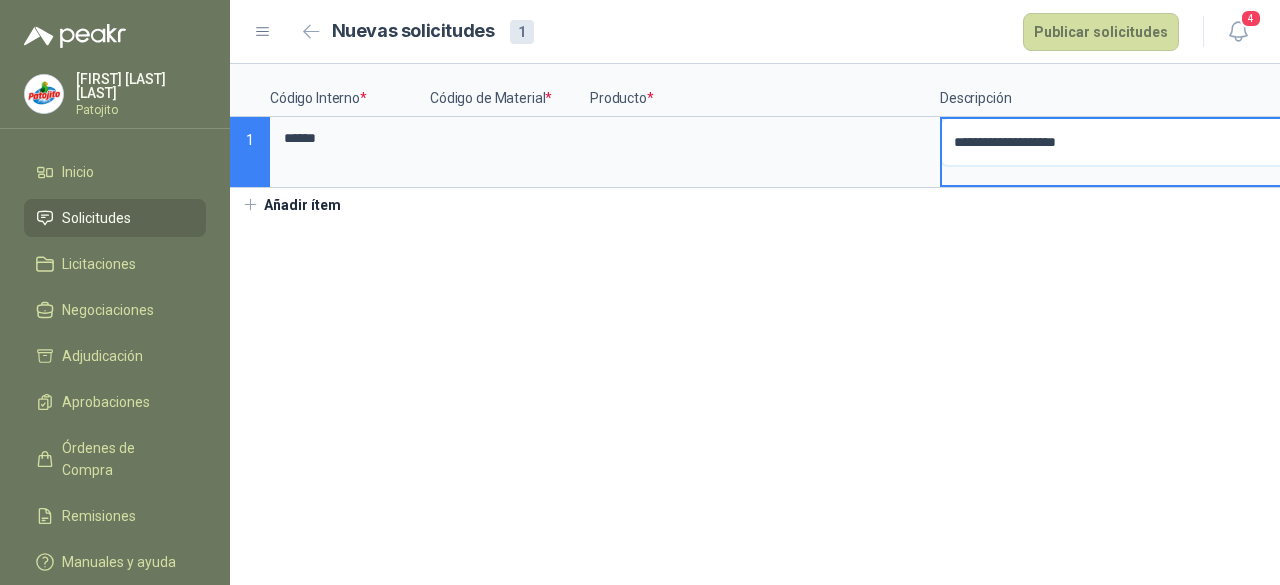 type 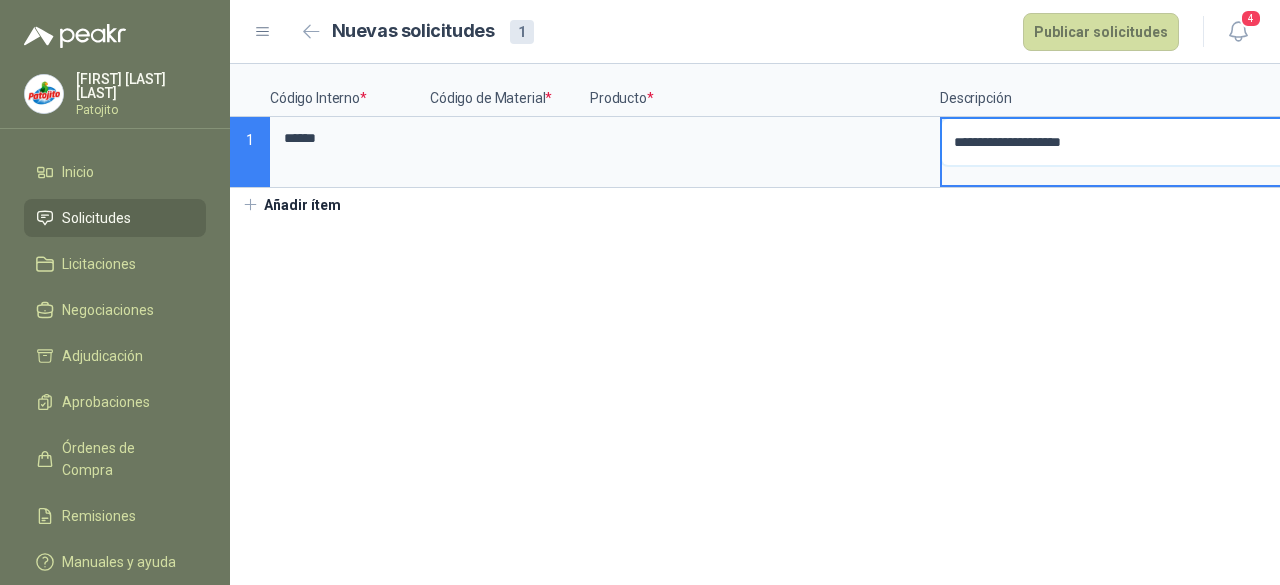 type 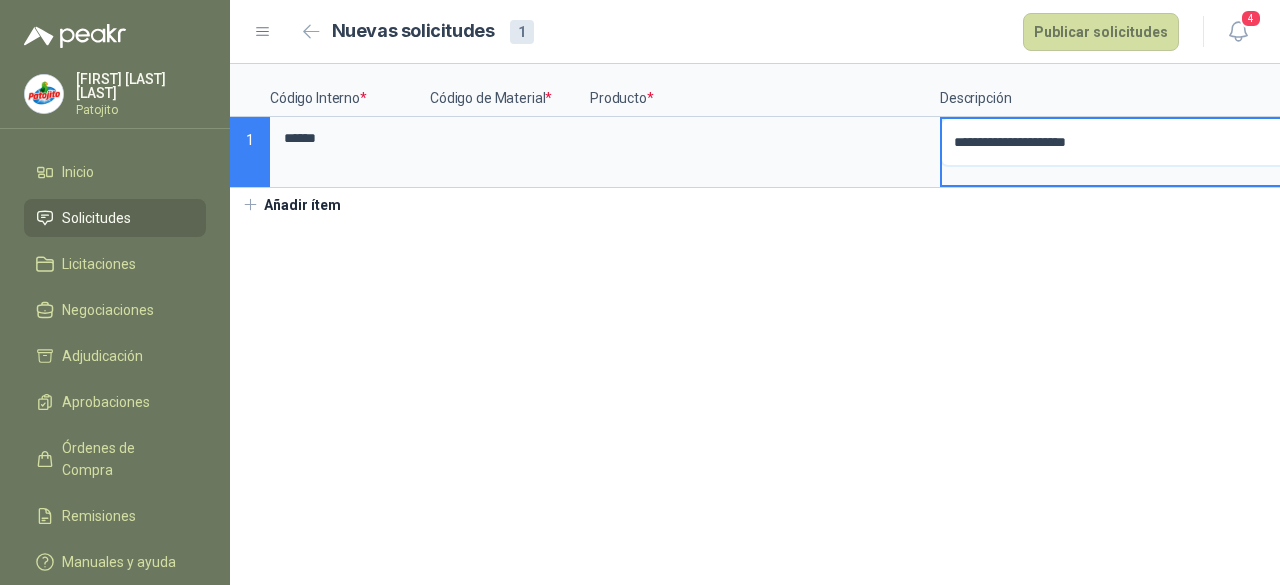 type 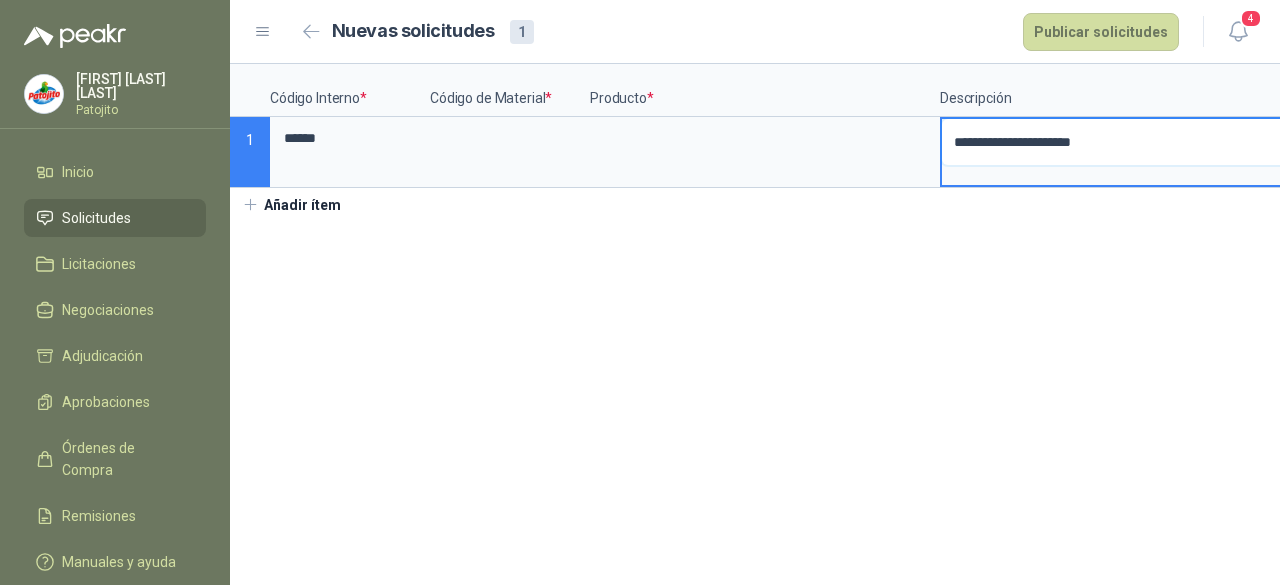 type 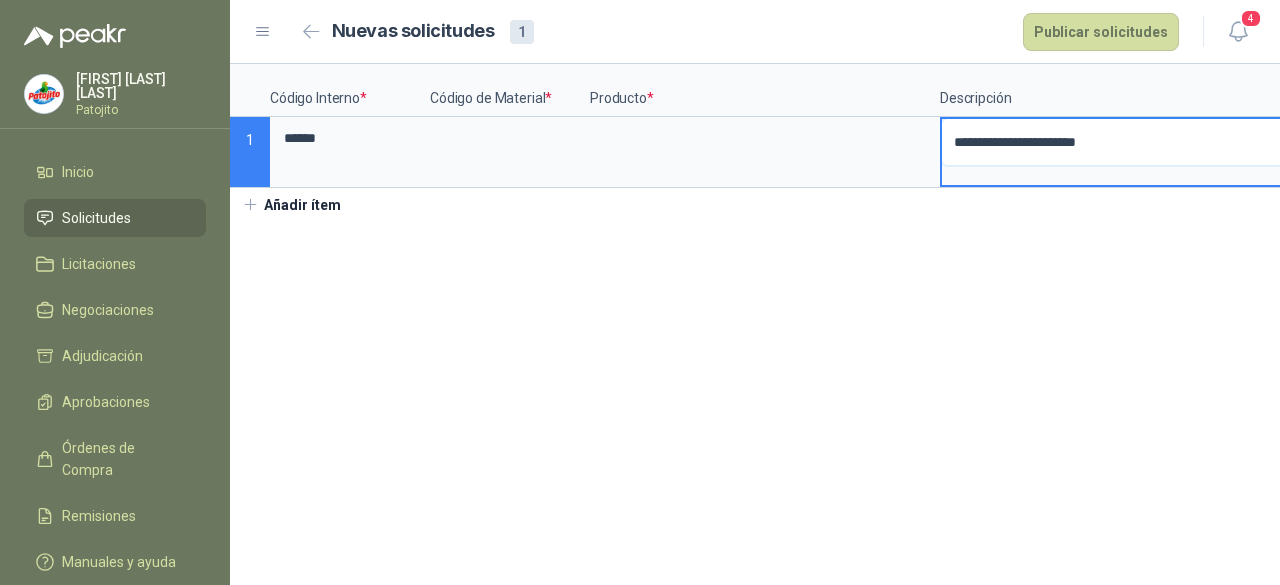 type 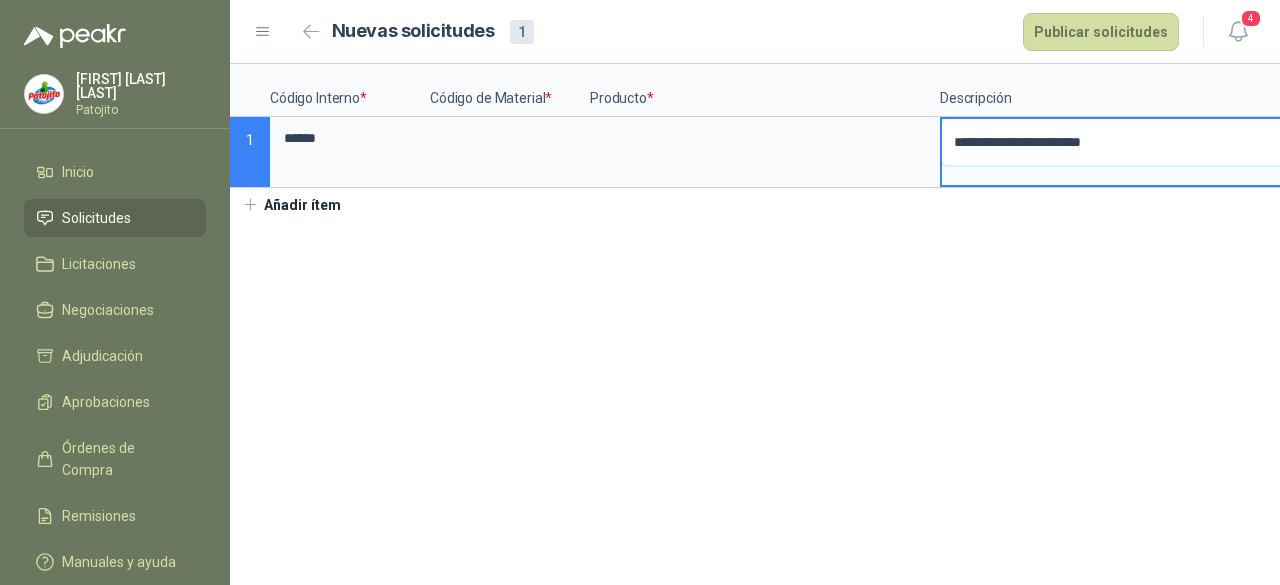 type 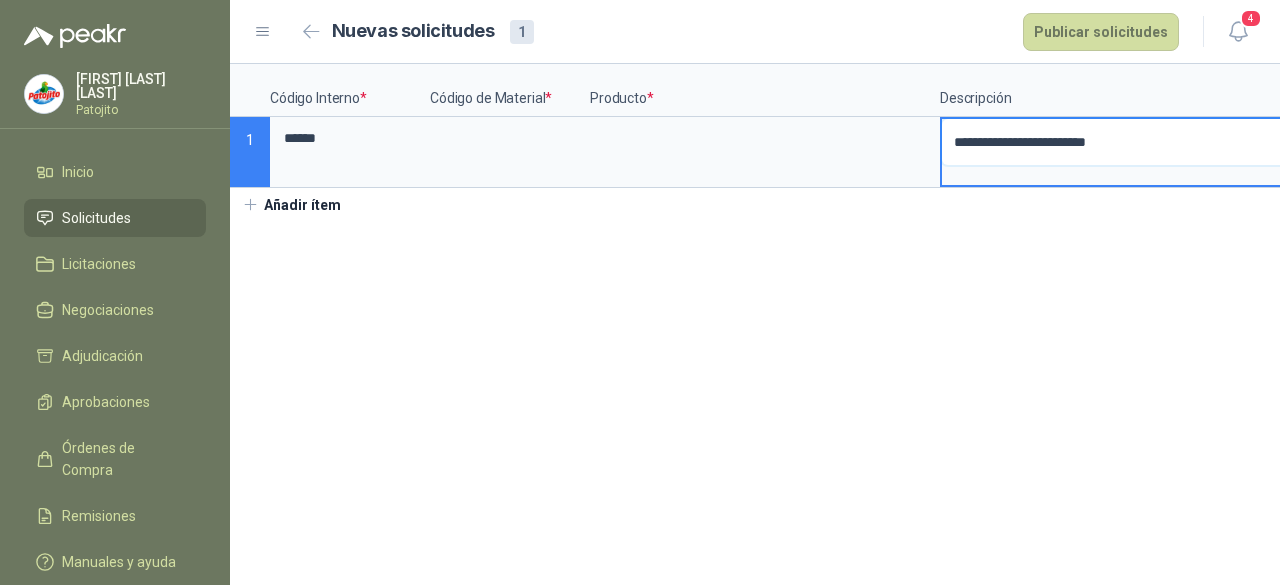 type 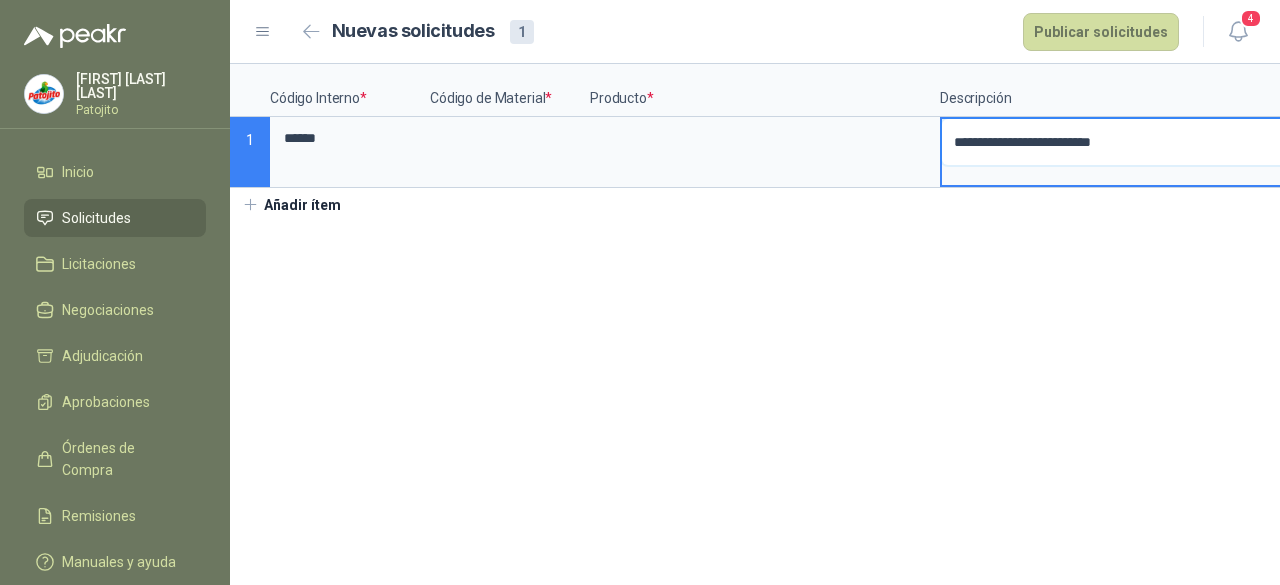 type 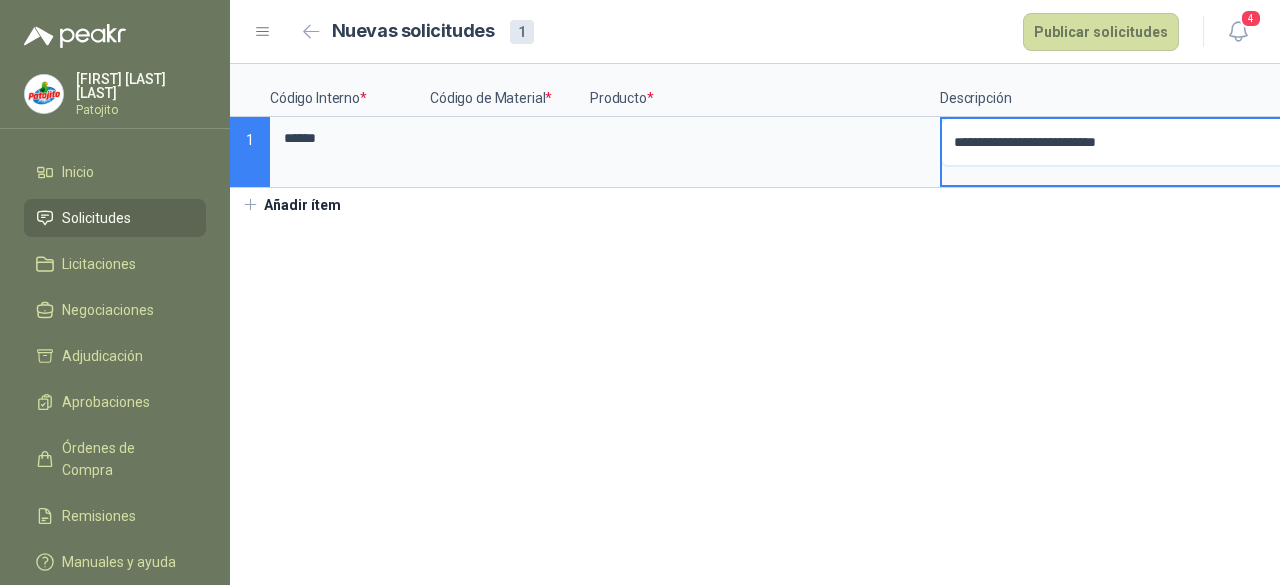 type 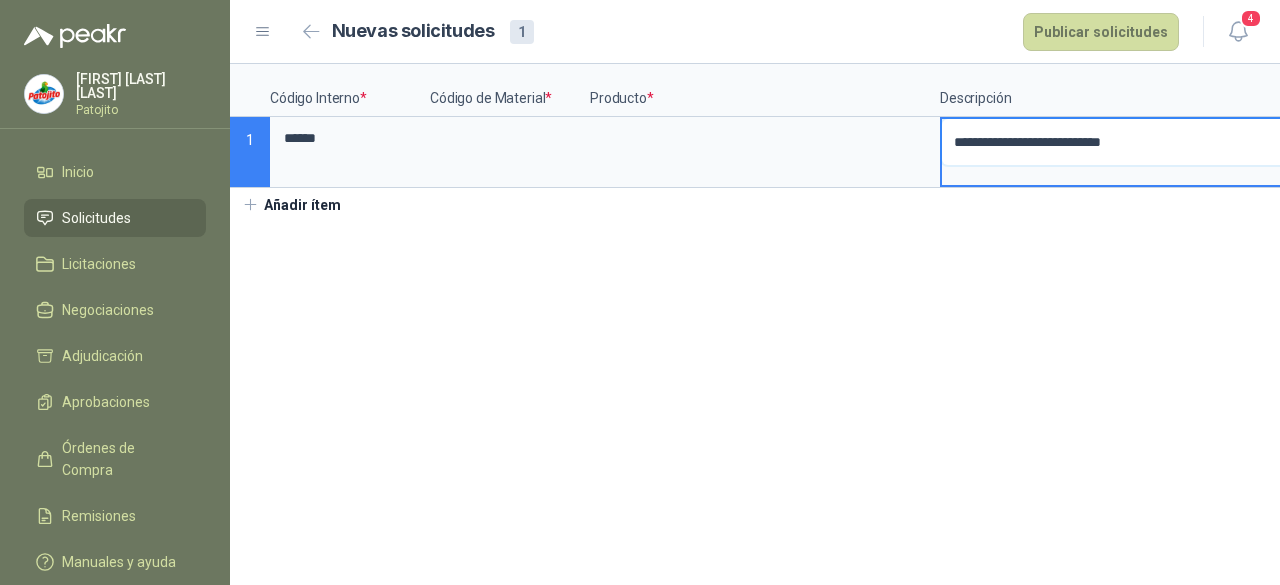 type 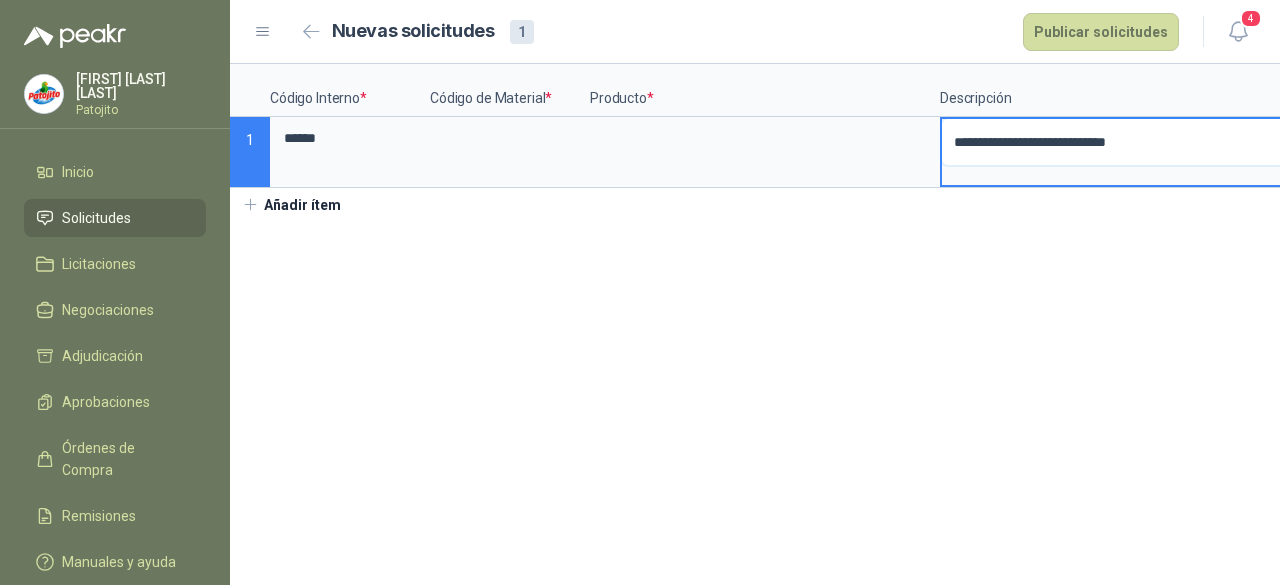 type 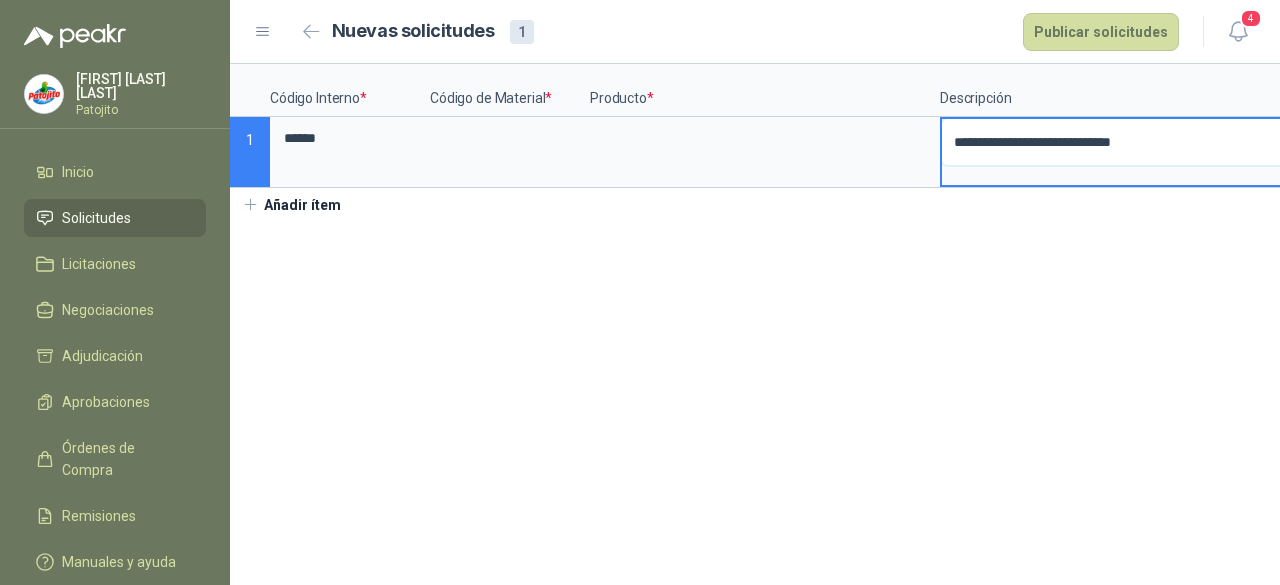 type 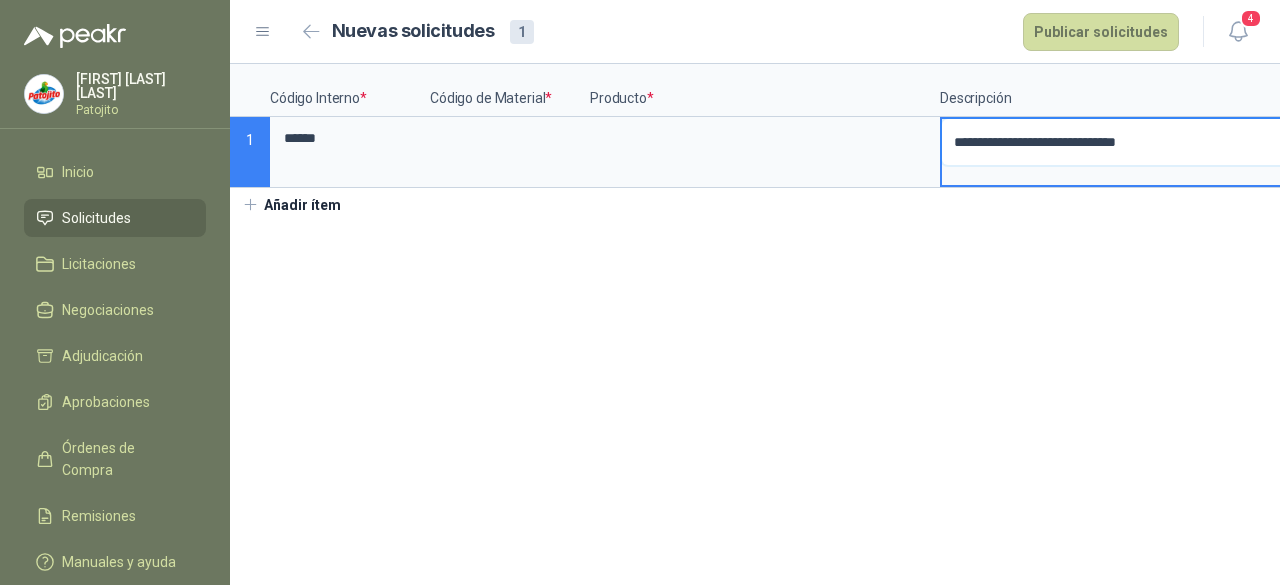 type 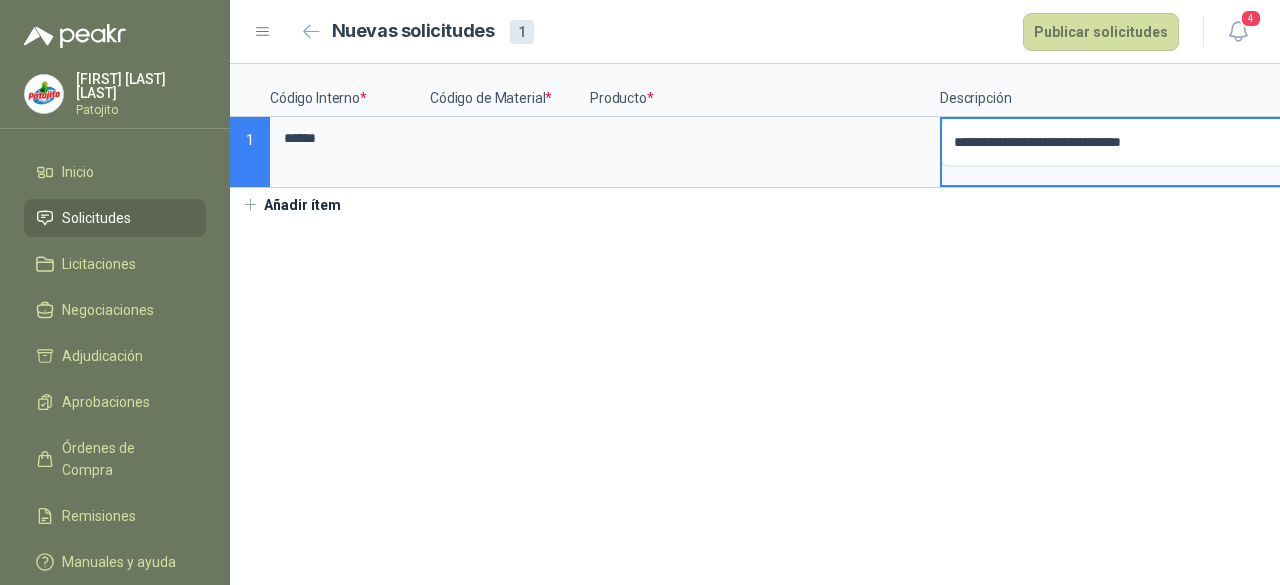 type 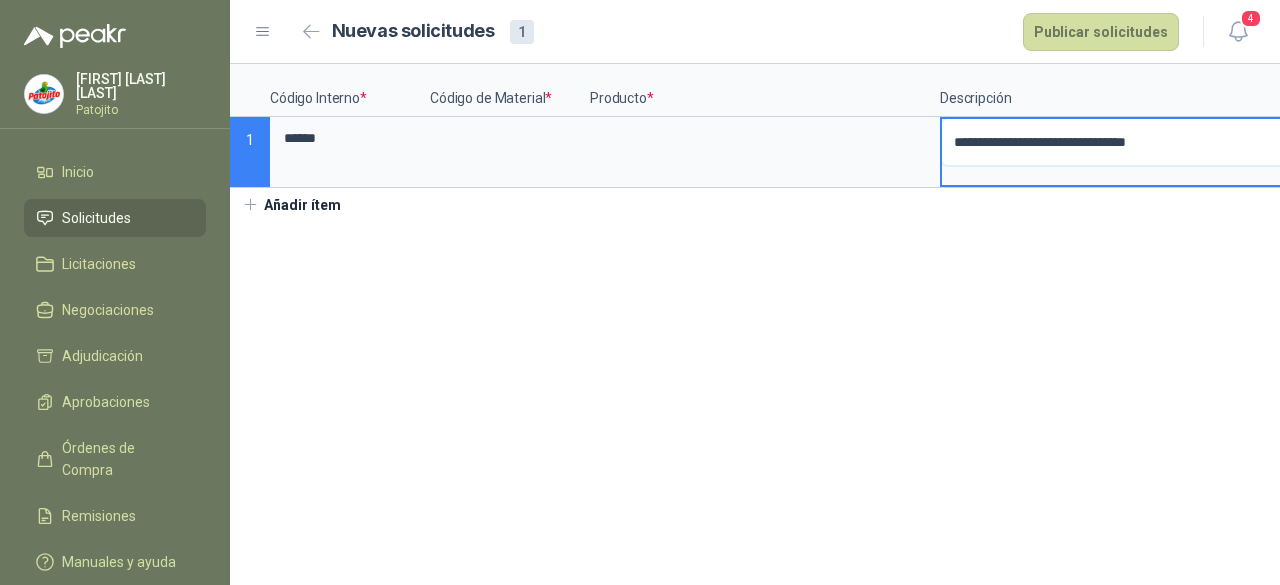 type 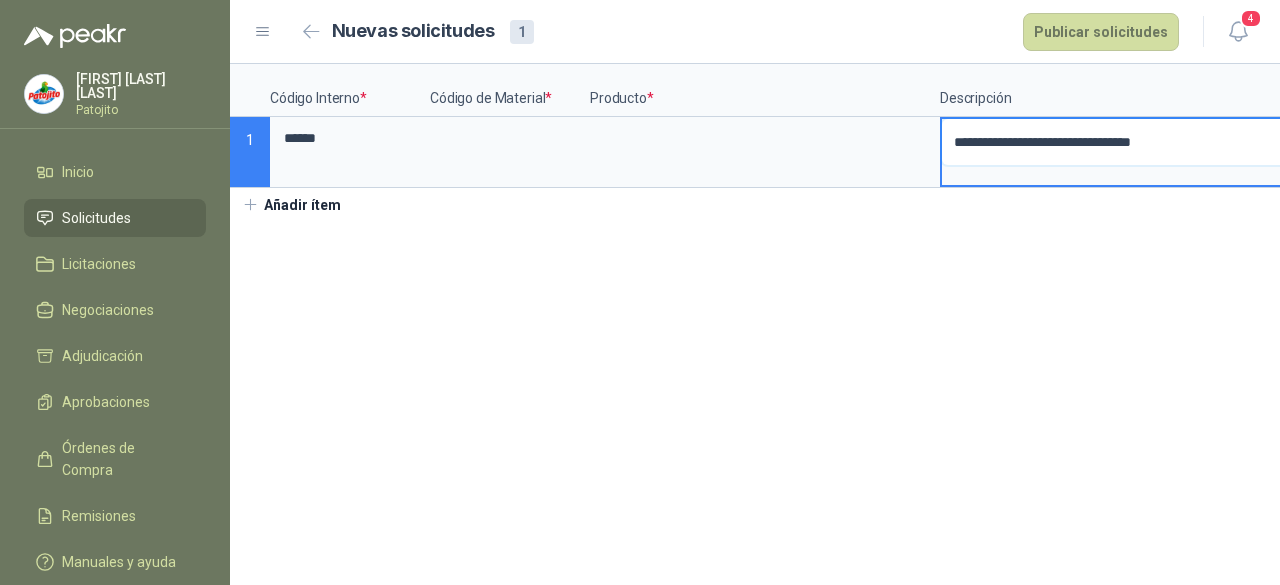 type 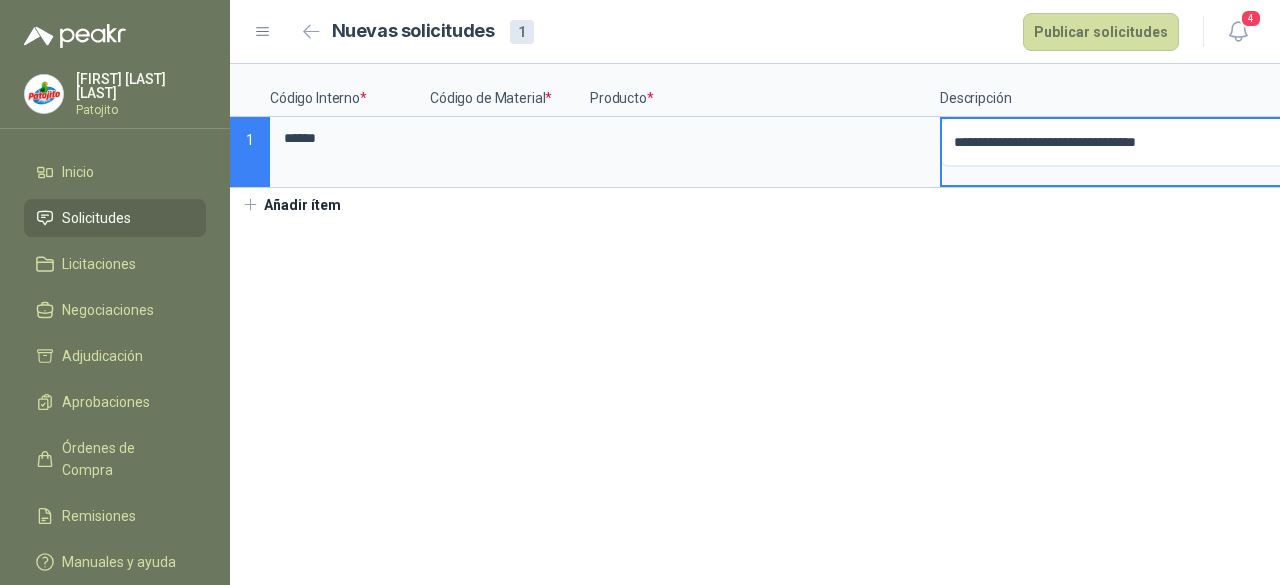 type 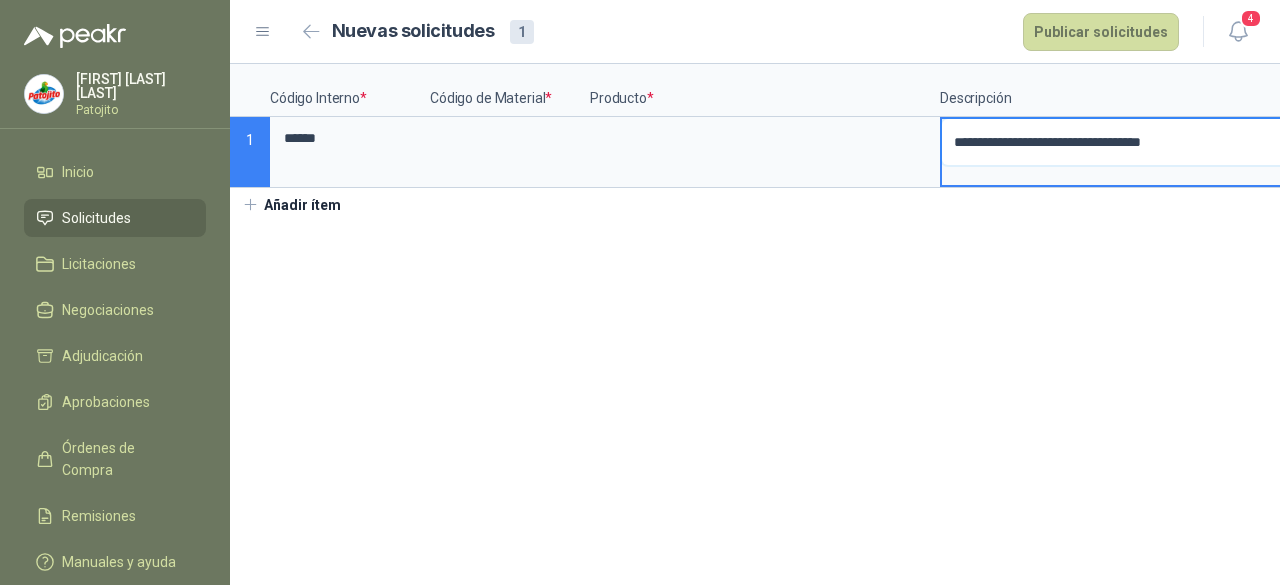type 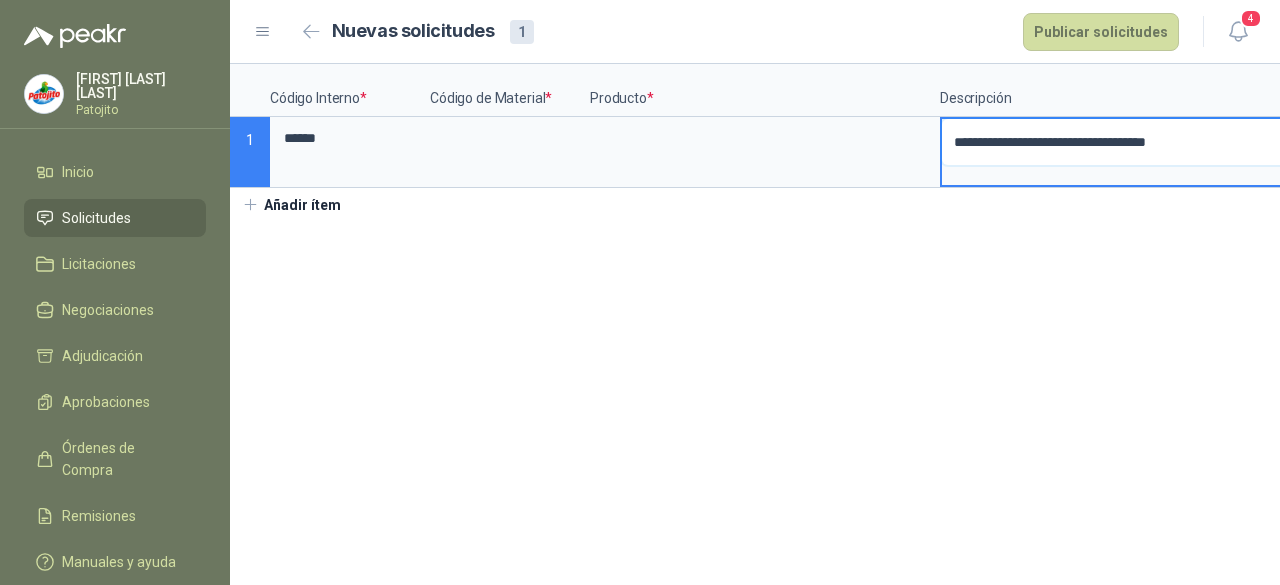 type 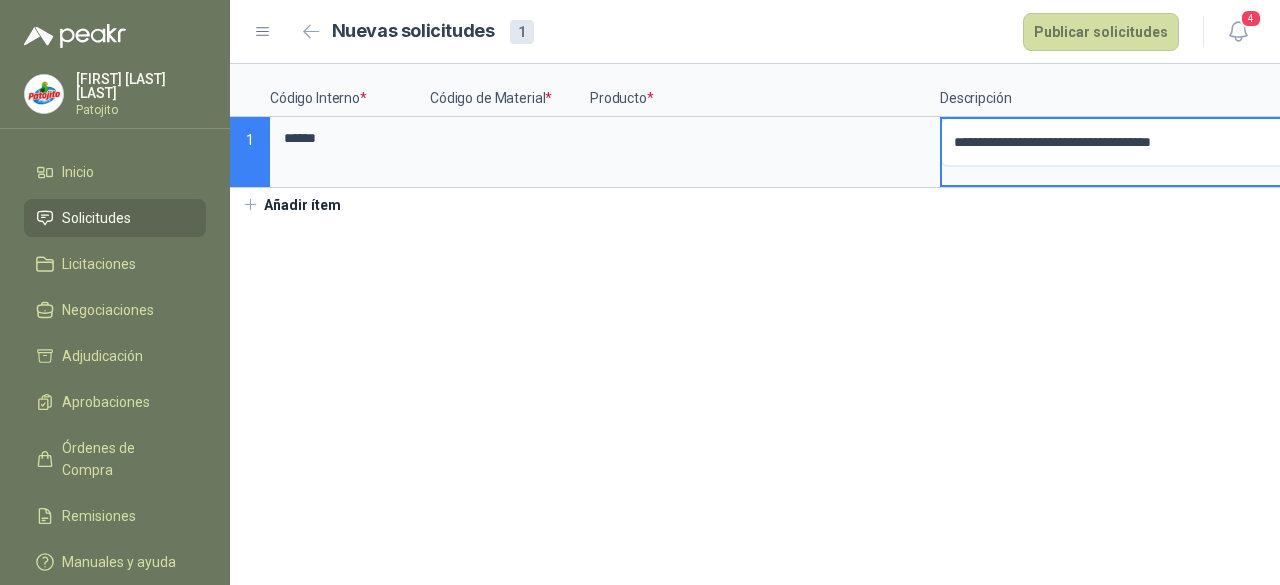 type 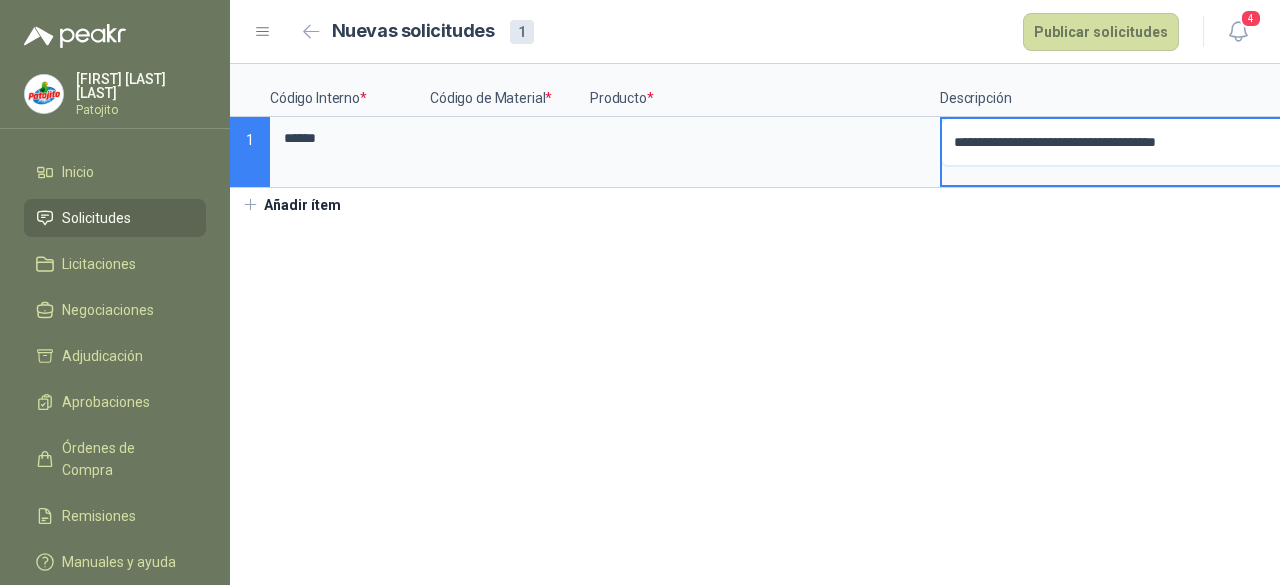 type 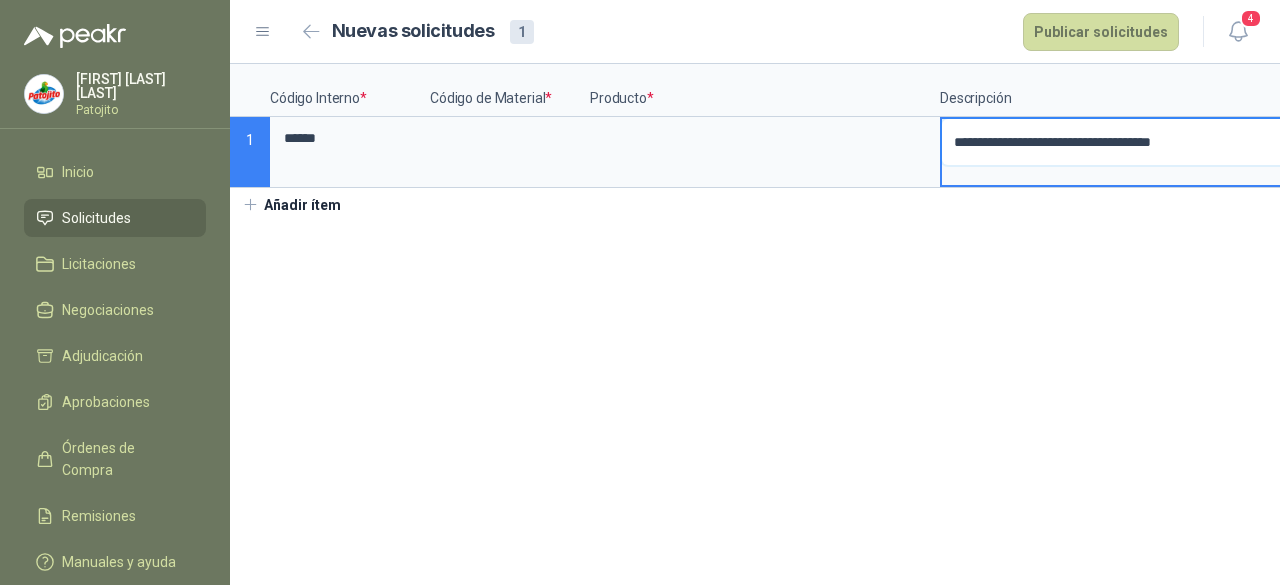 type 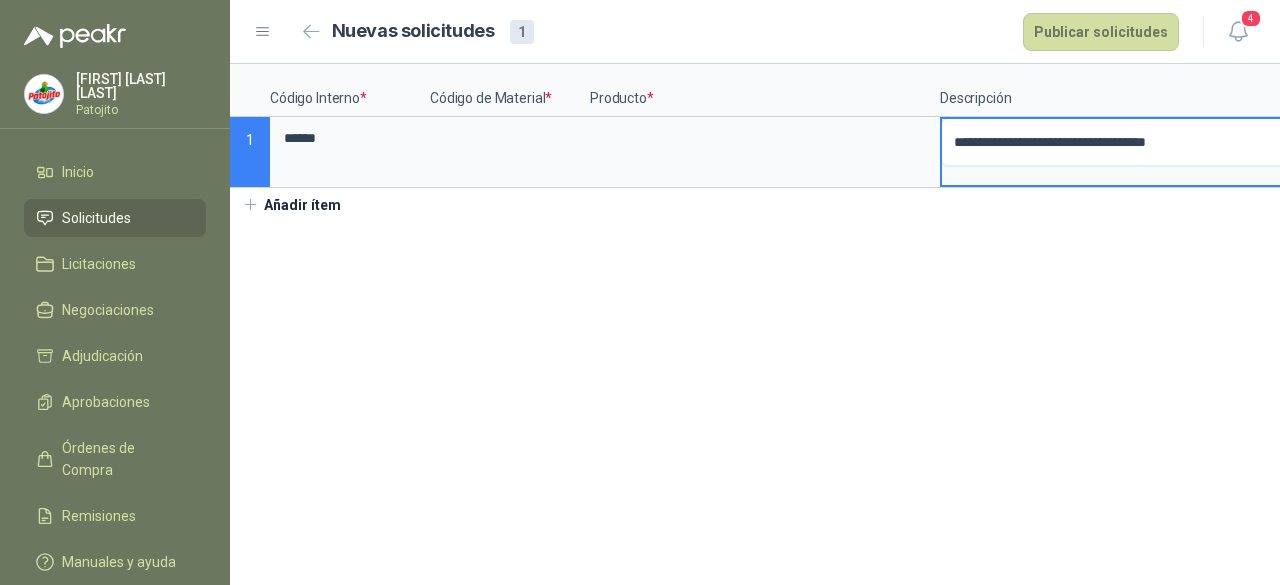 type 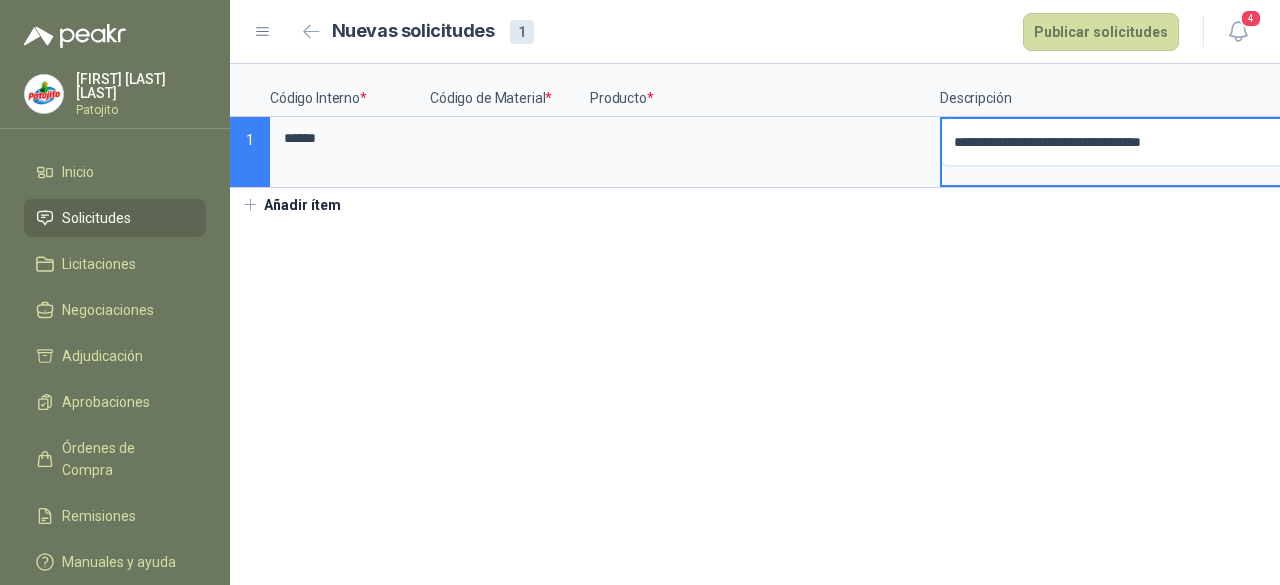 type 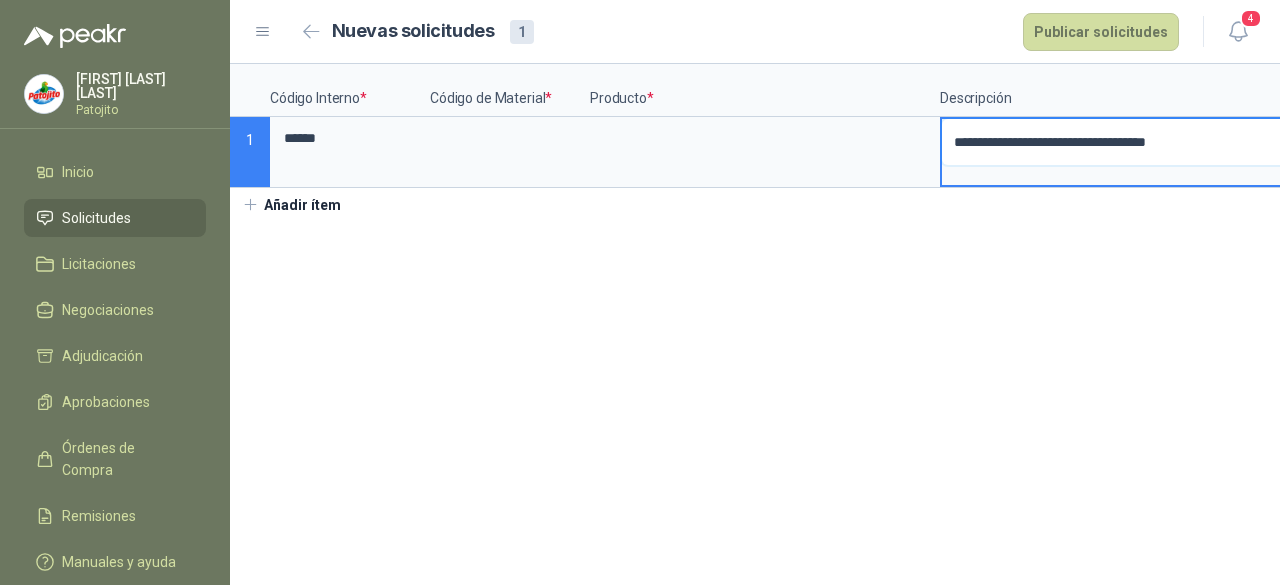 type 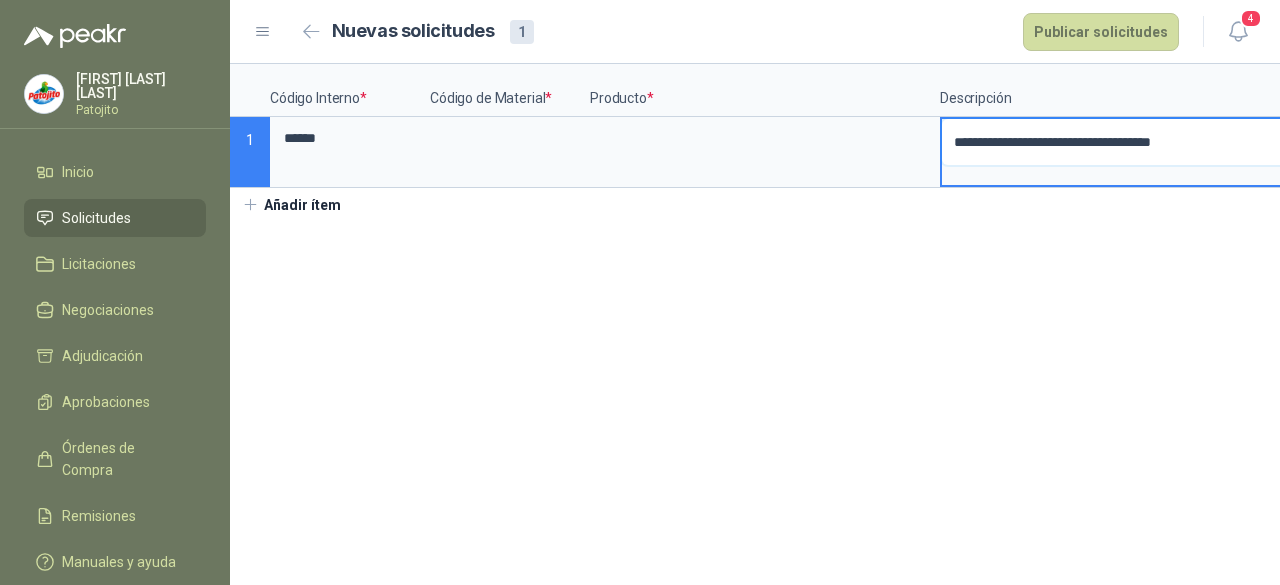 type 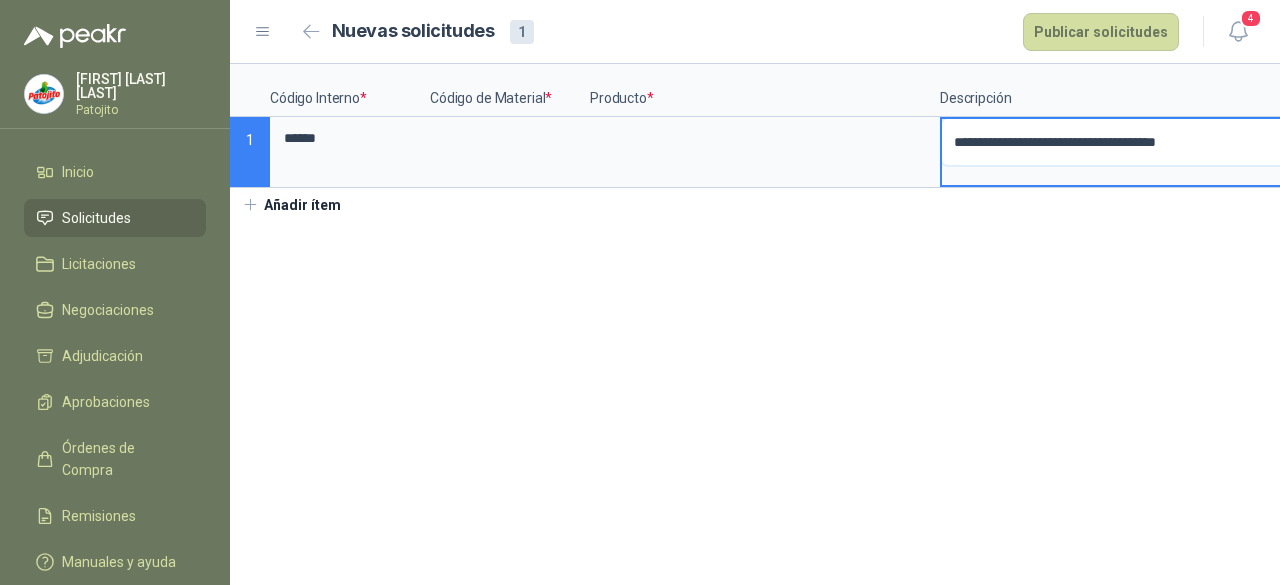 type 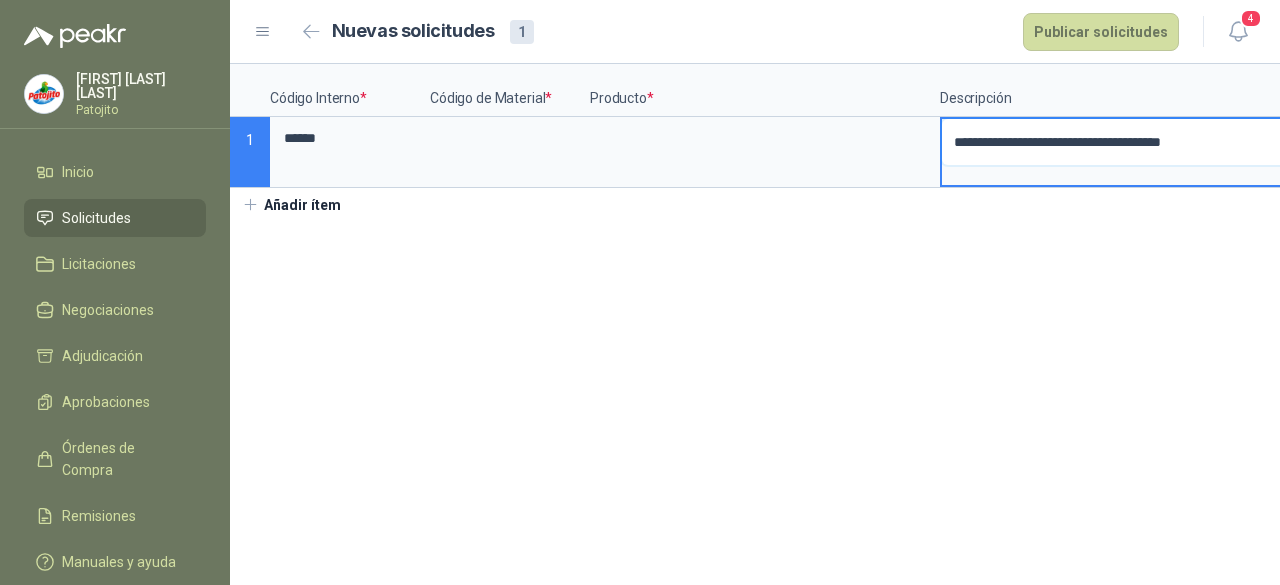 type 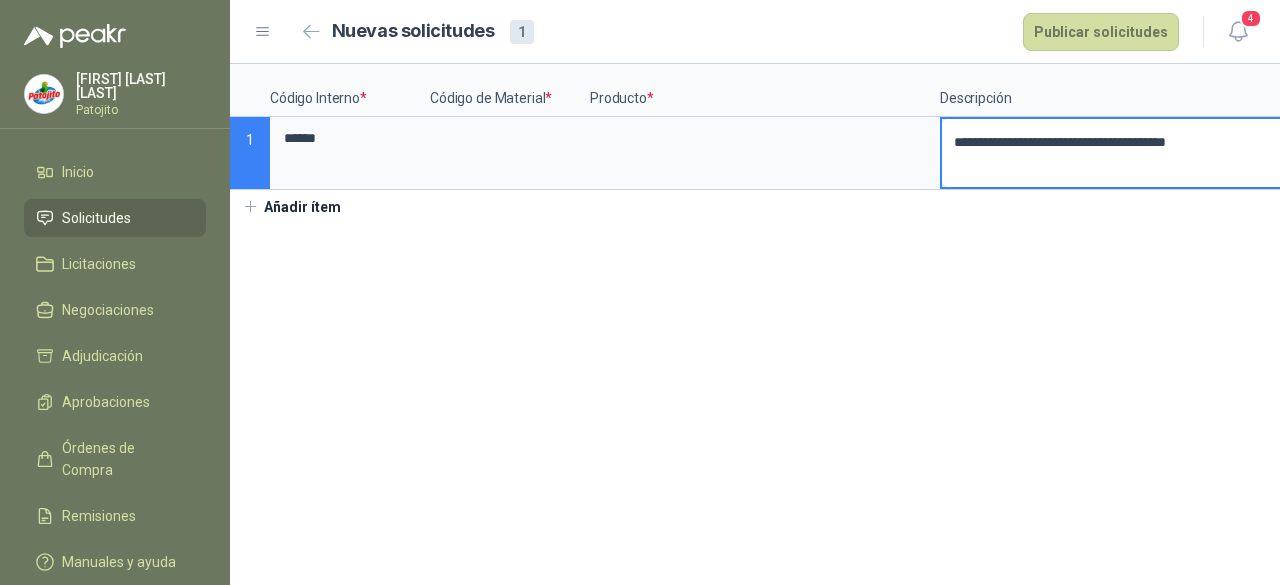 type 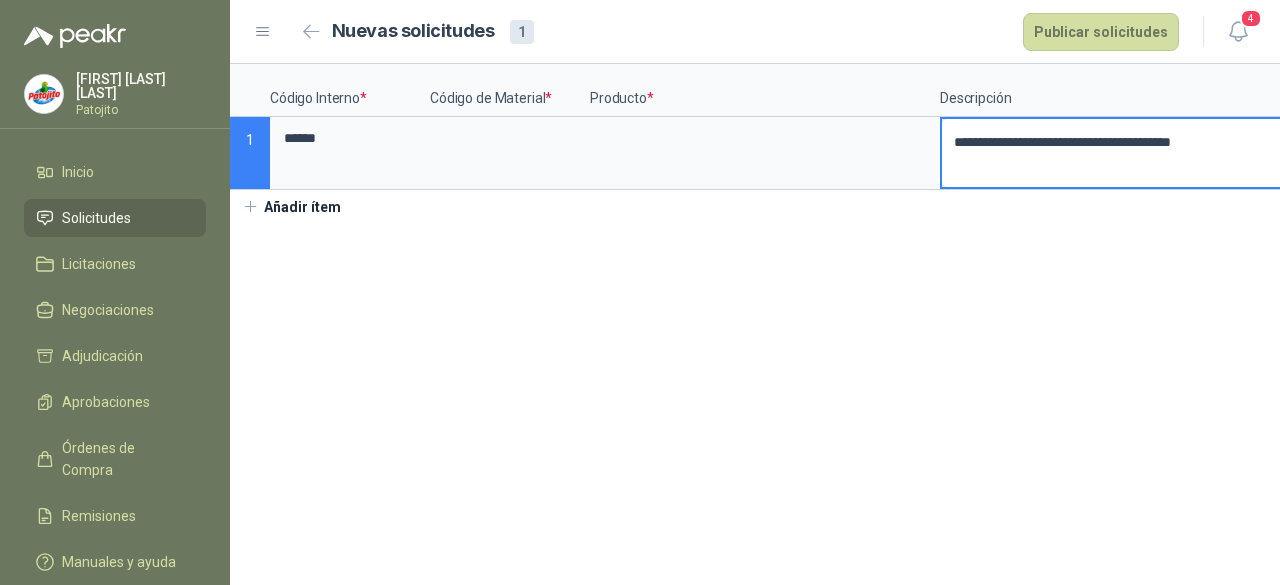 type 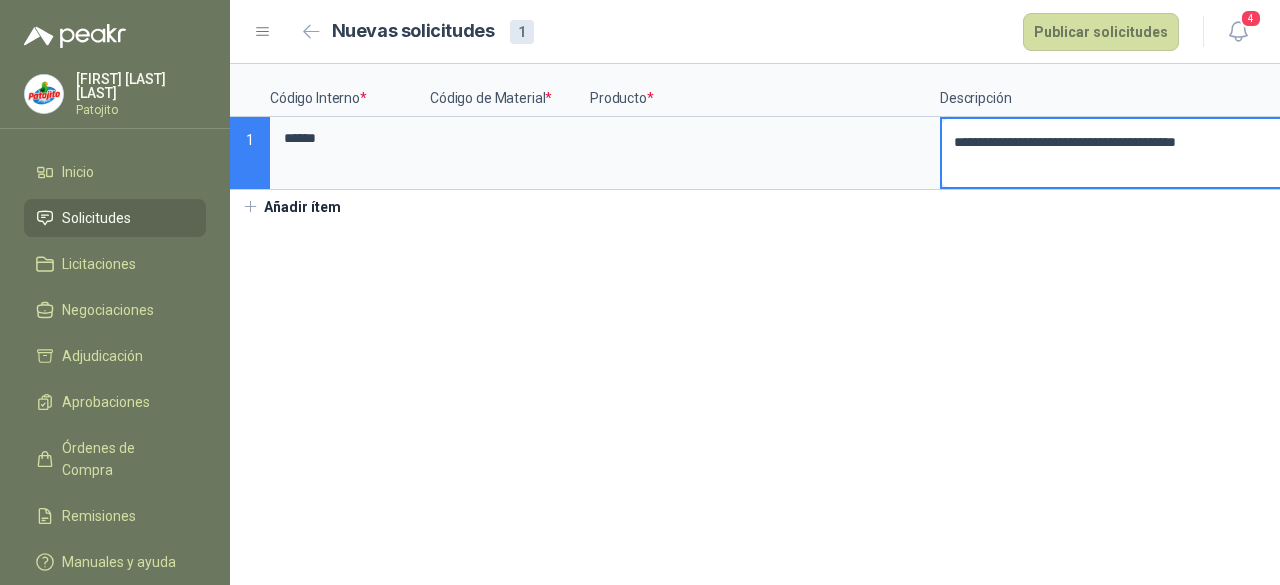 type on "**********" 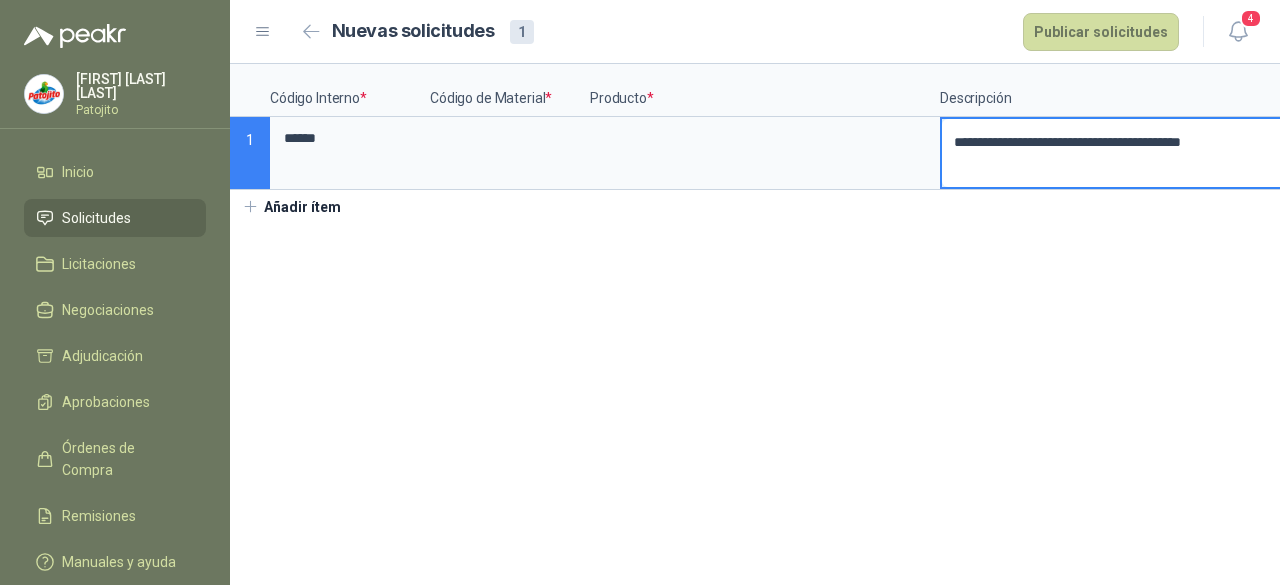 type 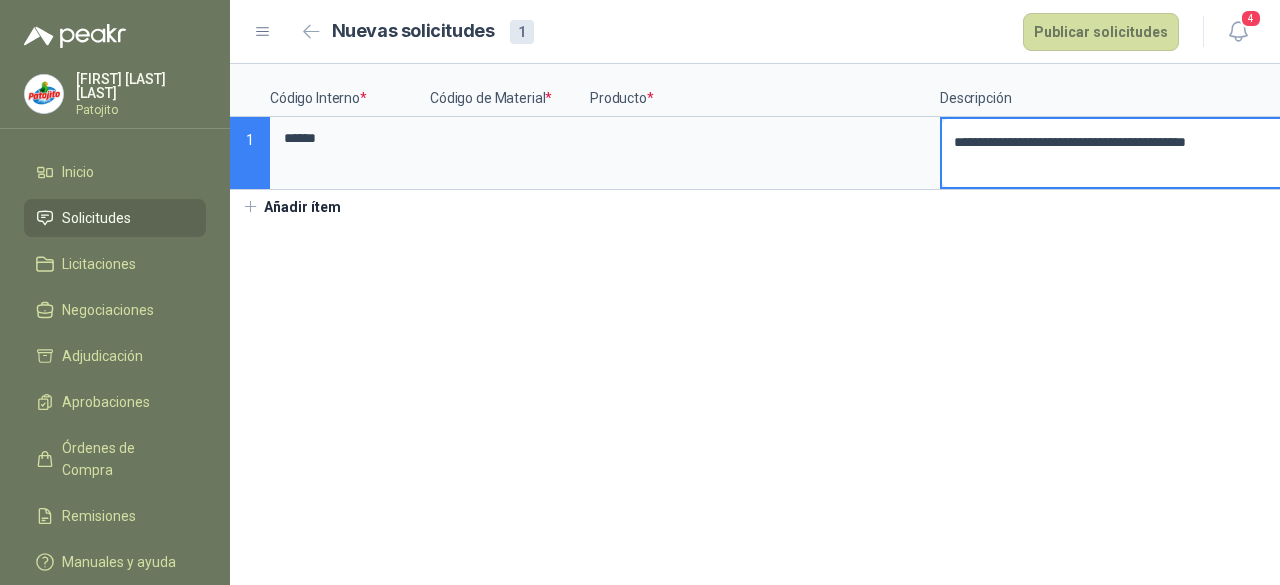 type 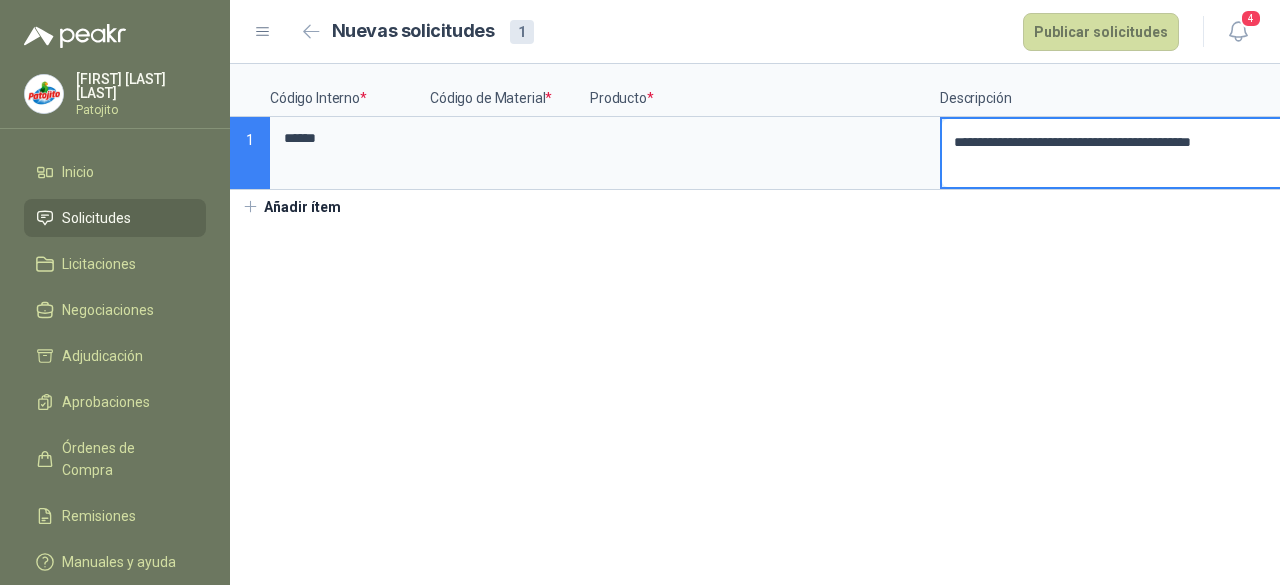 type 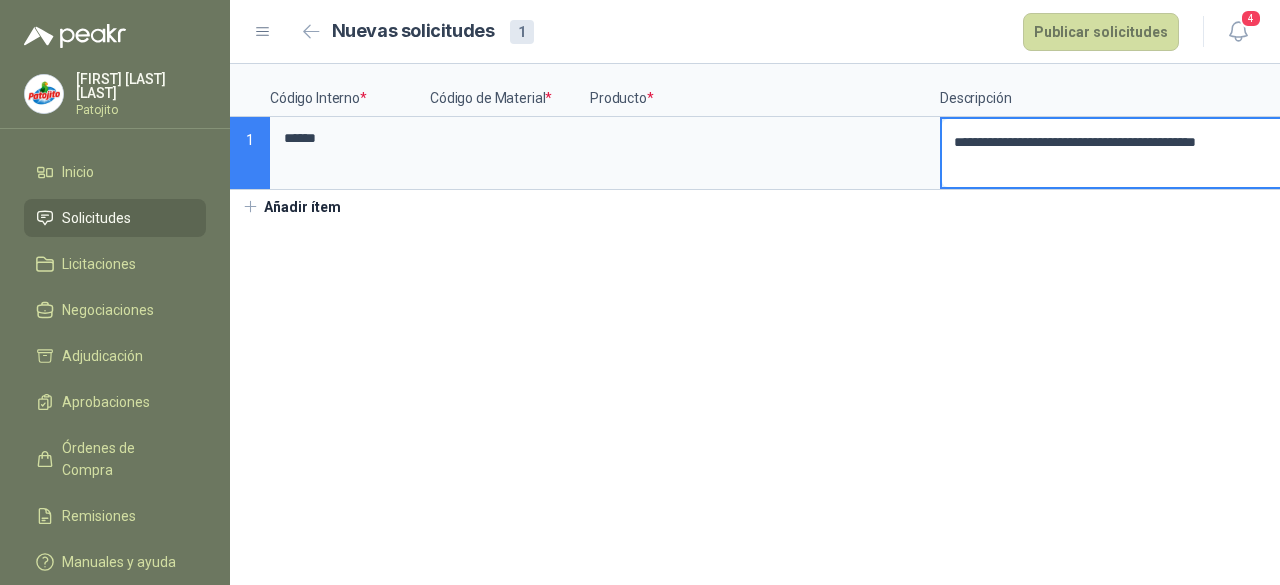 type 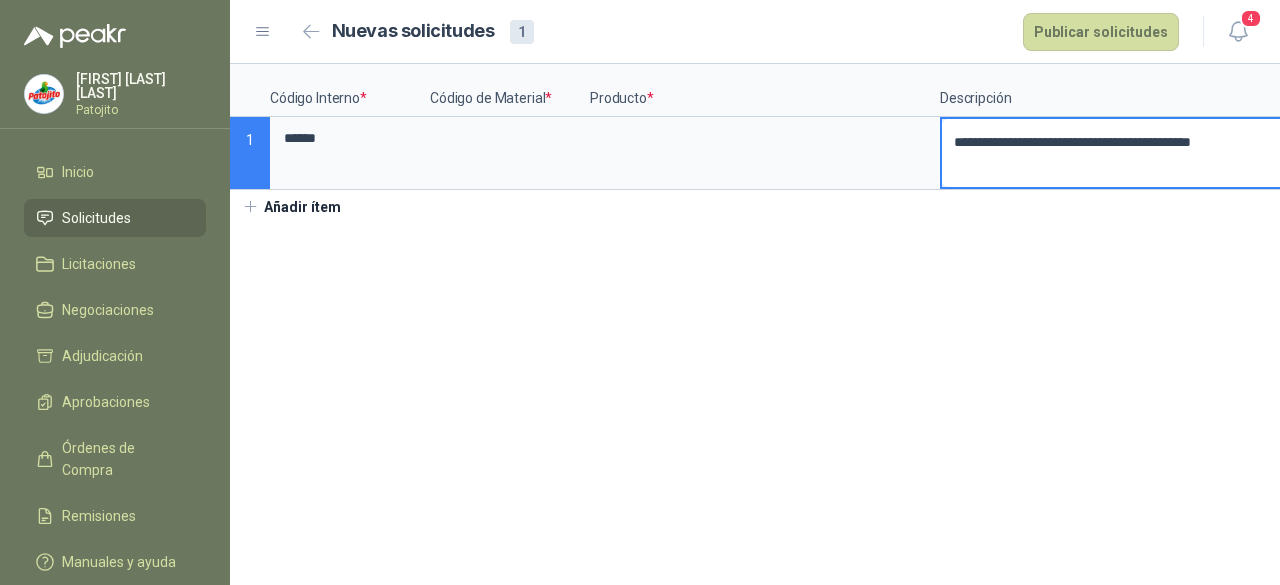 type 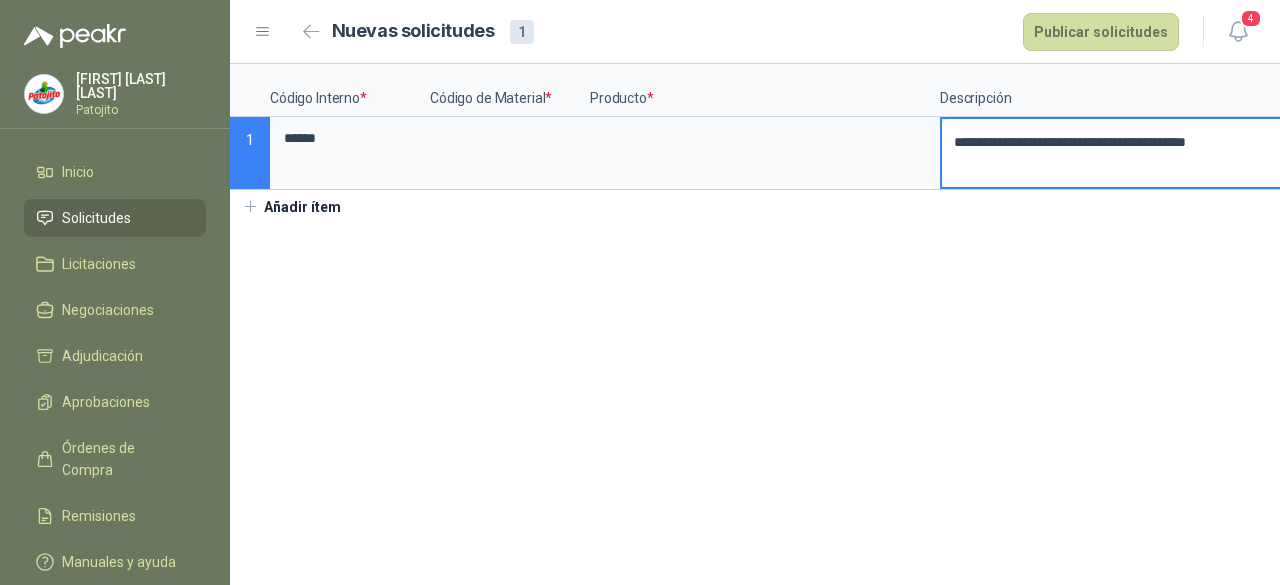type 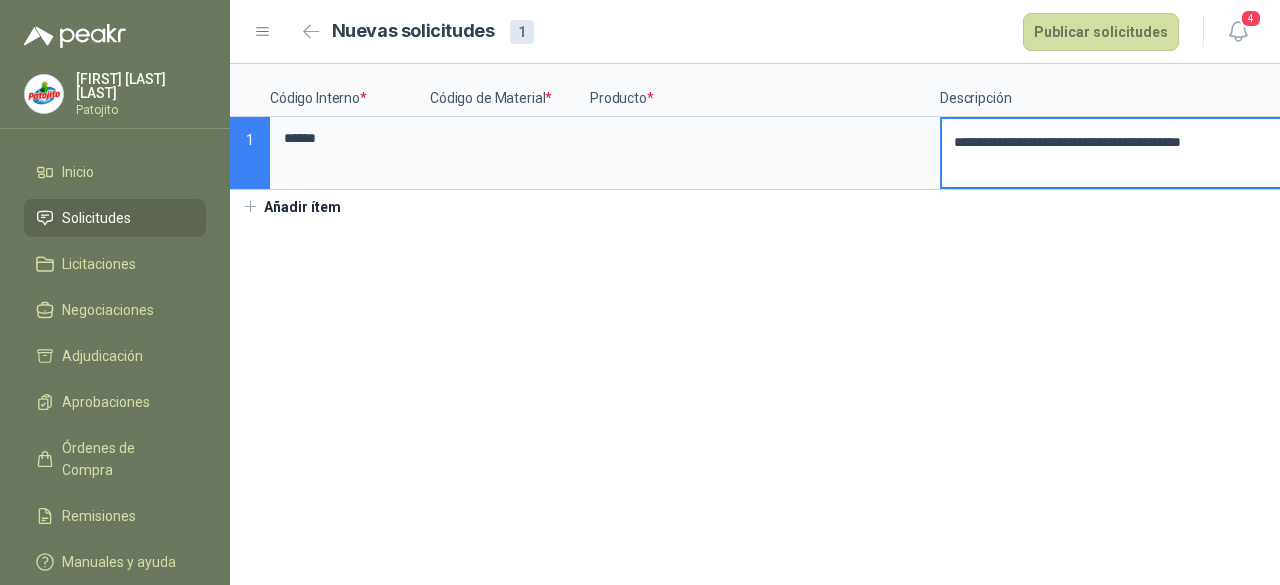 type 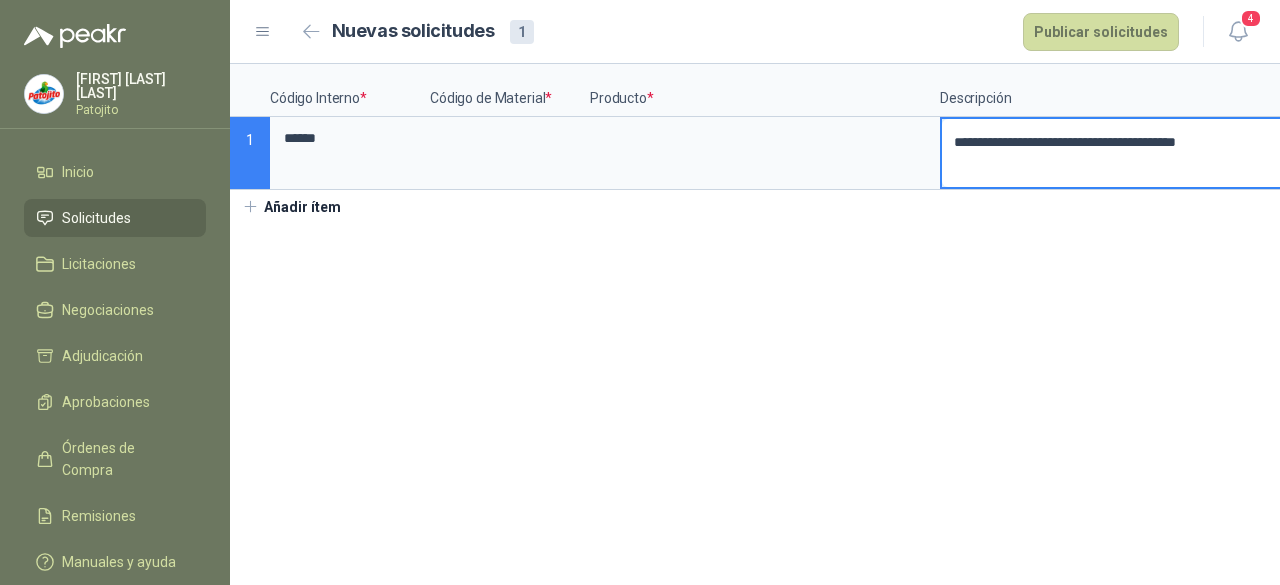 type 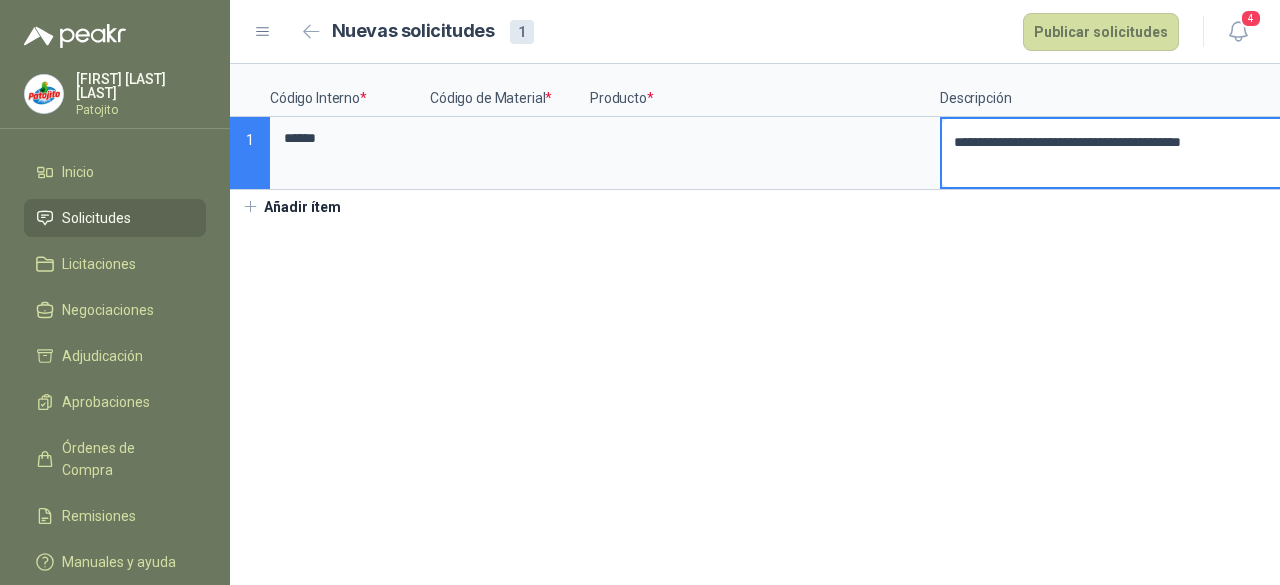 type 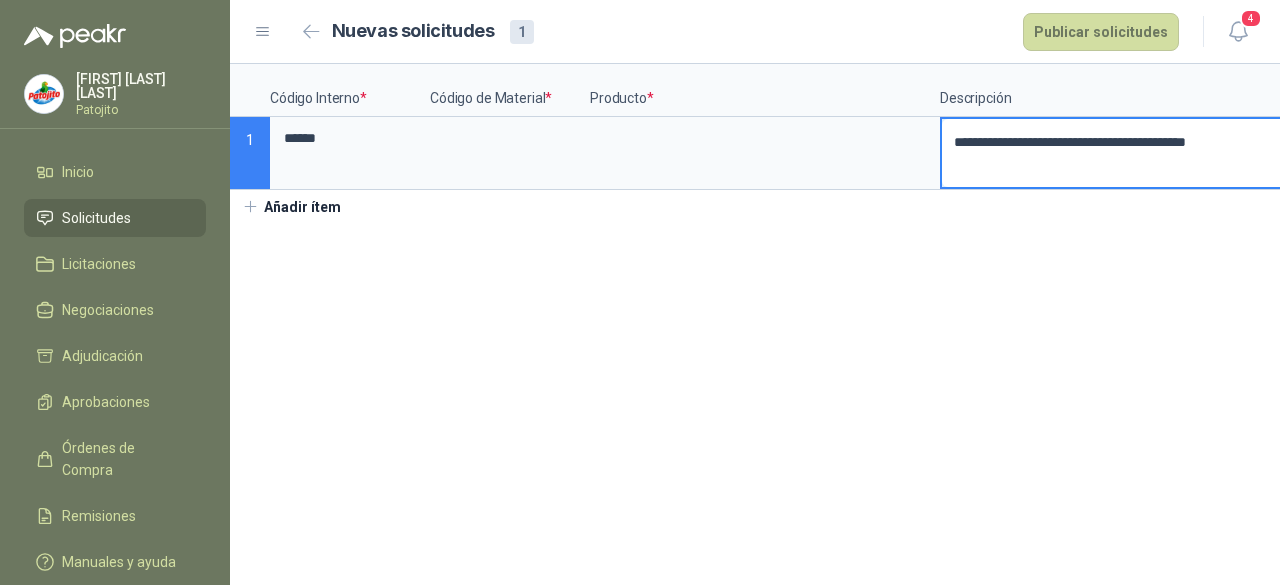 type 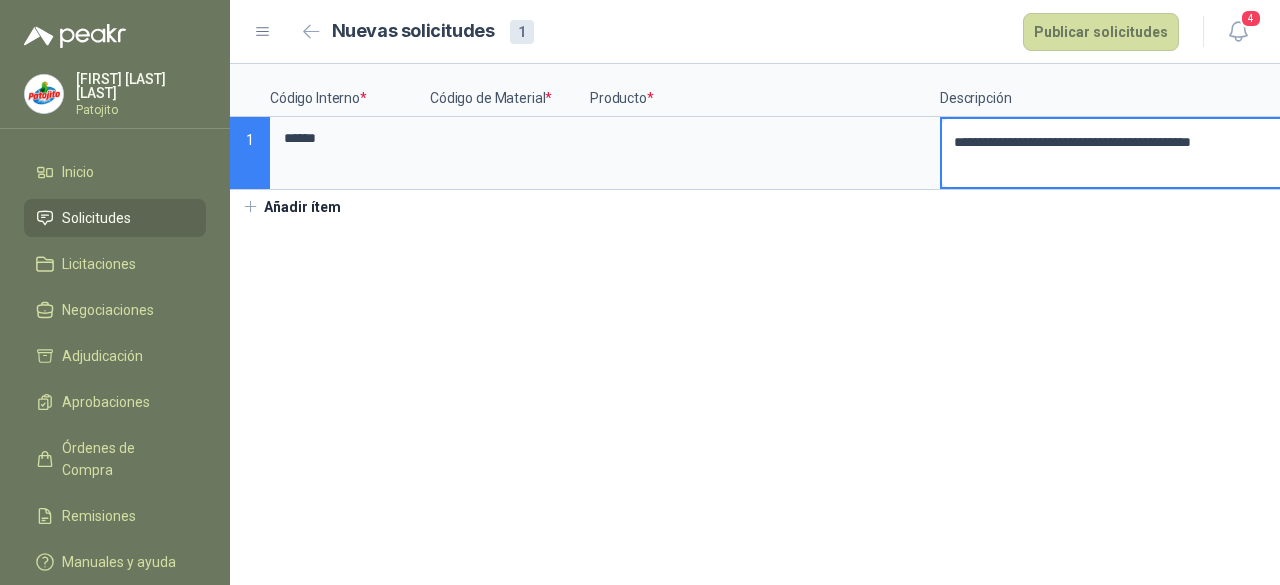 type on "**********" 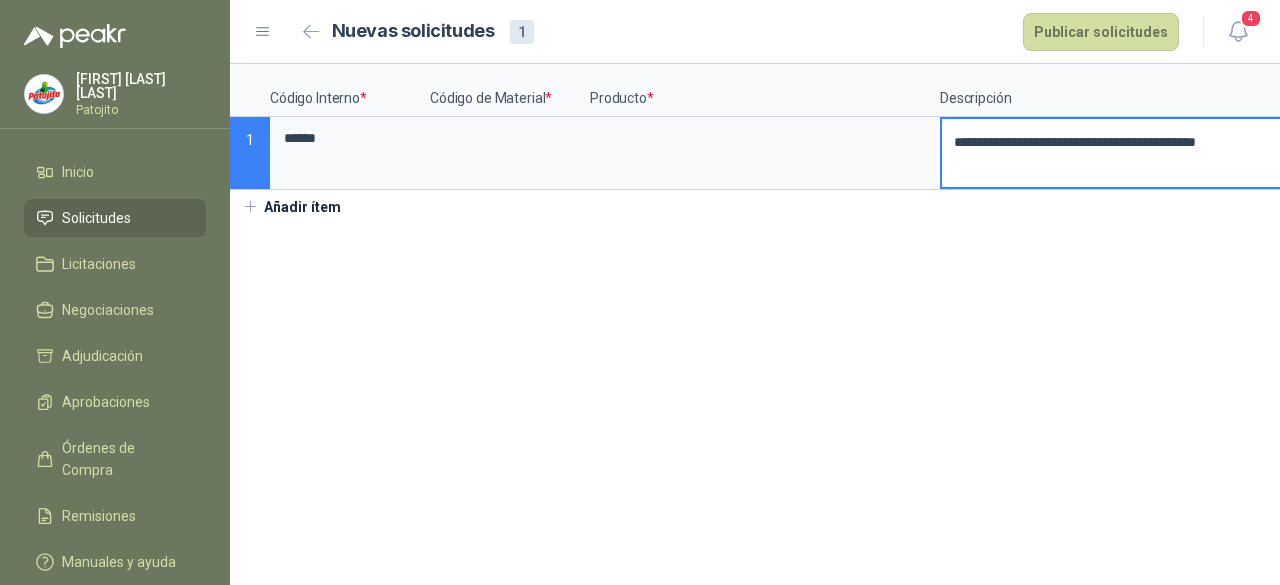 type 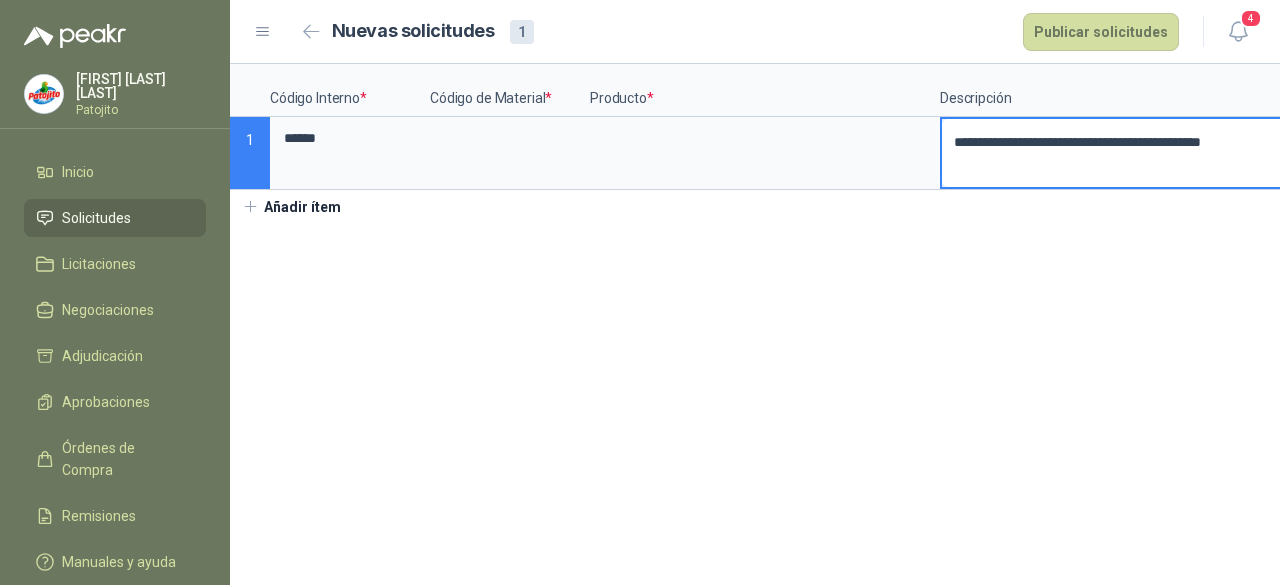 type 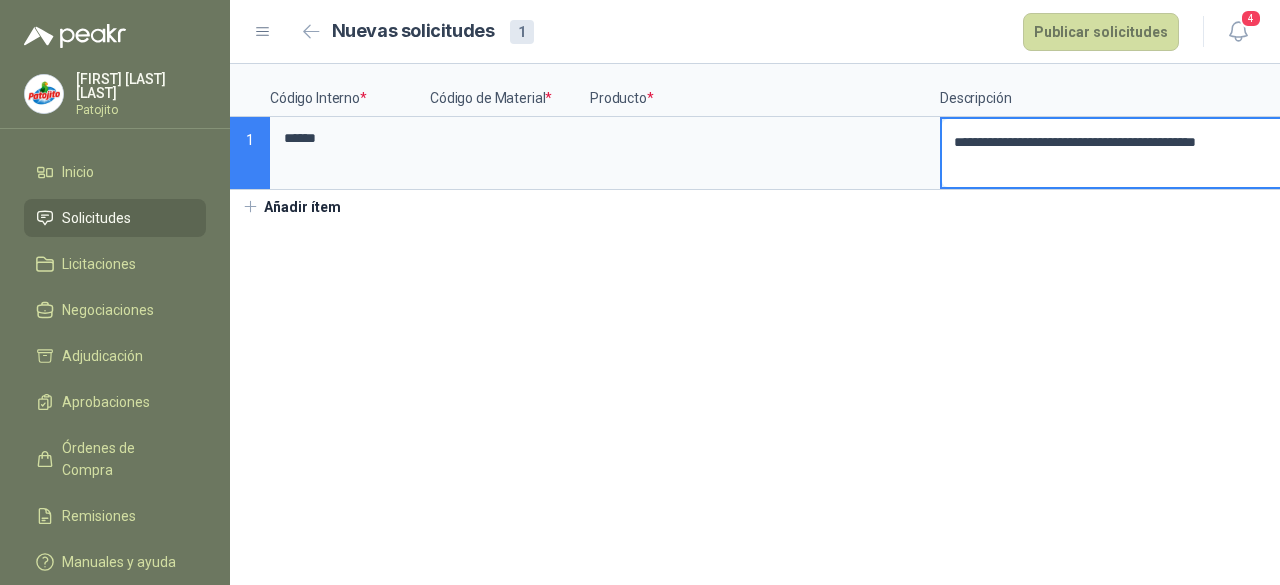 type 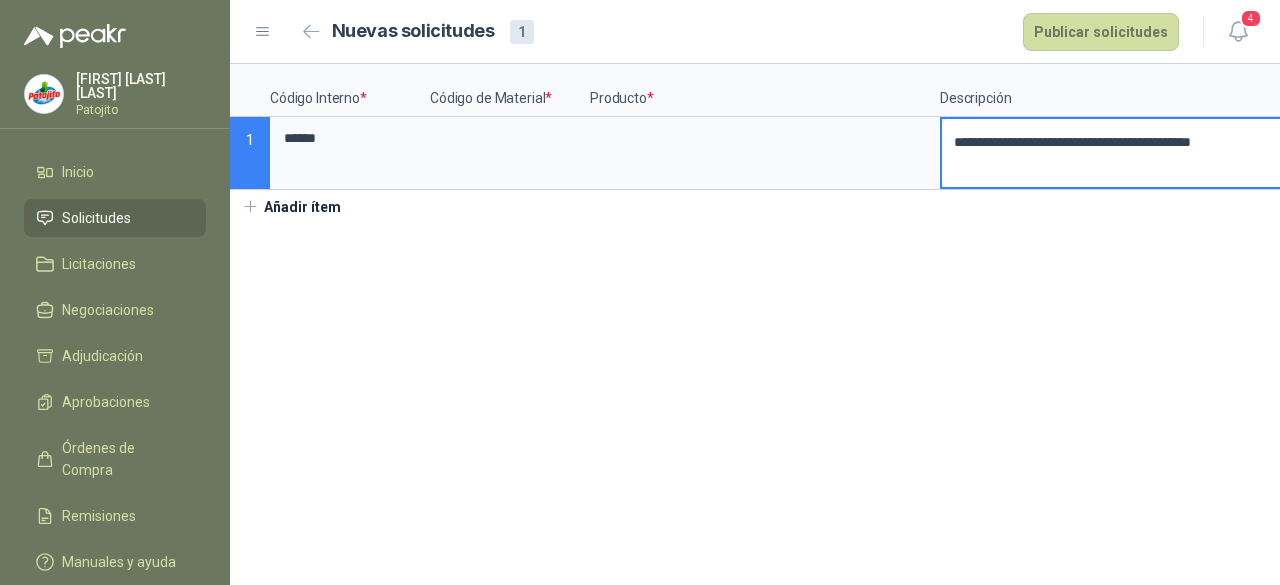type 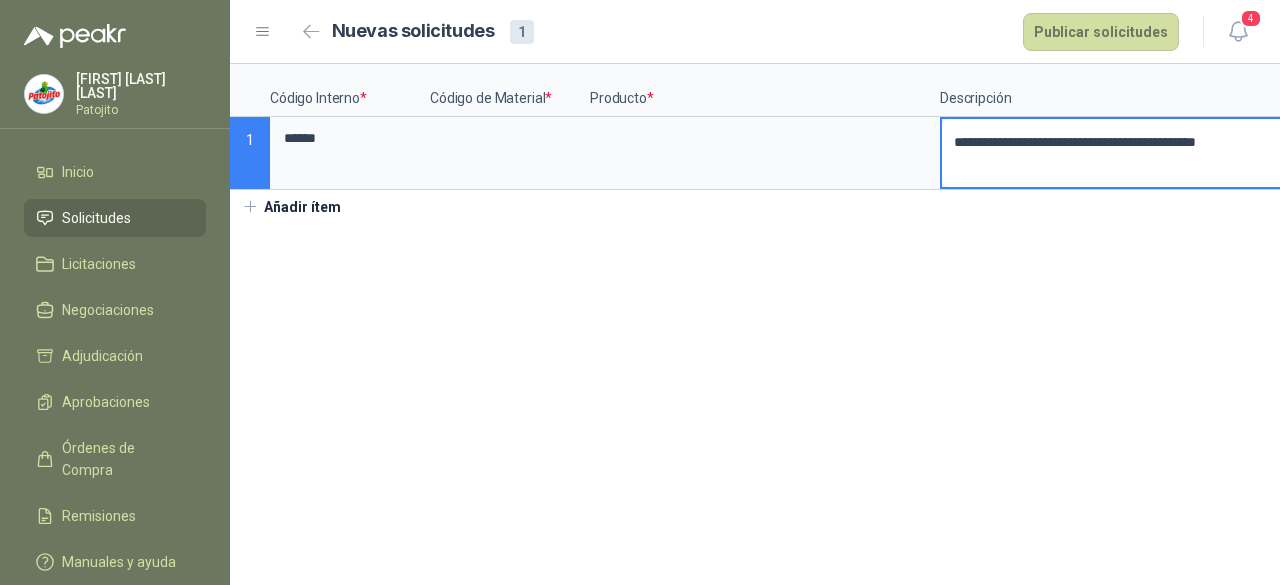 type 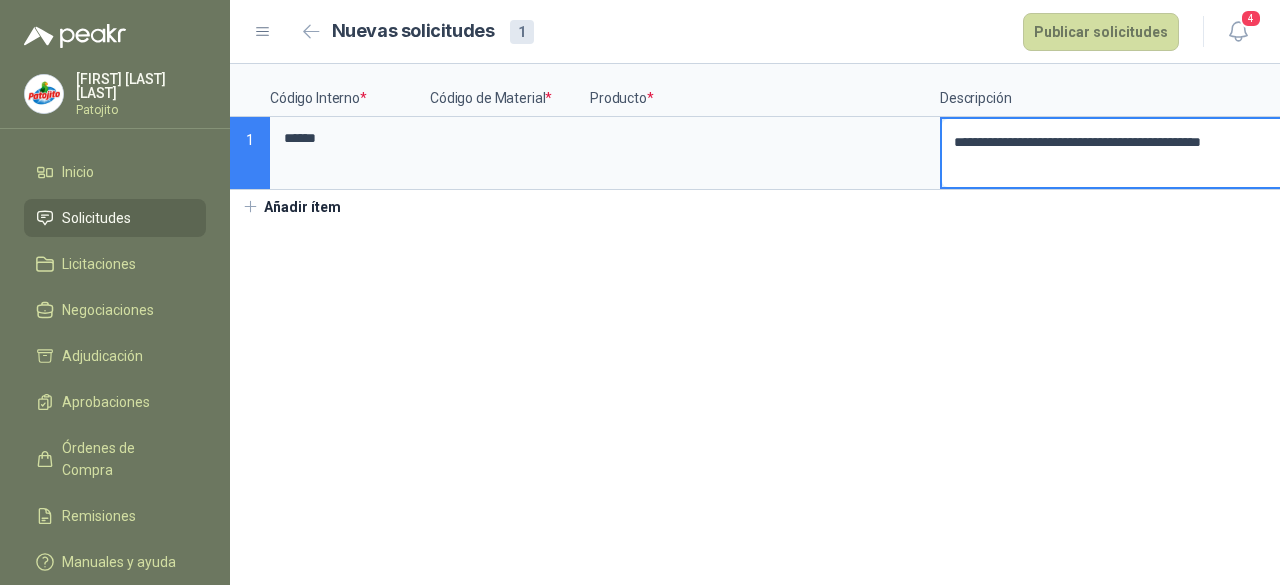 type 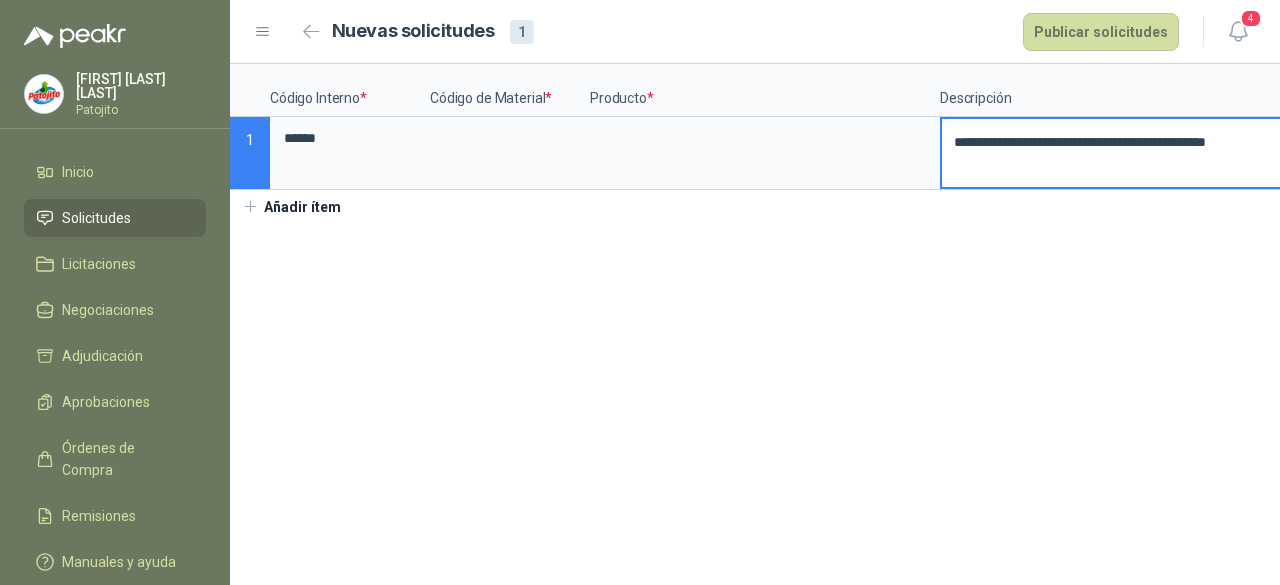 type 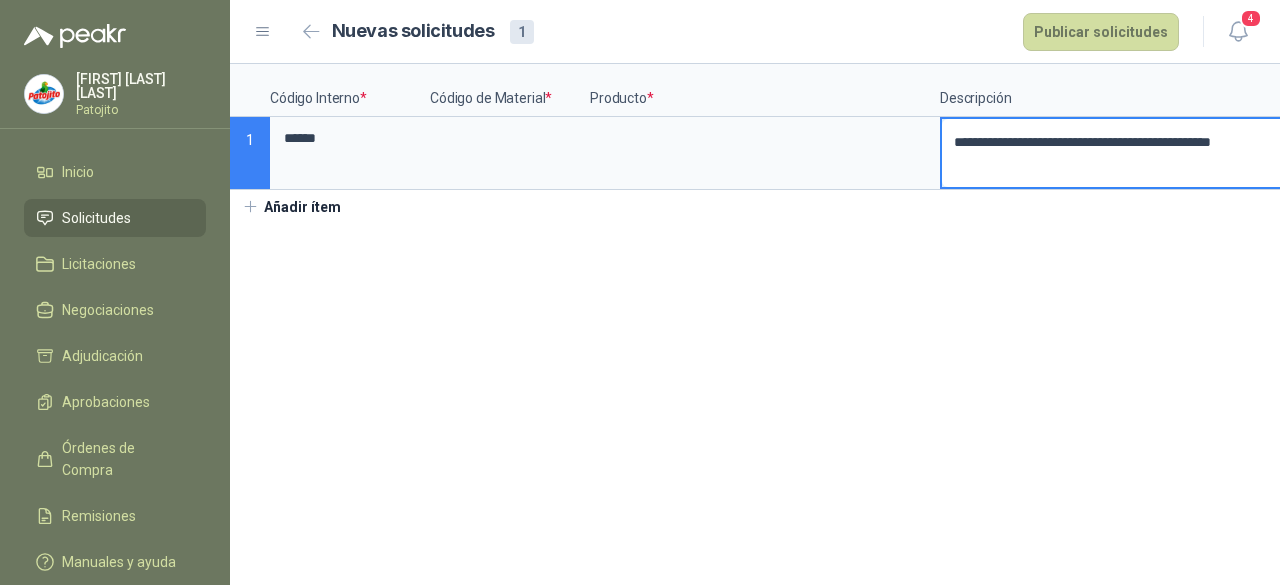 type 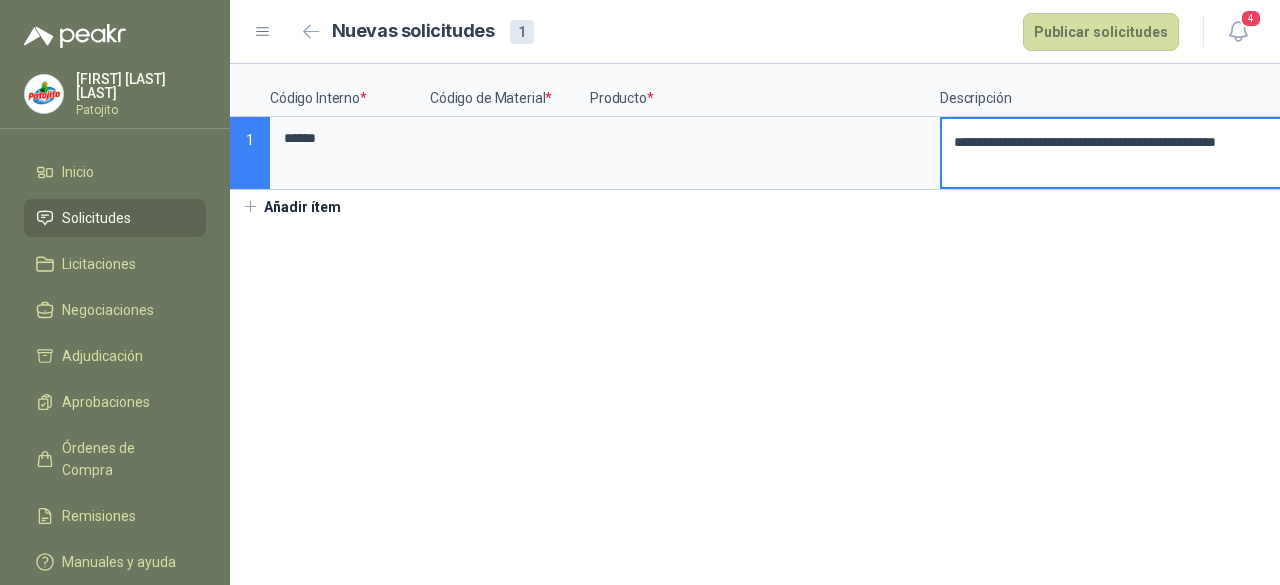 type 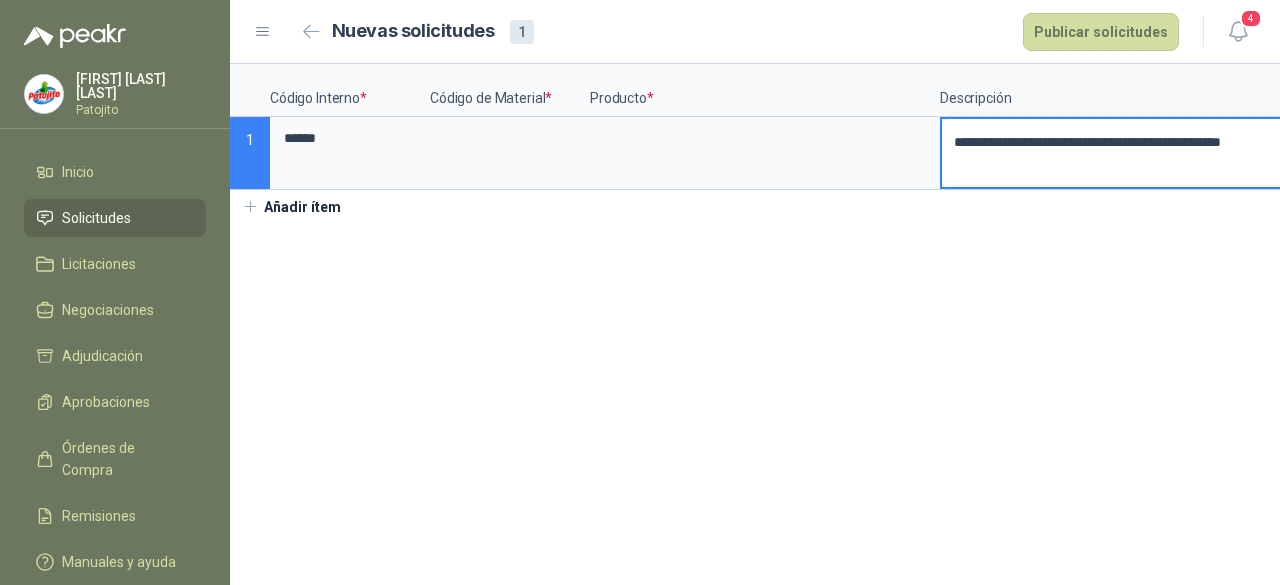 type 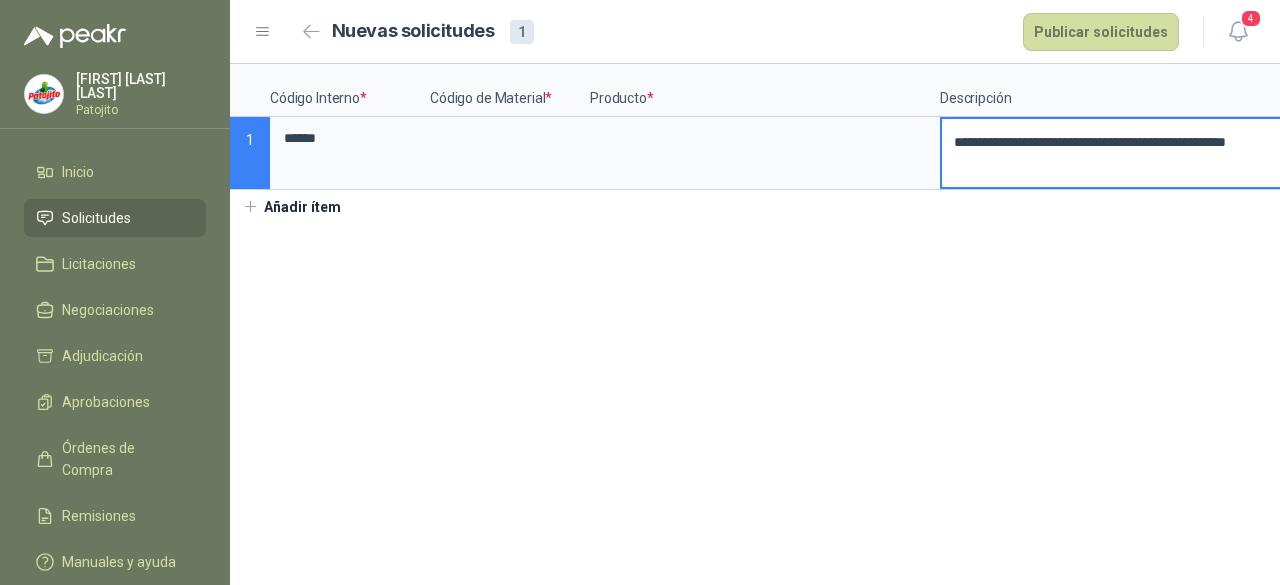 type 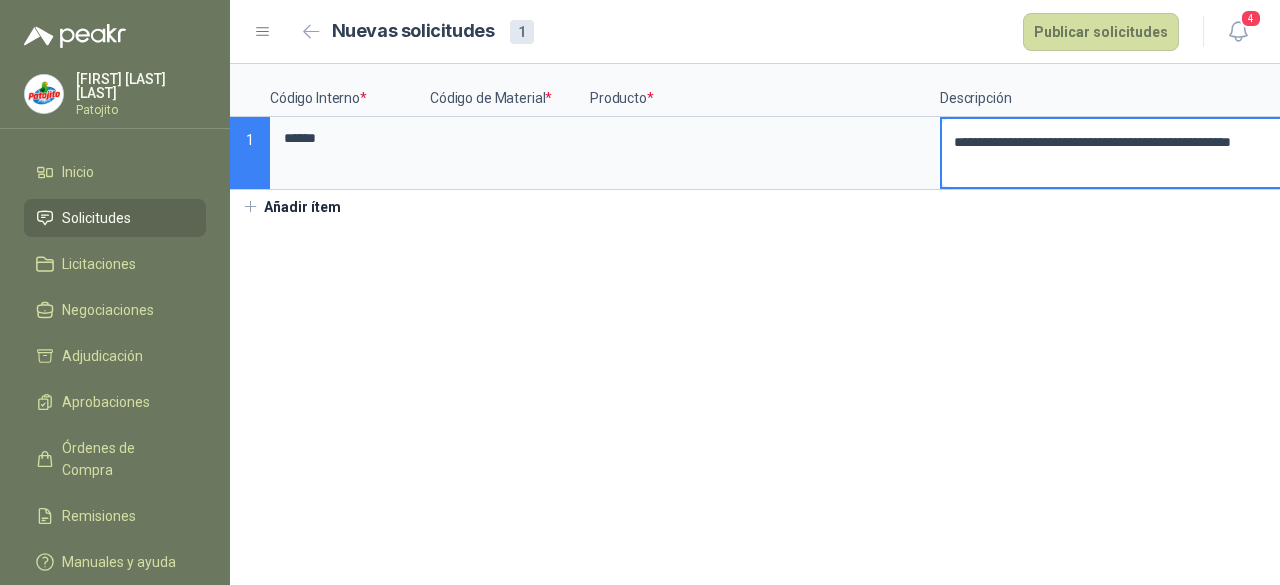 type 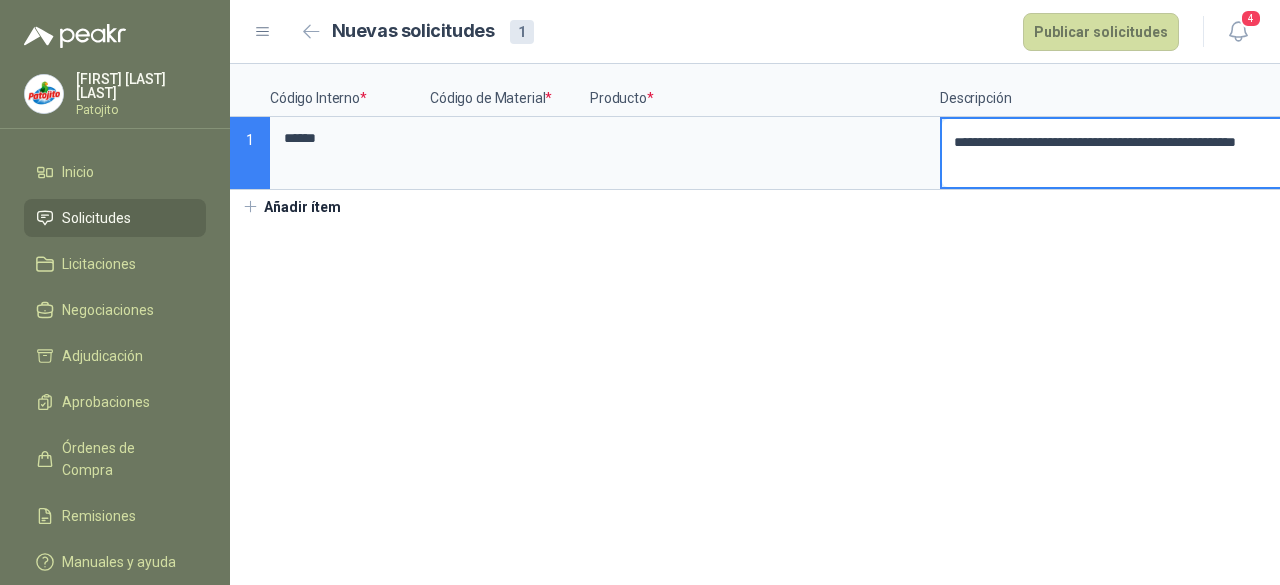type 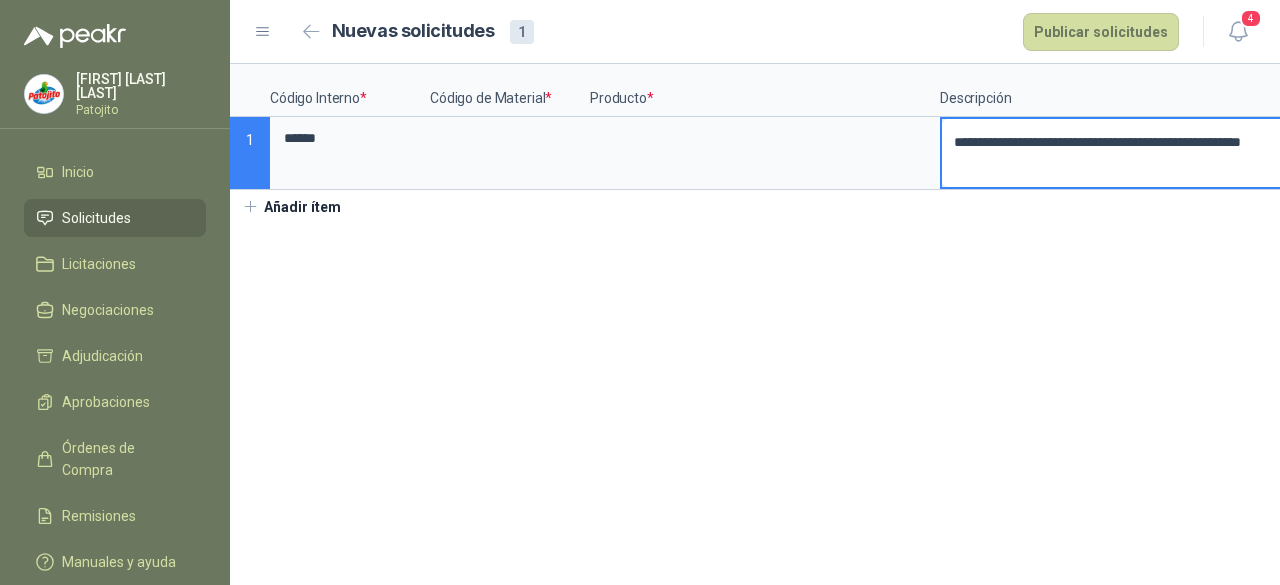 type 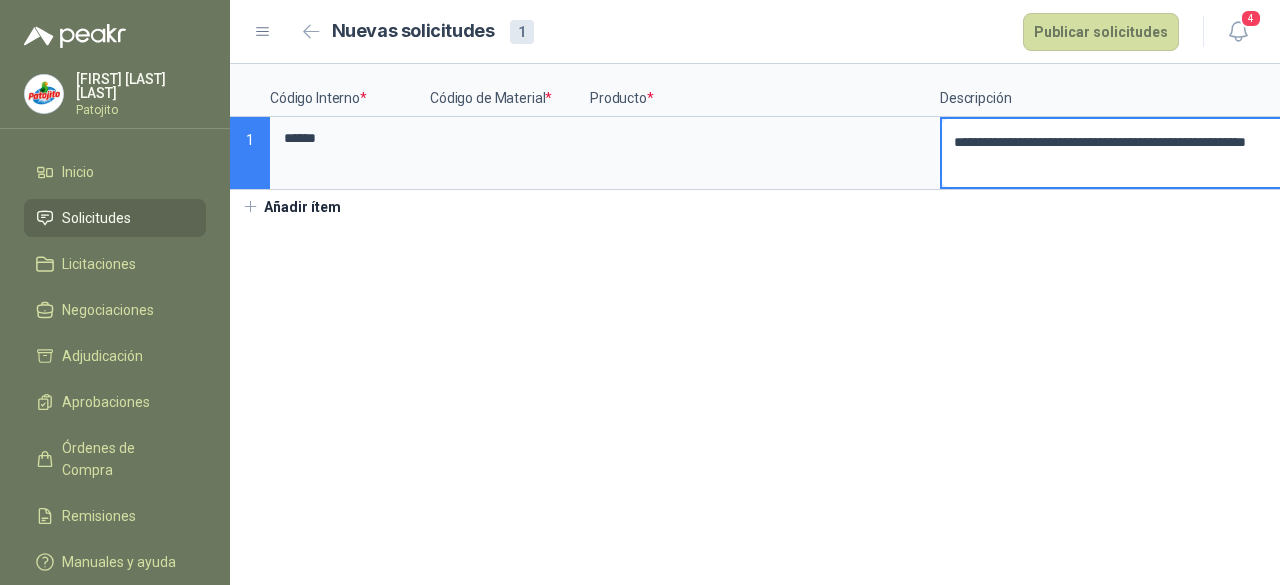 type 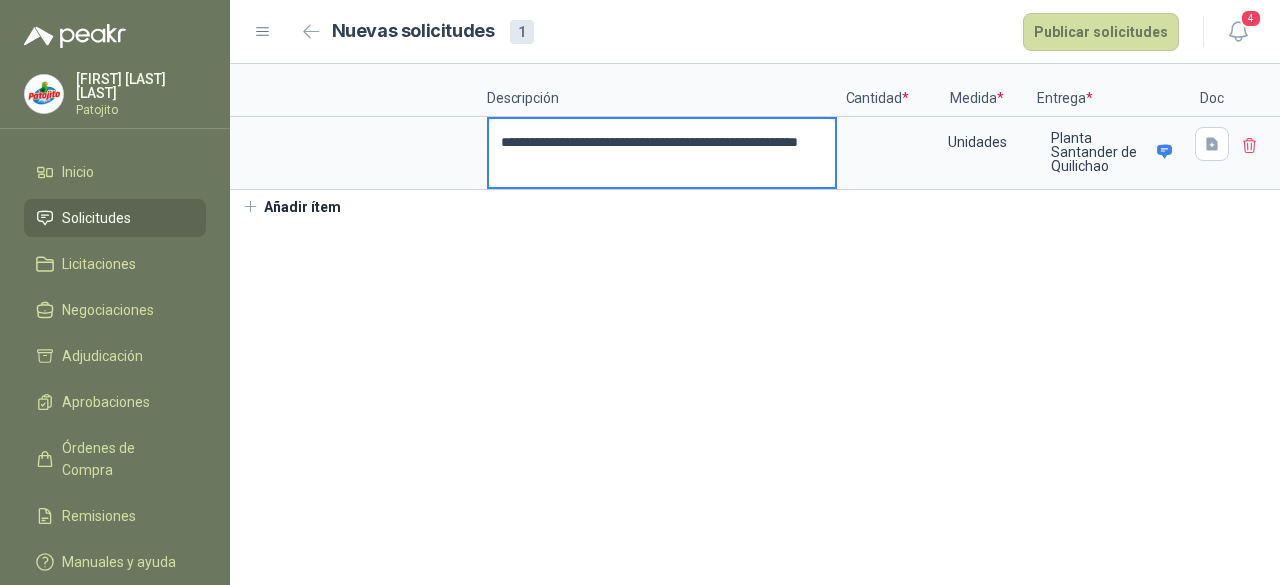 scroll, scrollTop: 0, scrollLeft: 457, axis: horizontal 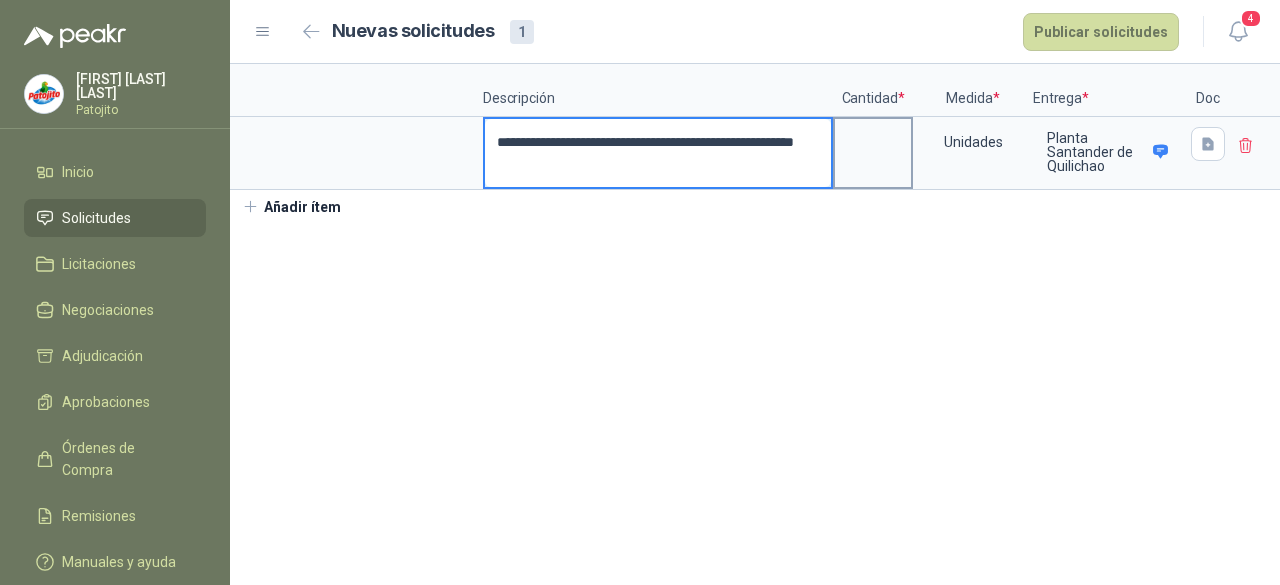 type on "**********" 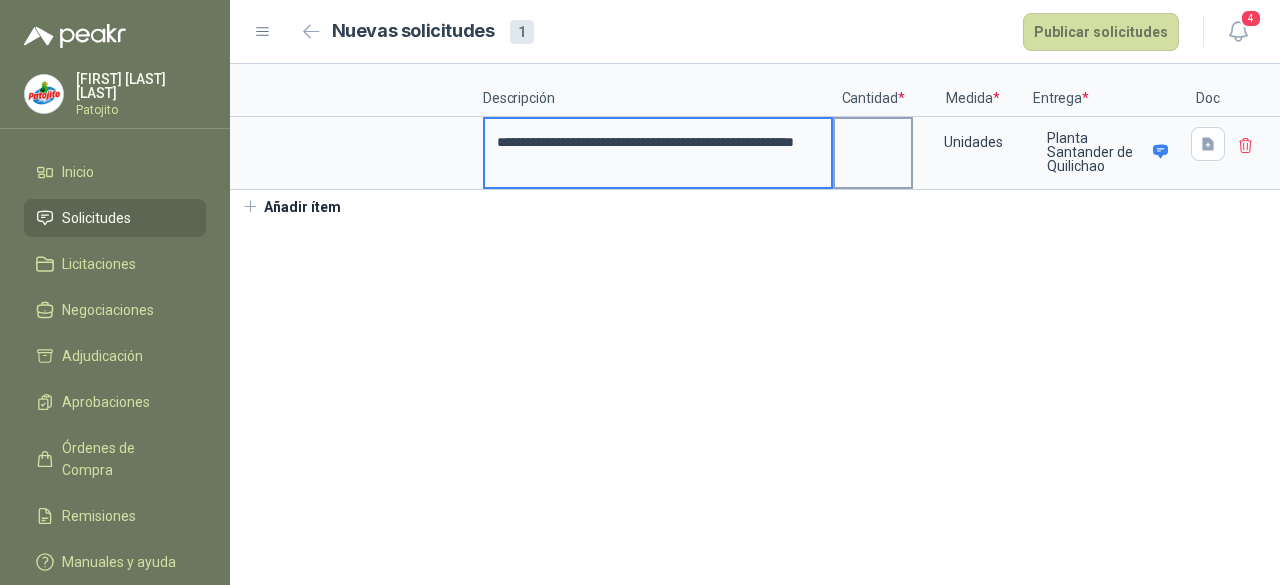 click at bounding box center [873, 138] 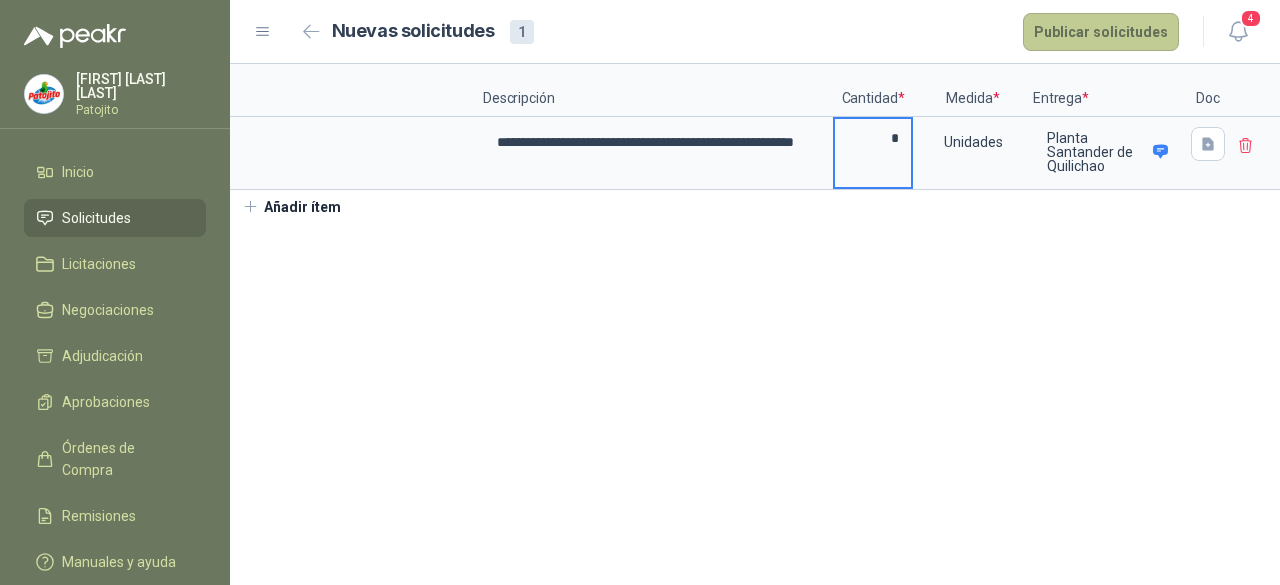 type on "*" 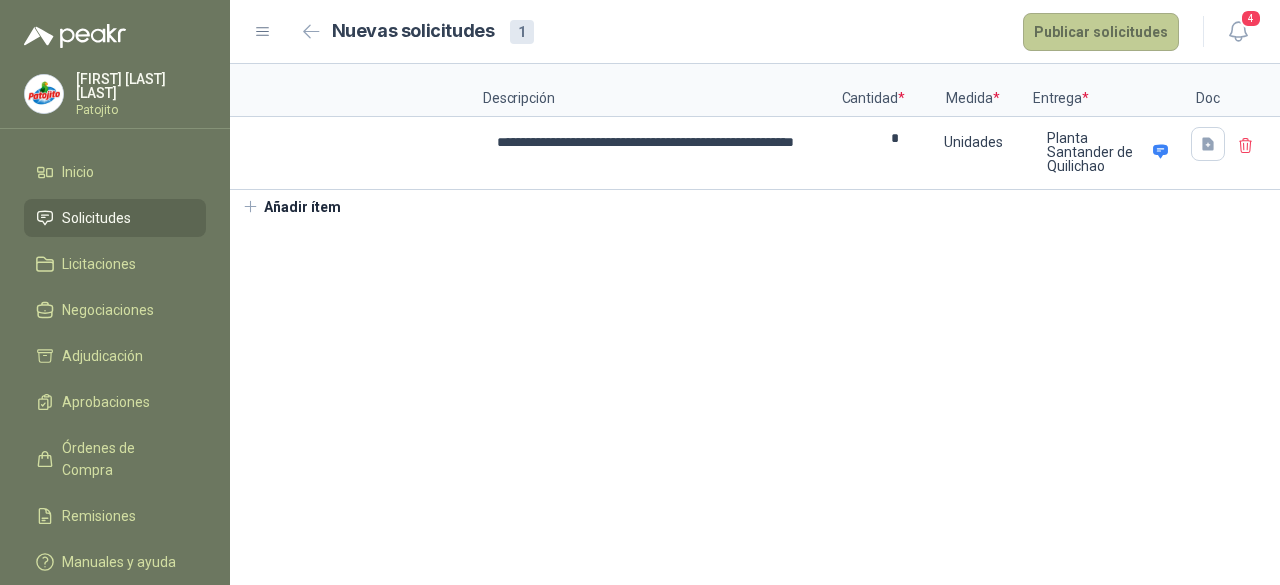 click on "Publicar solicitudes" at bounding box center [1101, 32] 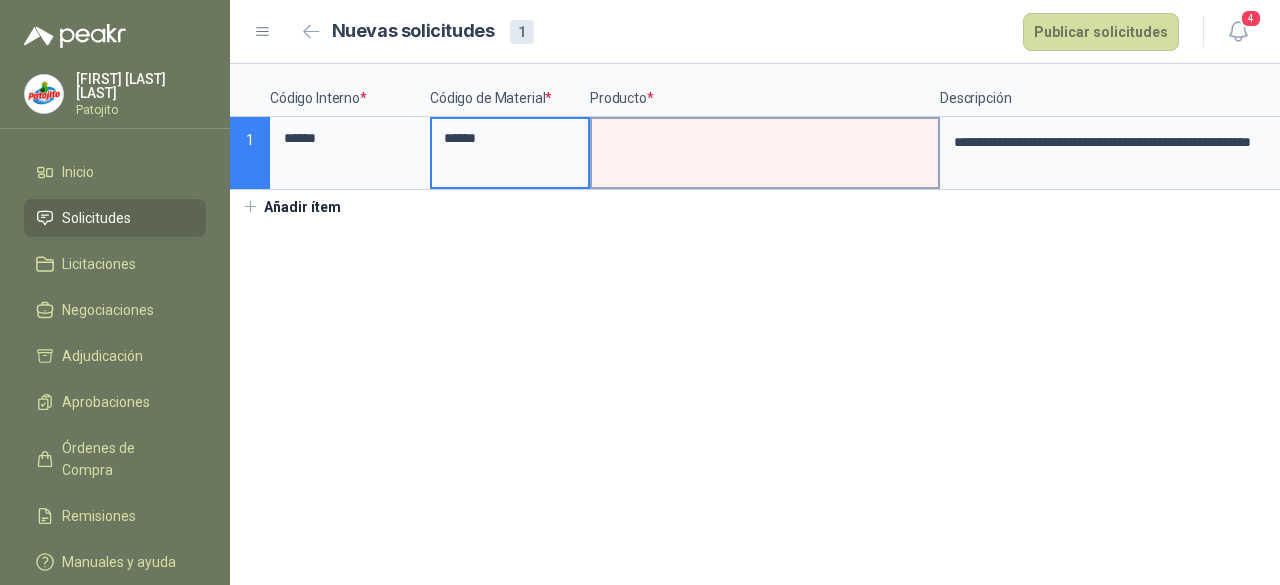 type on "******" 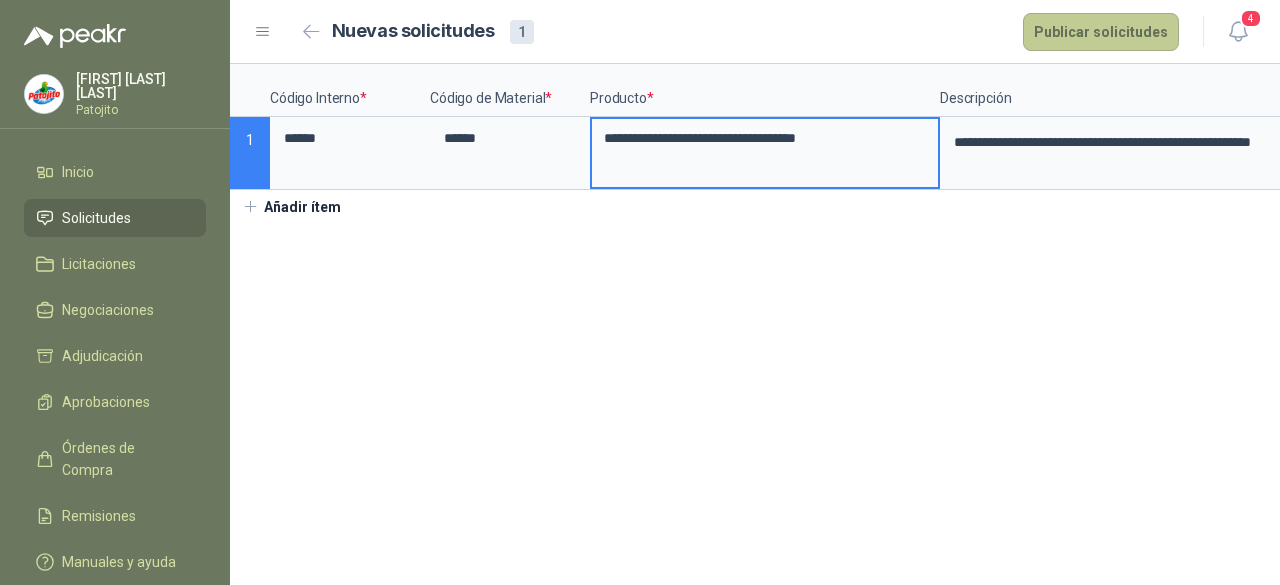 type on "**********" 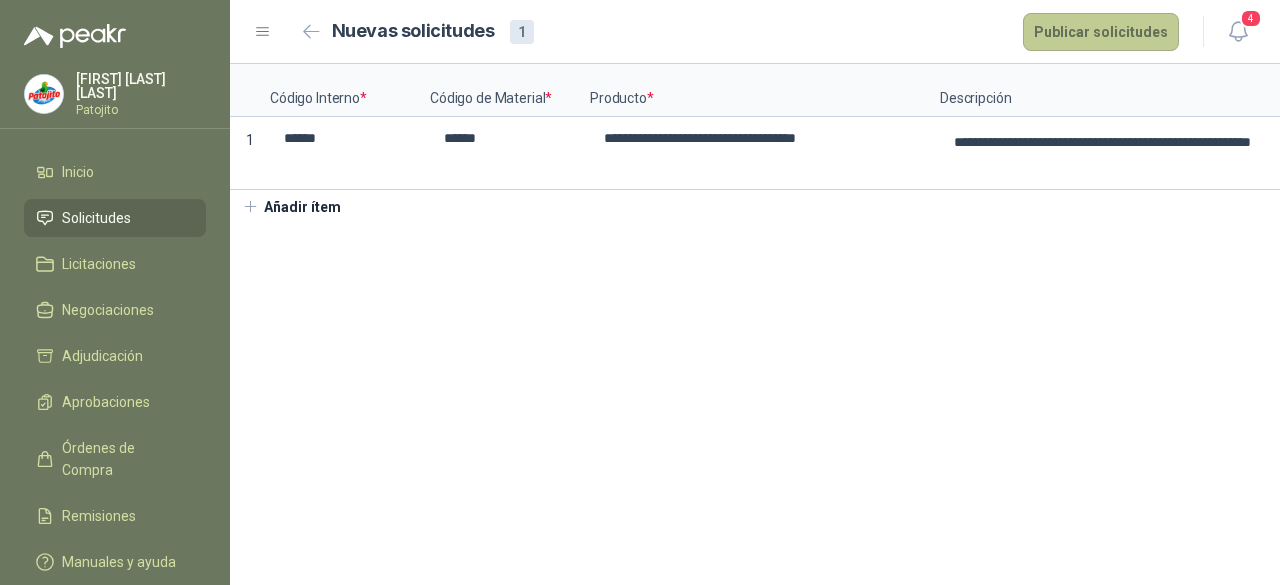 click on "Publicar solicitudes" at bounding box center (1101, 32) 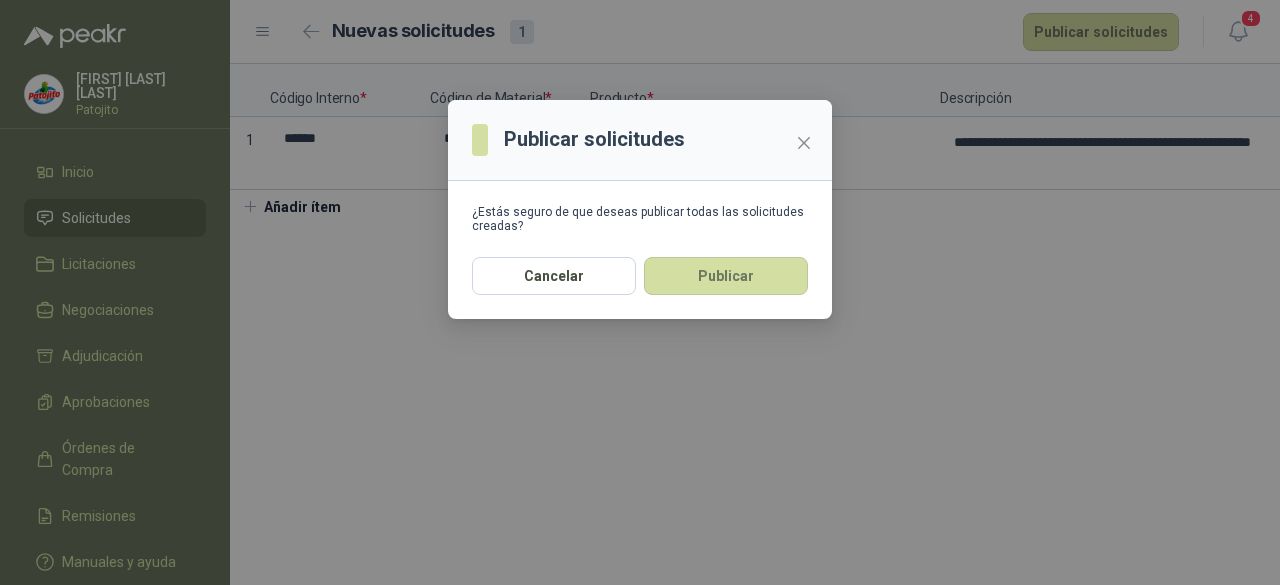 click on "Publicar" at bounding box center [726, 276] 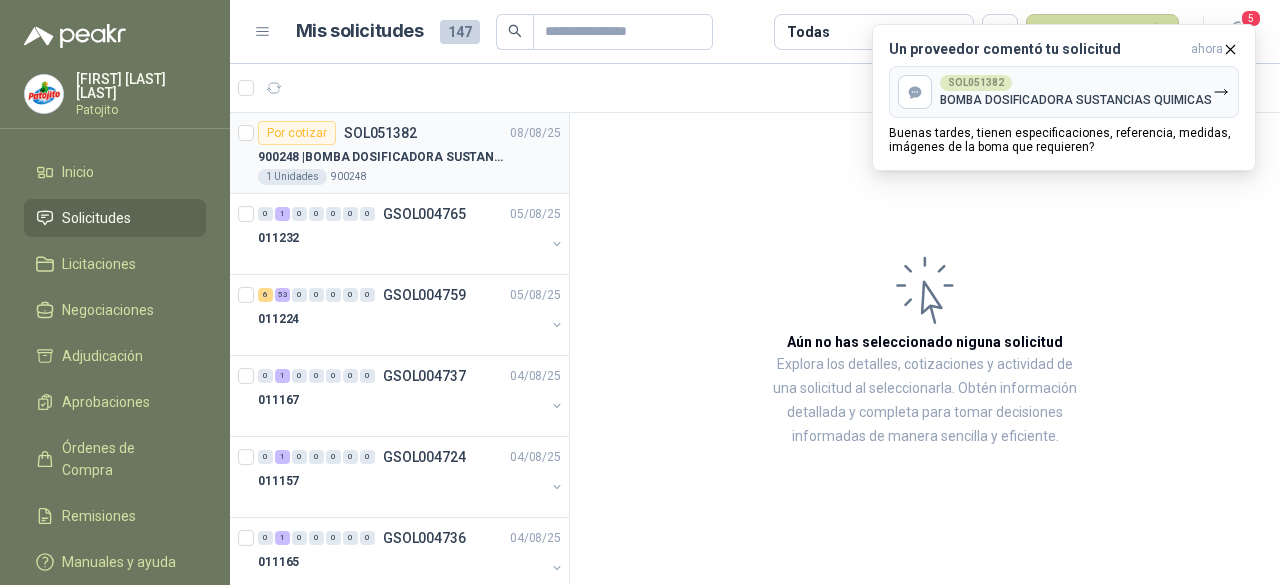 click on "1   Unidades 900248" at bounding box center [409, 177] 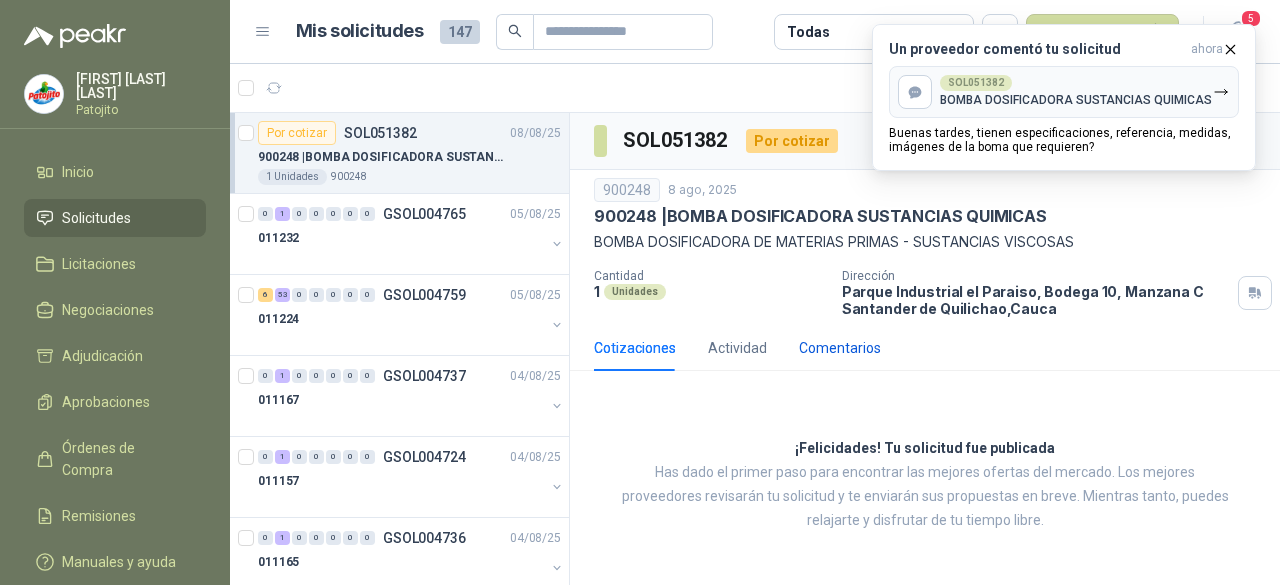 click on "Comentarios" at bounding box center [840, 348] 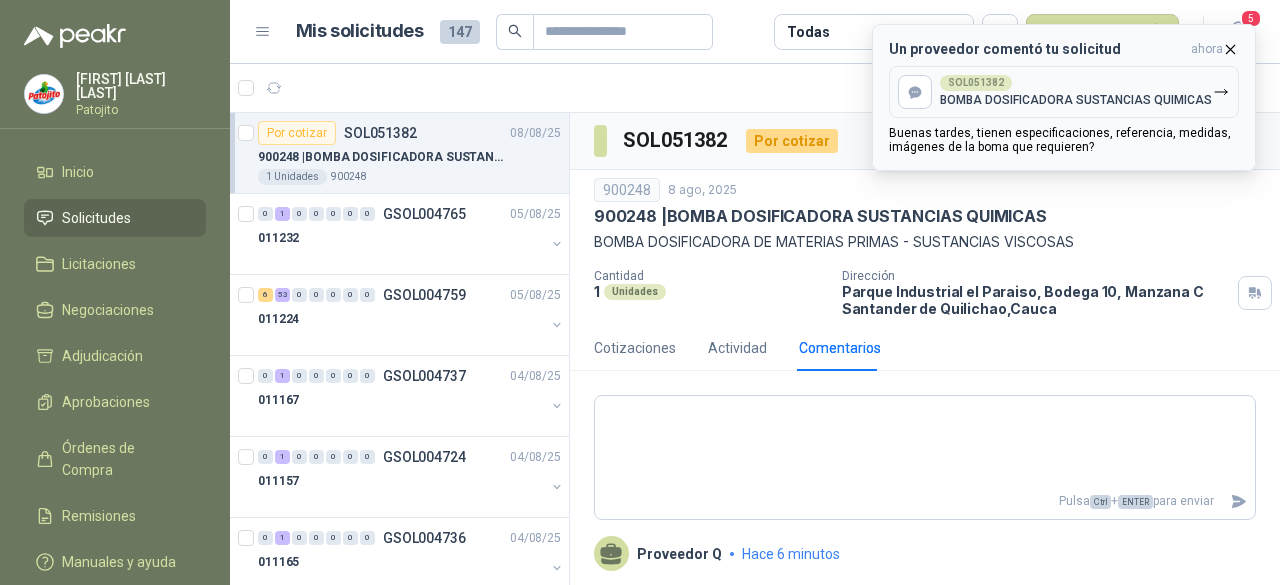click 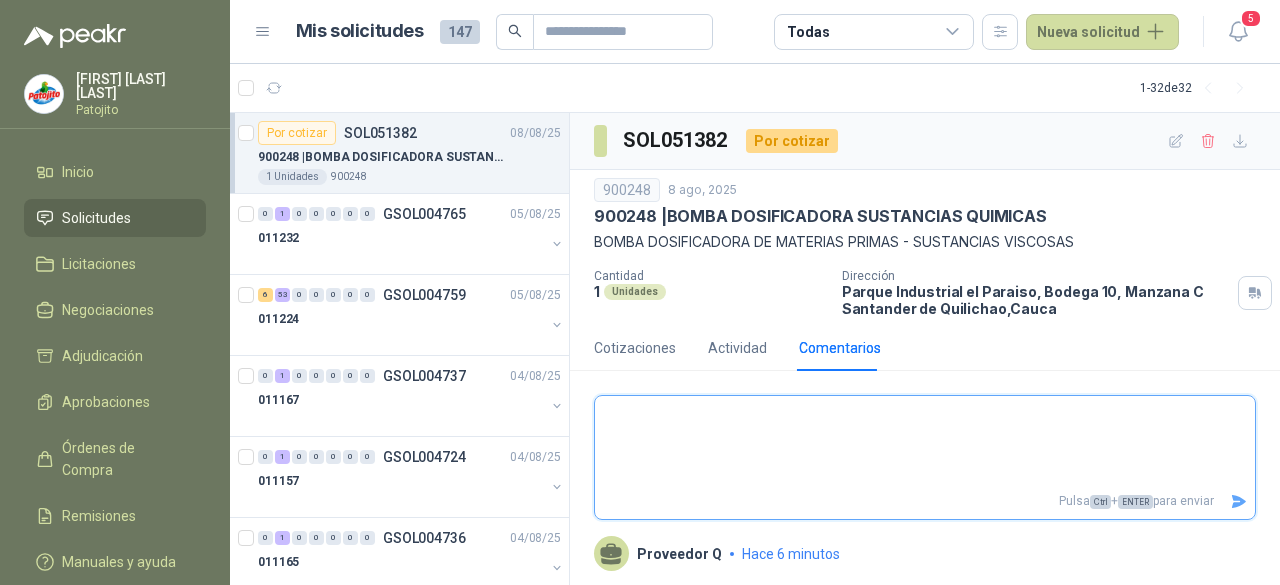 click at bounding box center [925, 442] 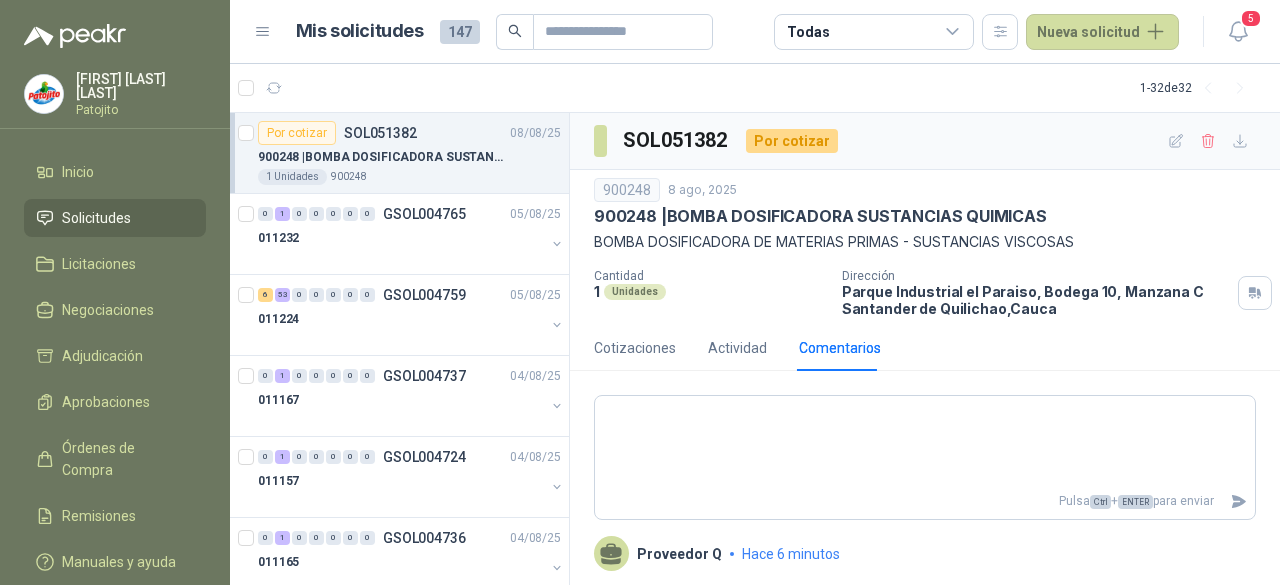click on "900248 |  BOMBA DOSIFICADORA SUSTANCIAS QUIMICAS" at bounding box center (382, 157) 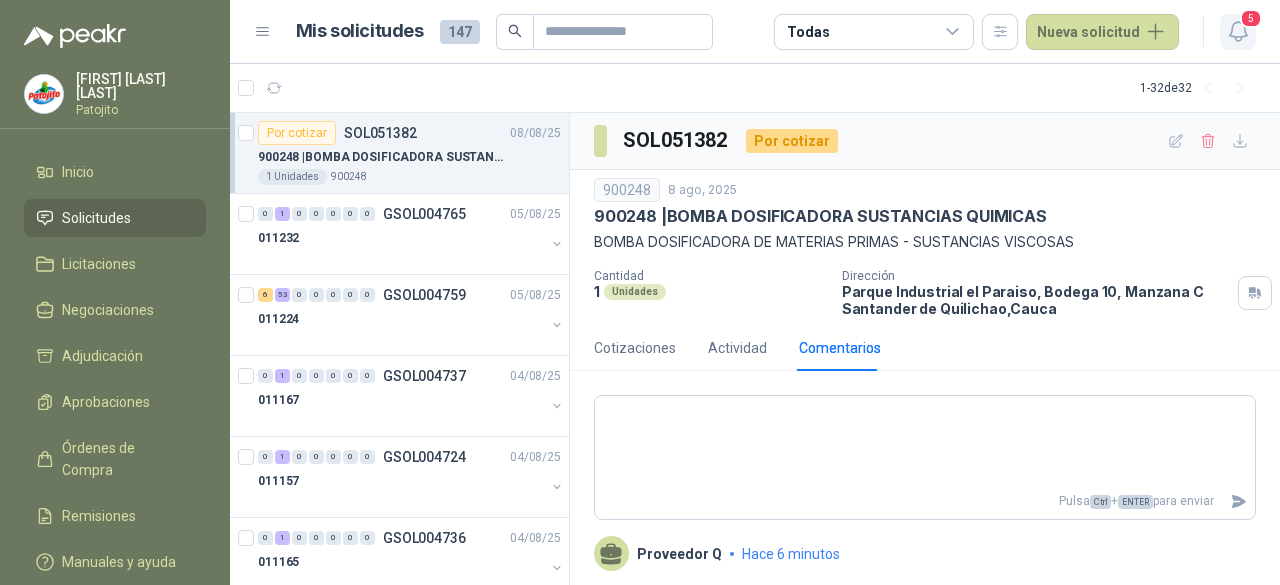 click on "5" at bounding box center (1251, 18) 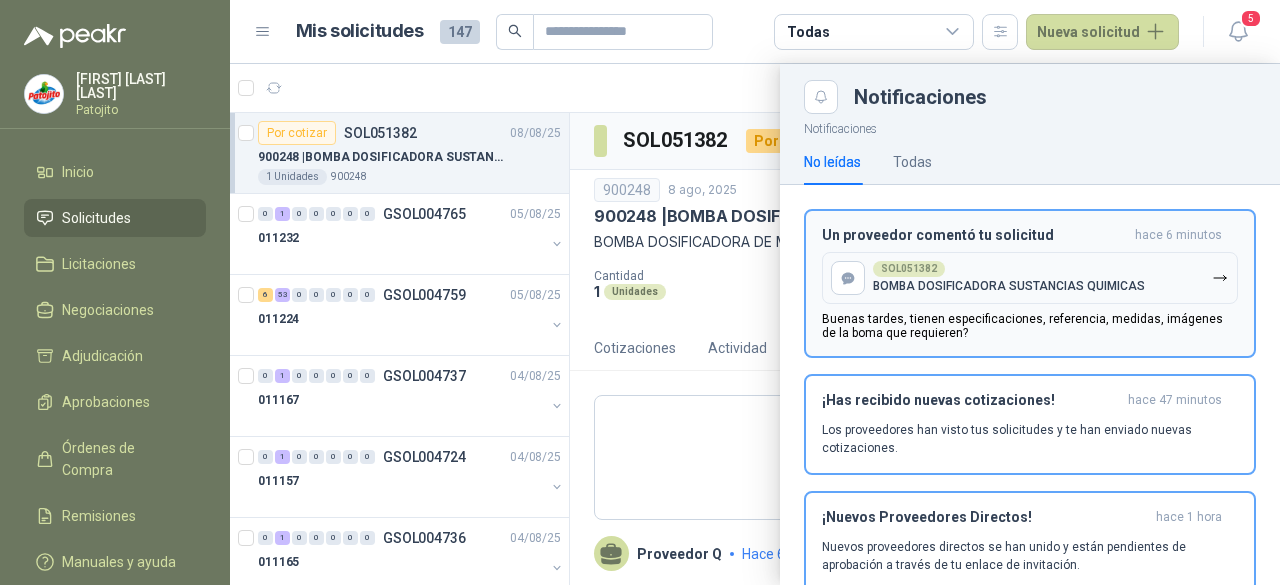 click on "Un proveedor comentó tu solicitud hace 6 minutos   SOL051382 BOMBA DOSIFICADORA SUSTANCIAS QUIMICAS Buenas tardes, tienen especificaciones, referencia, medidas, imágenes de la boma que requieren?" at bounding box center [1030, 283] 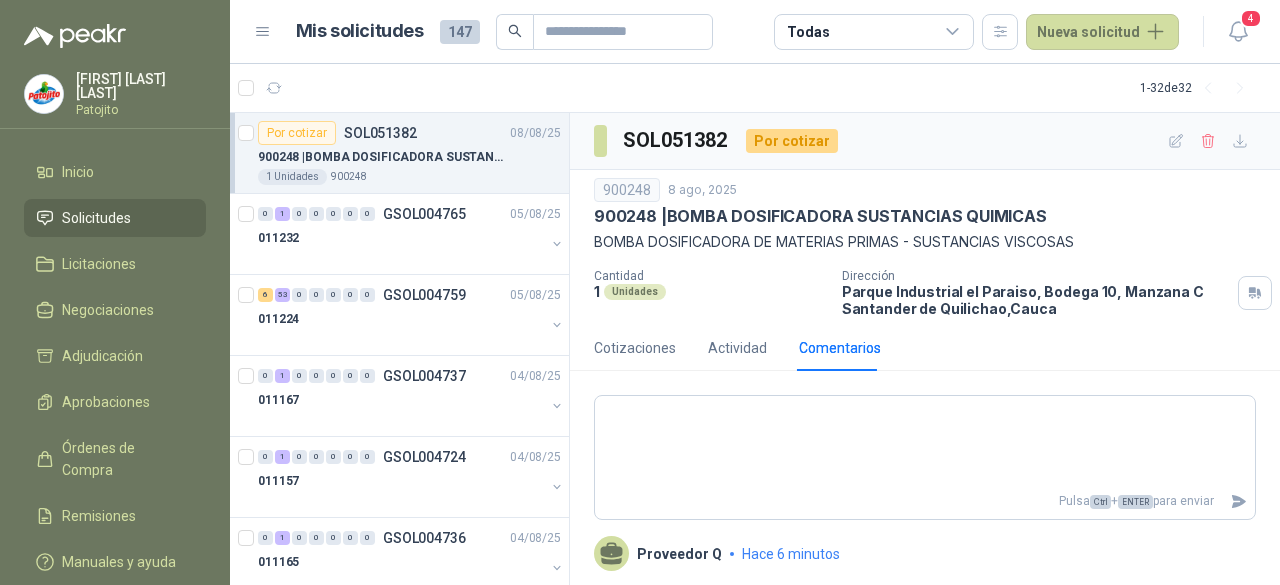 scroll, scrollTop: 88, scrollLeft: 0, axis: vertical 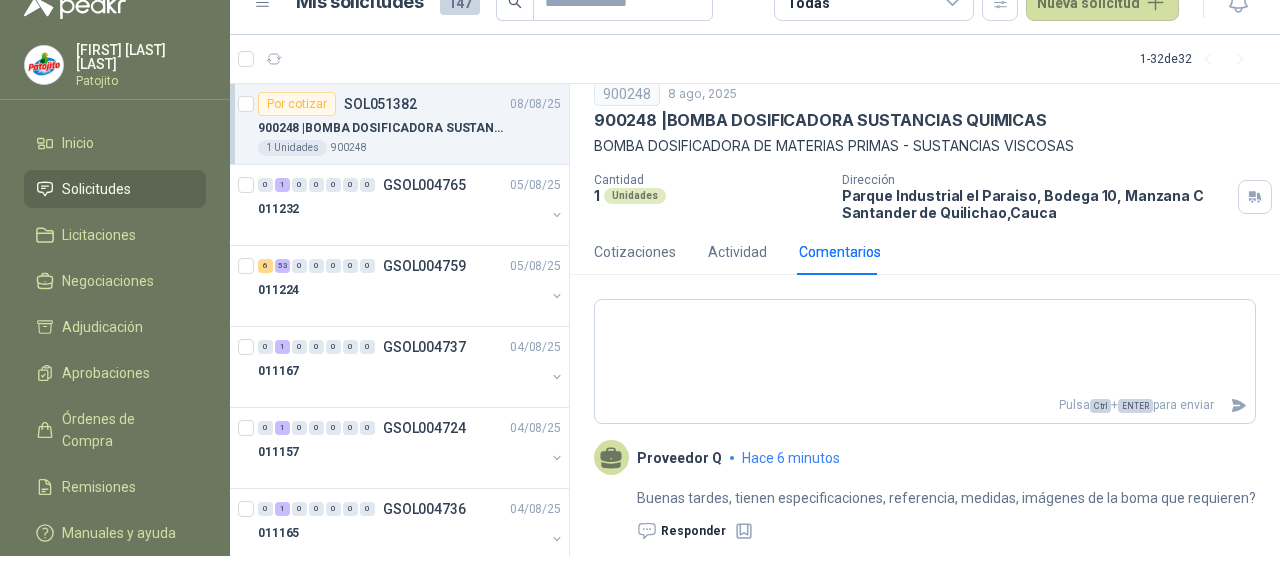 click on "Responder" at bounding box center [681, 531] 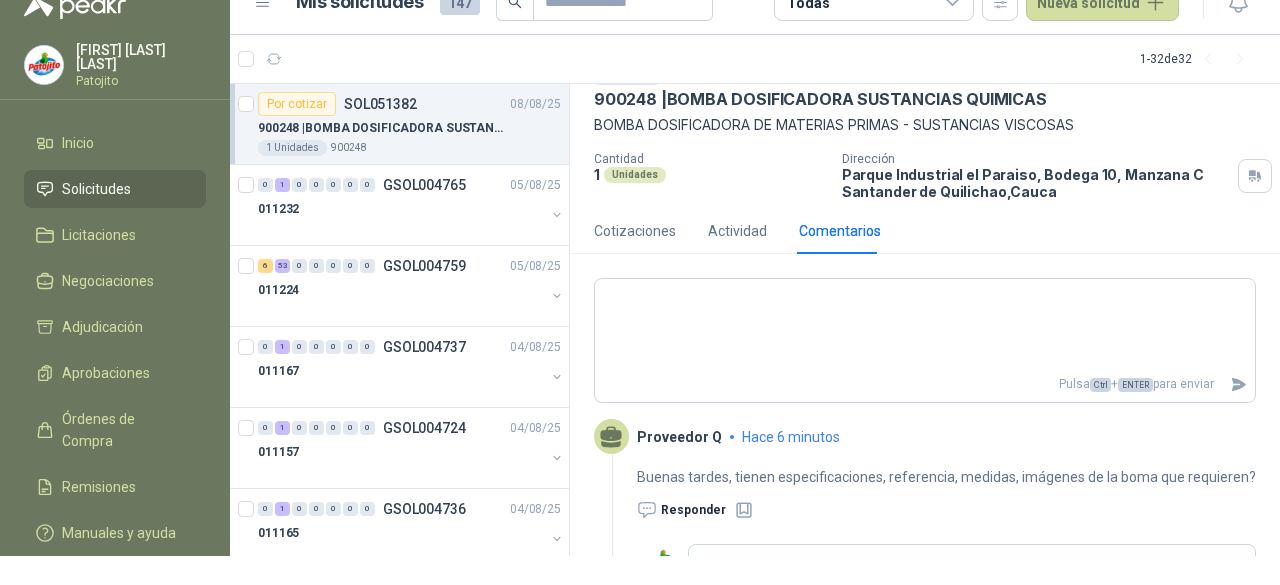 click 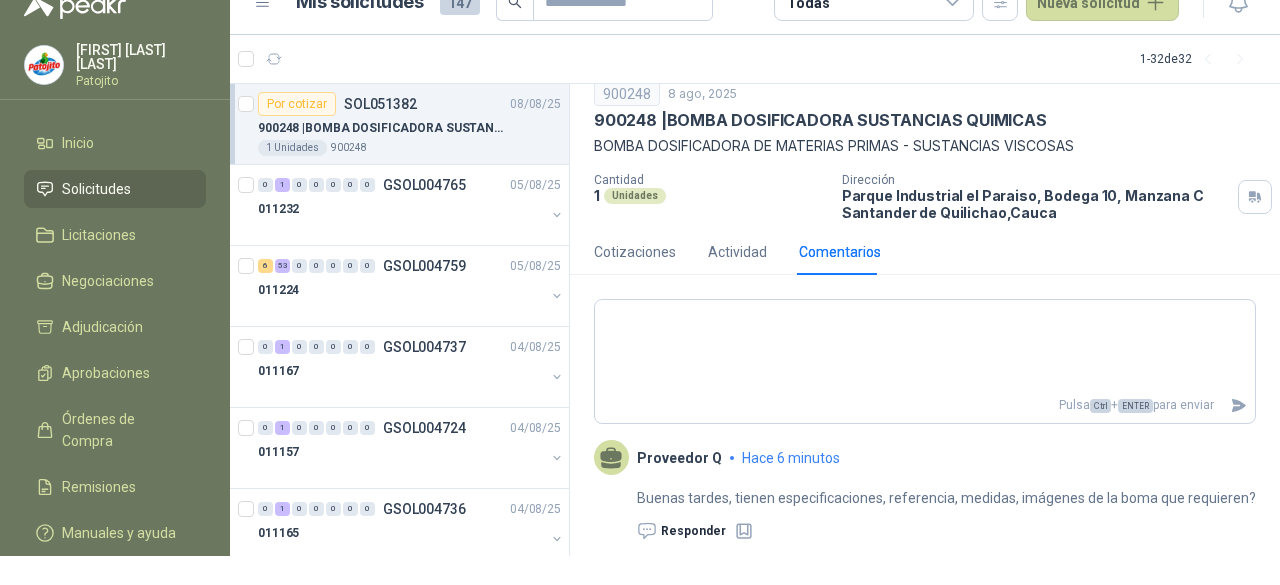 click 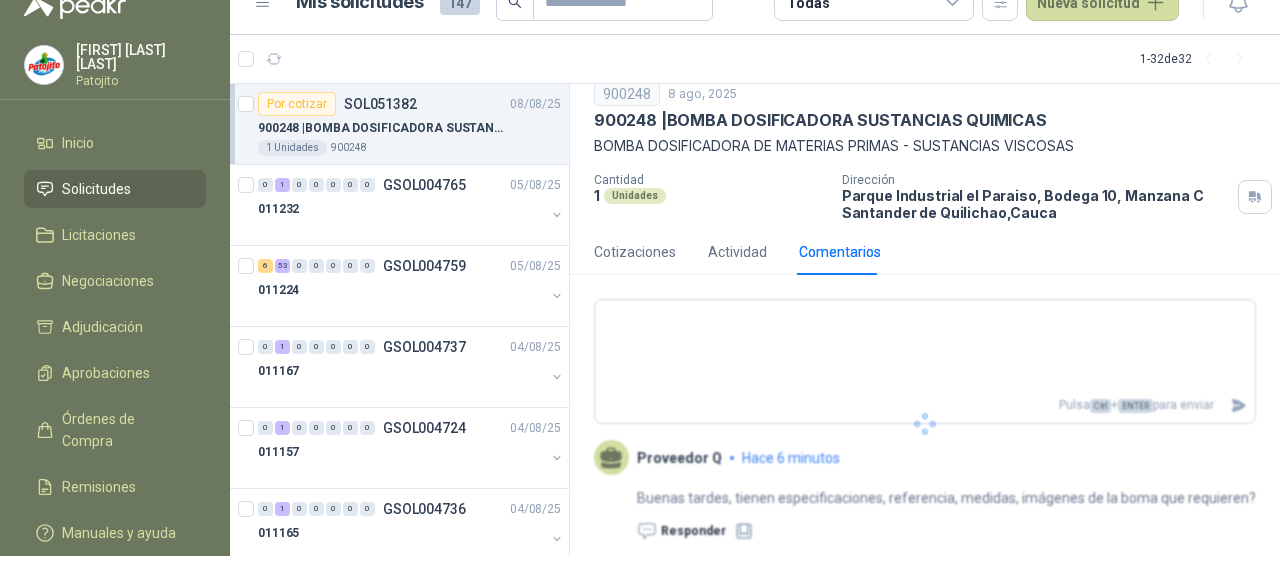 scroll, scrollTop: 91, scrollLeft: 0, axis: vertical 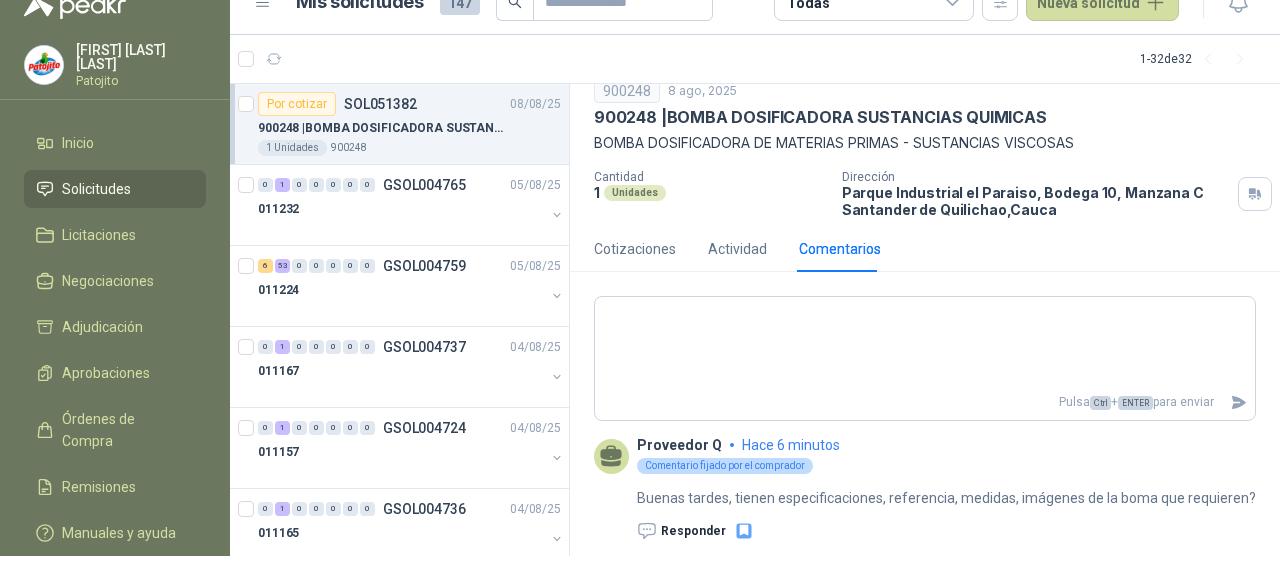 click 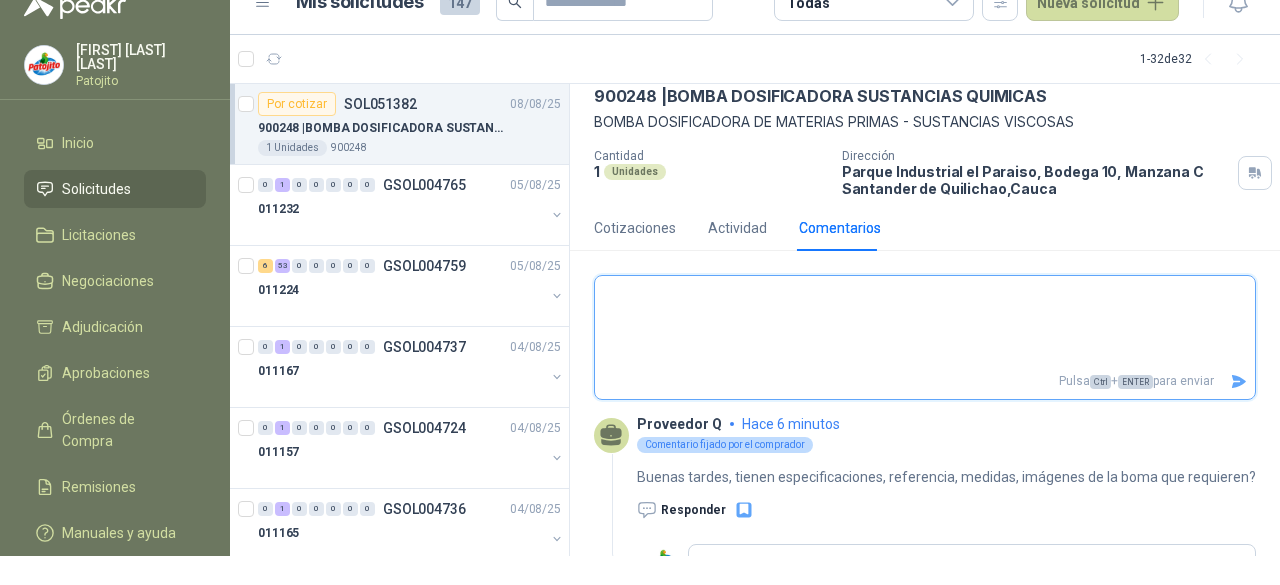 click at bounding box center [925, 322] 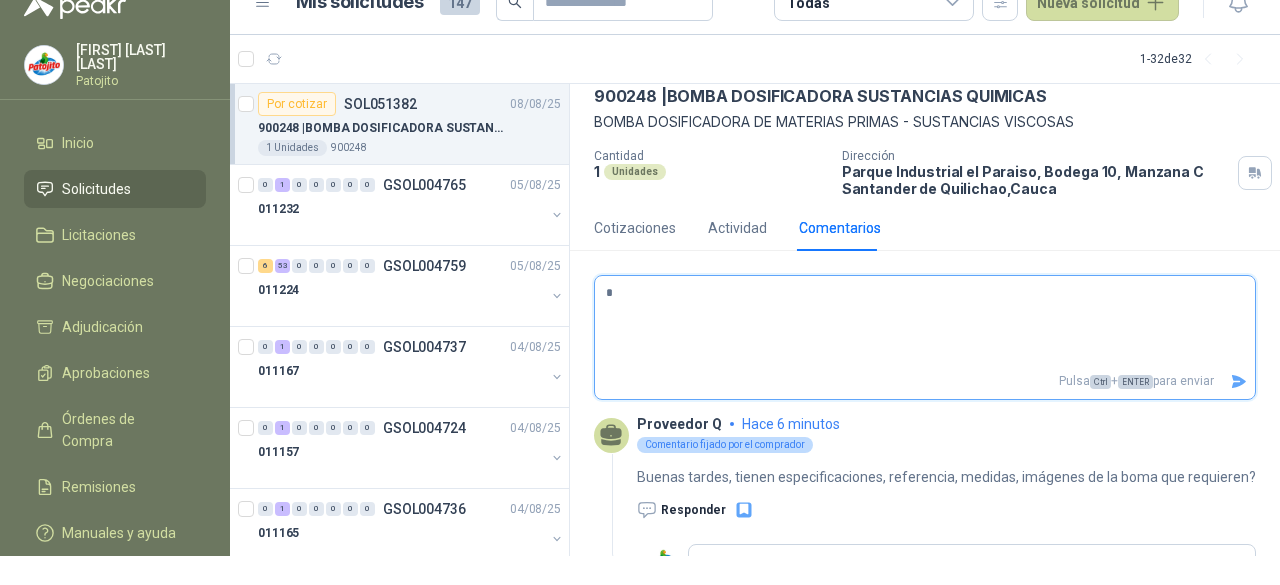 type 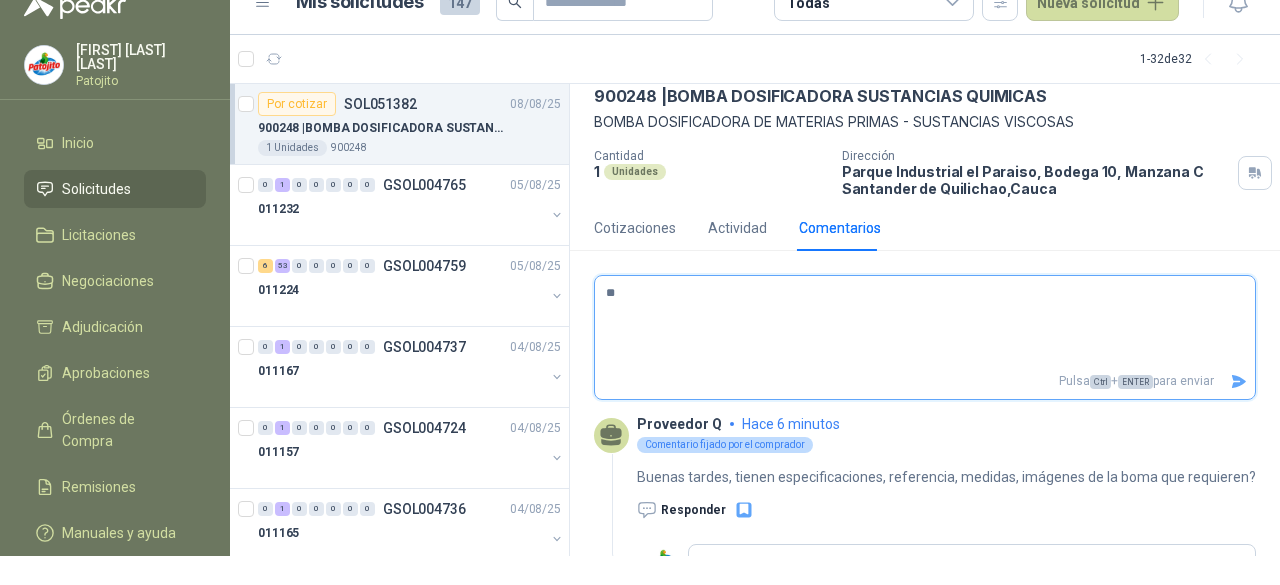 type 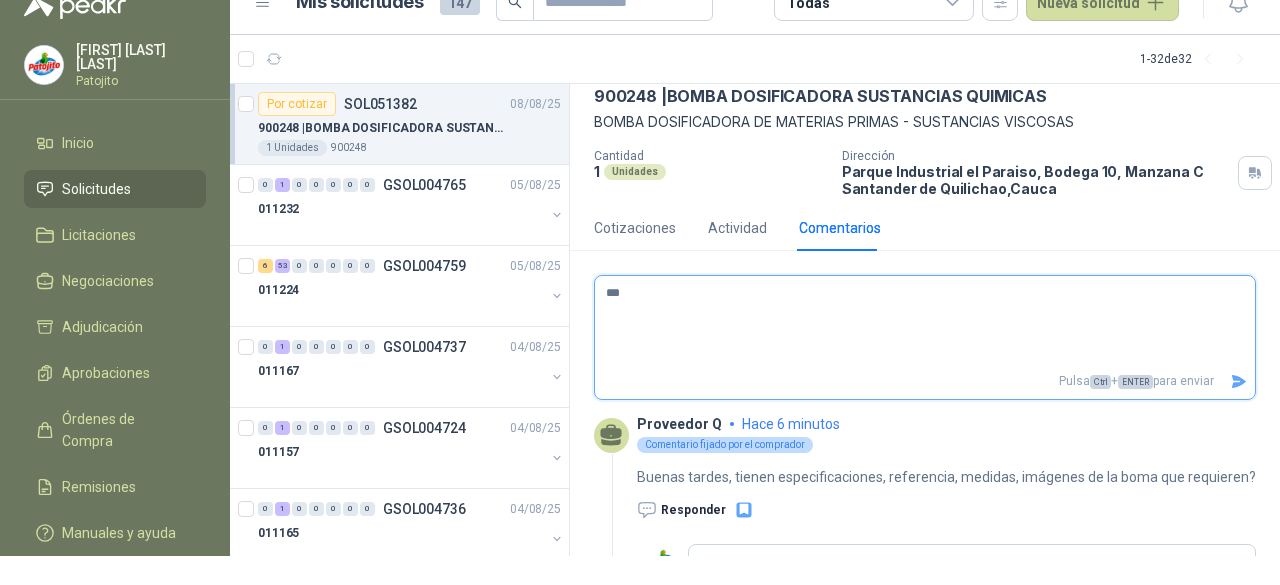 type 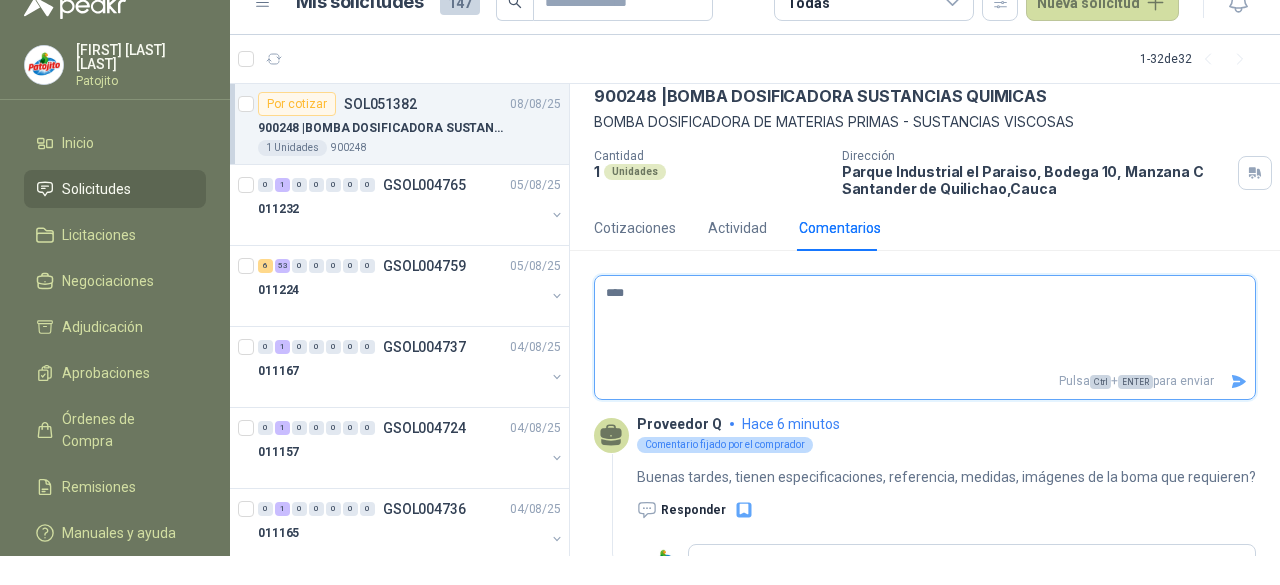 type 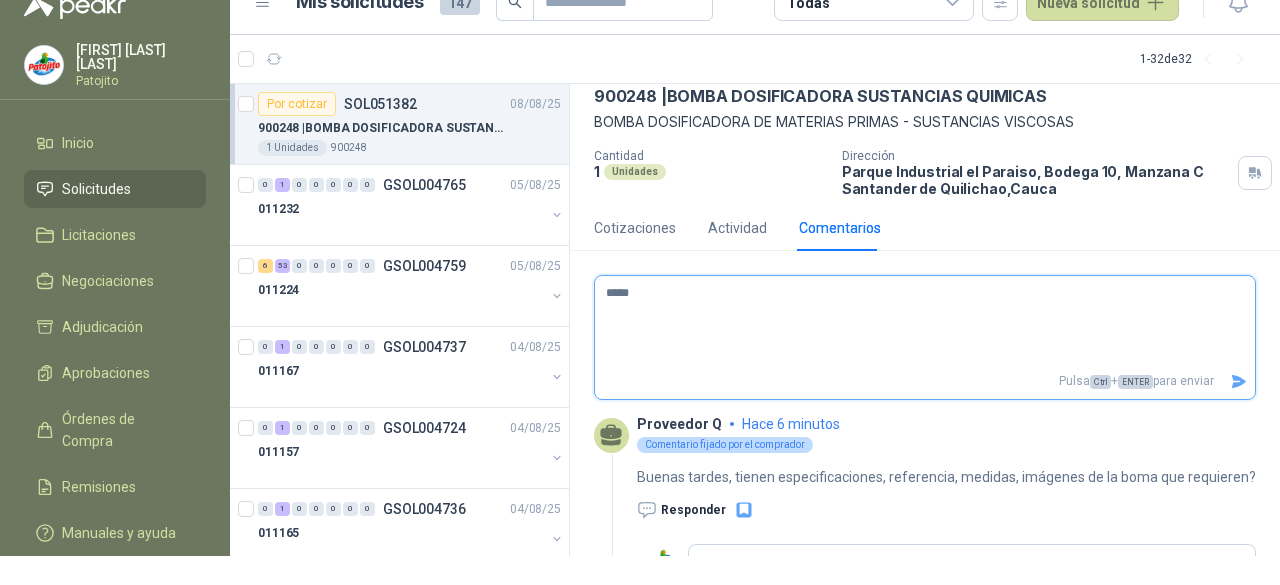 type 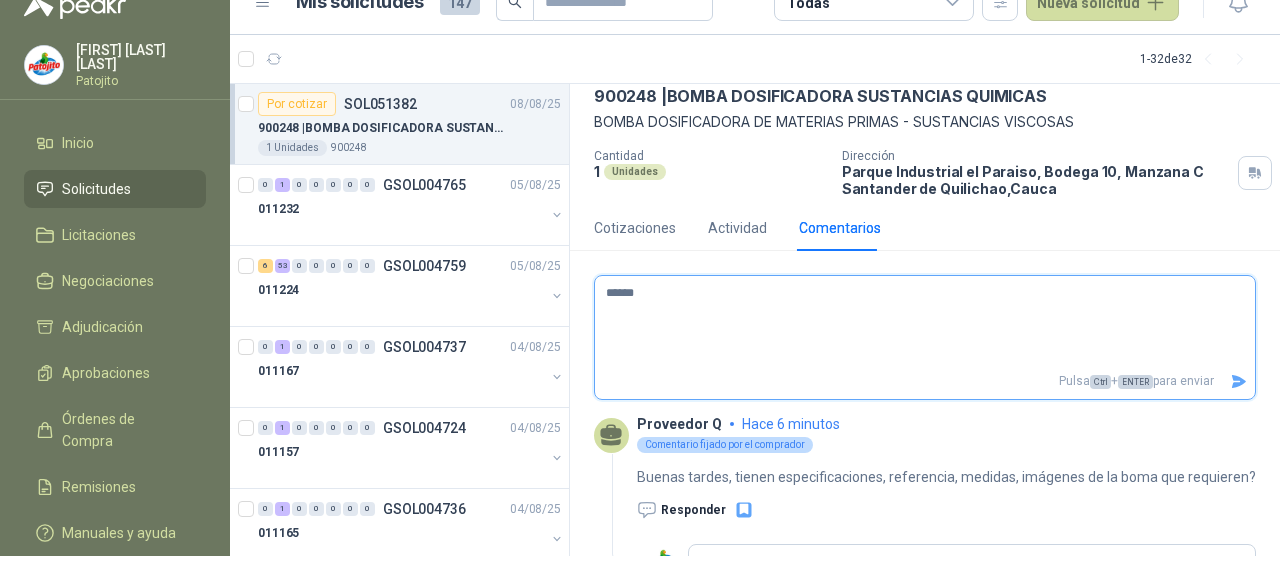type 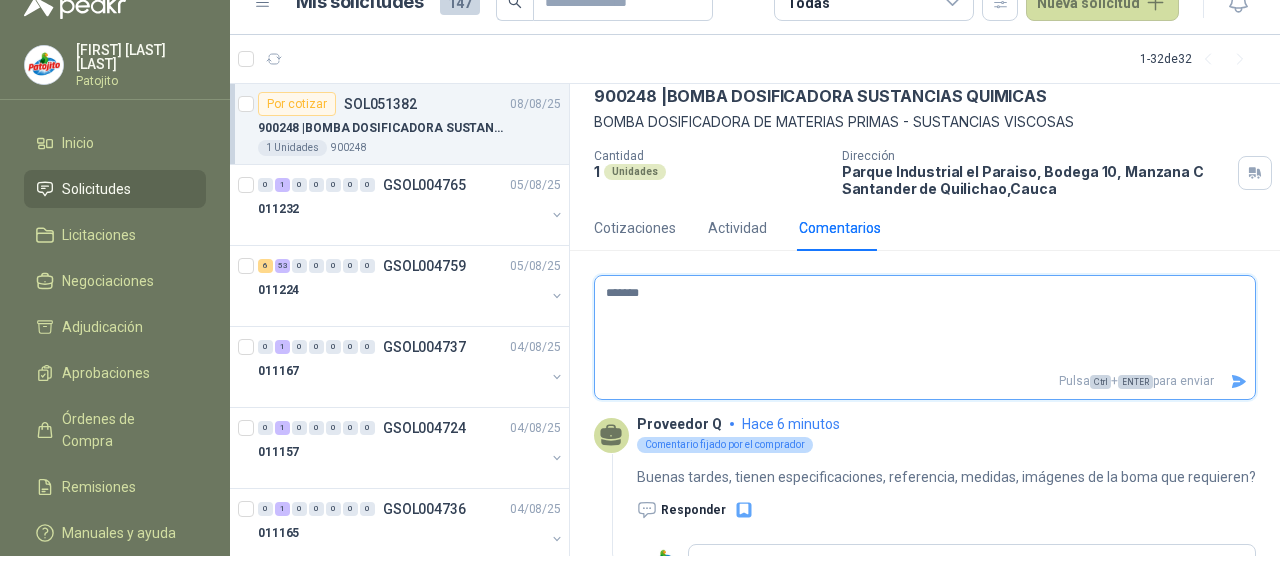 type 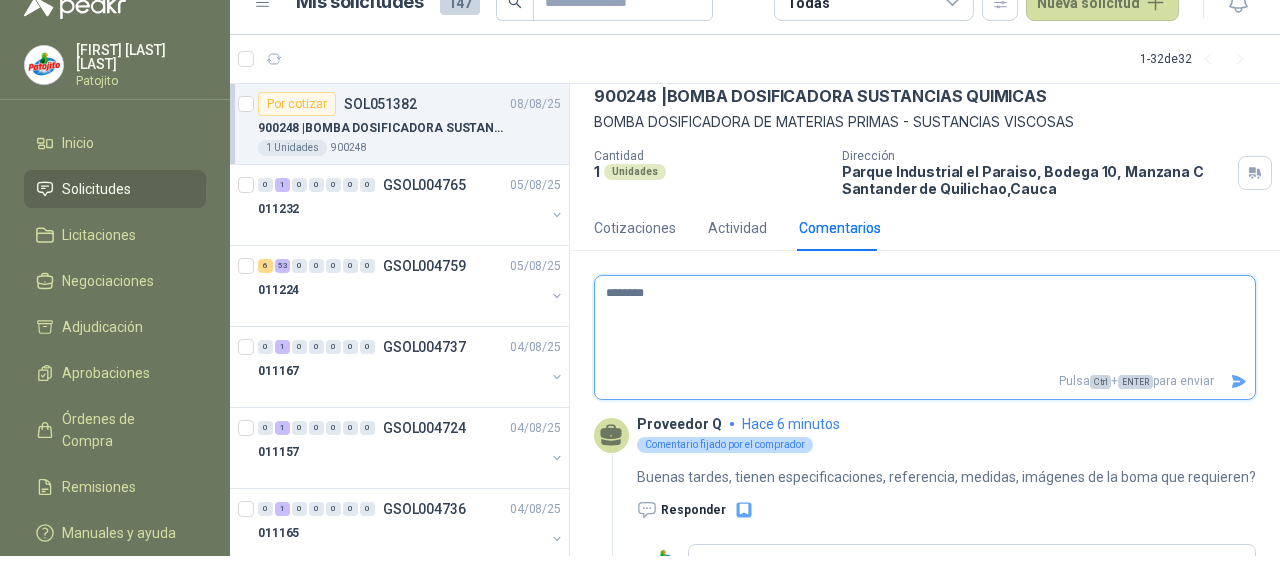 type 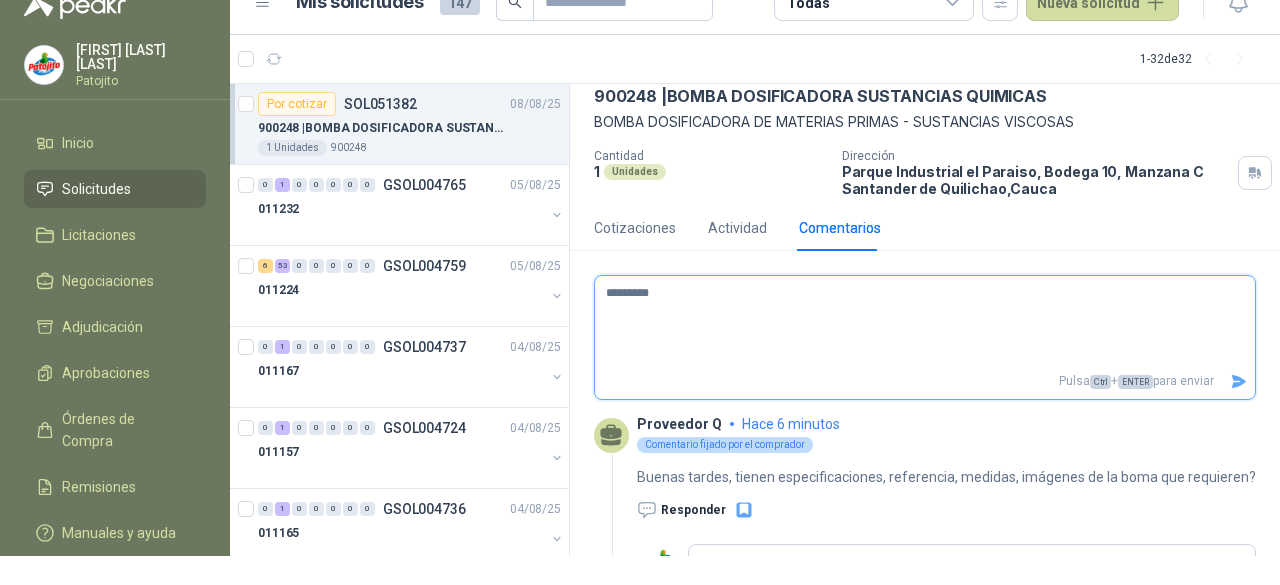 type 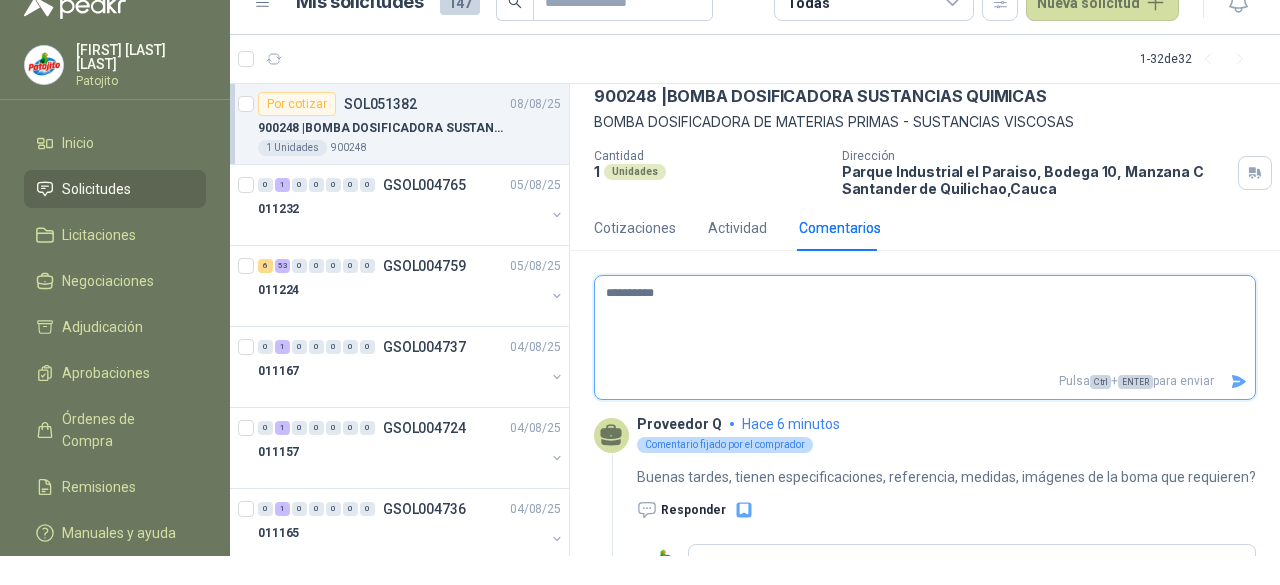 type 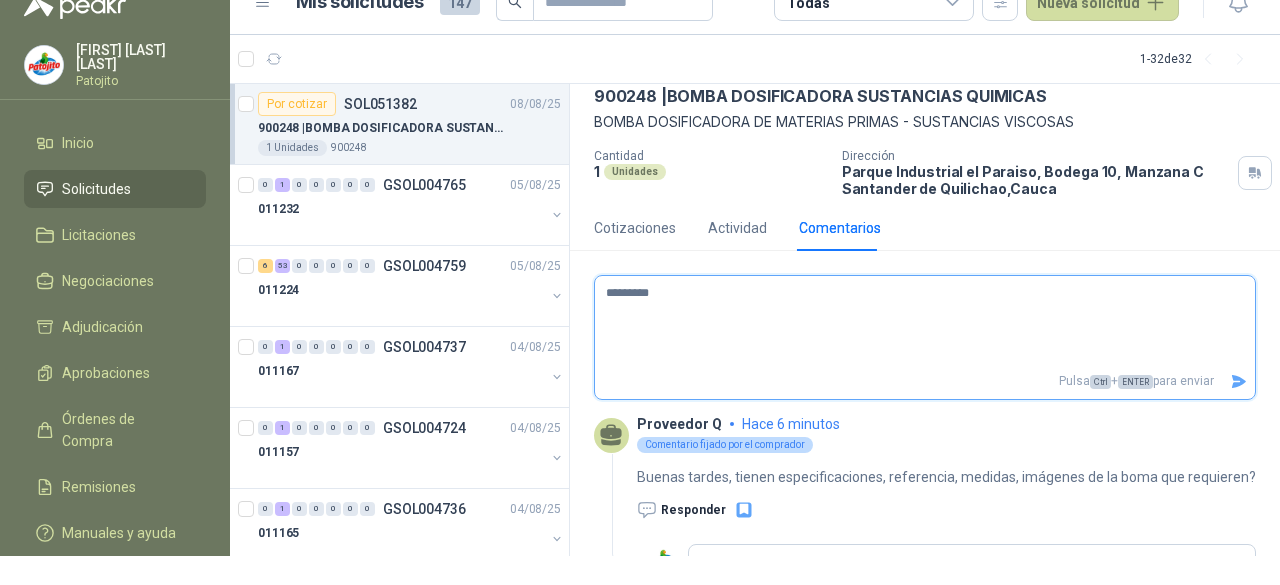 type 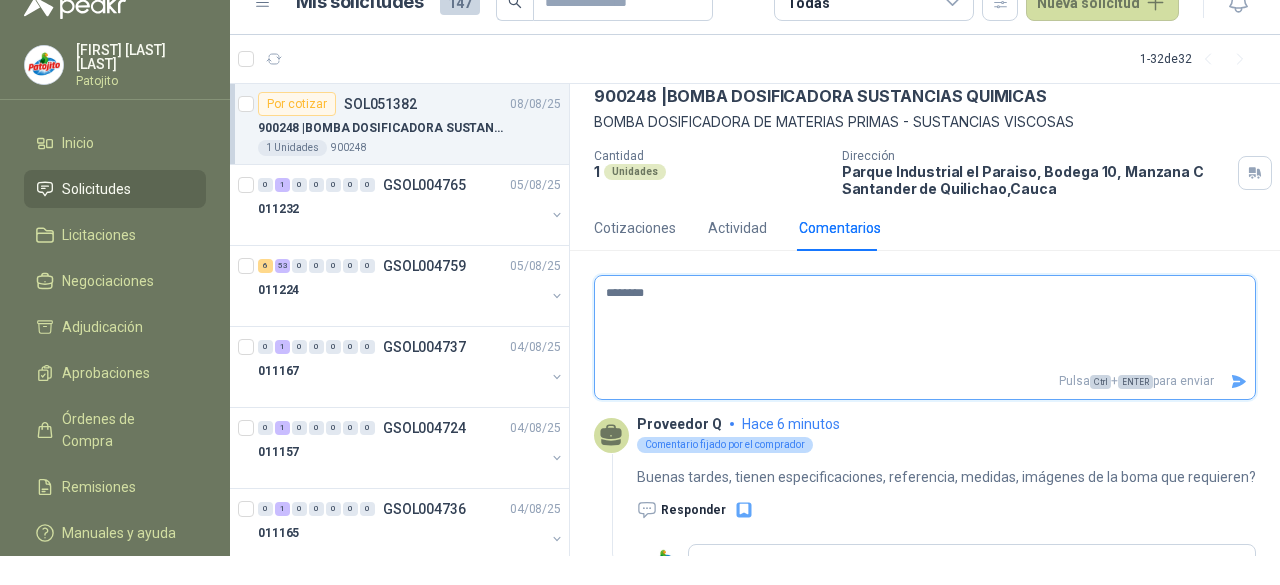 type 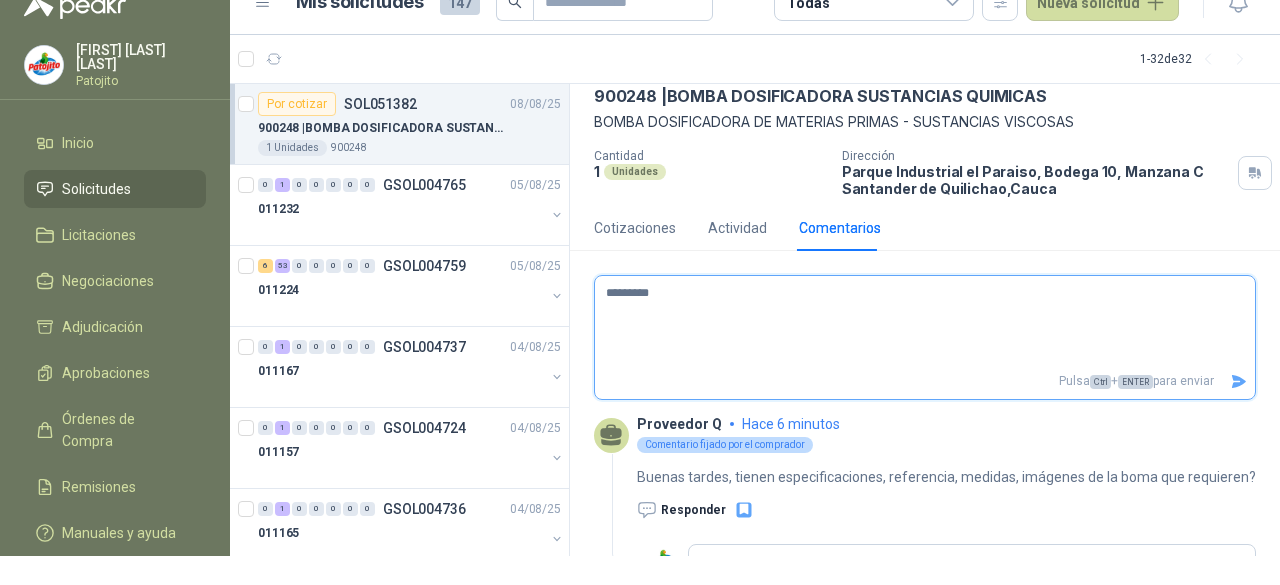 type 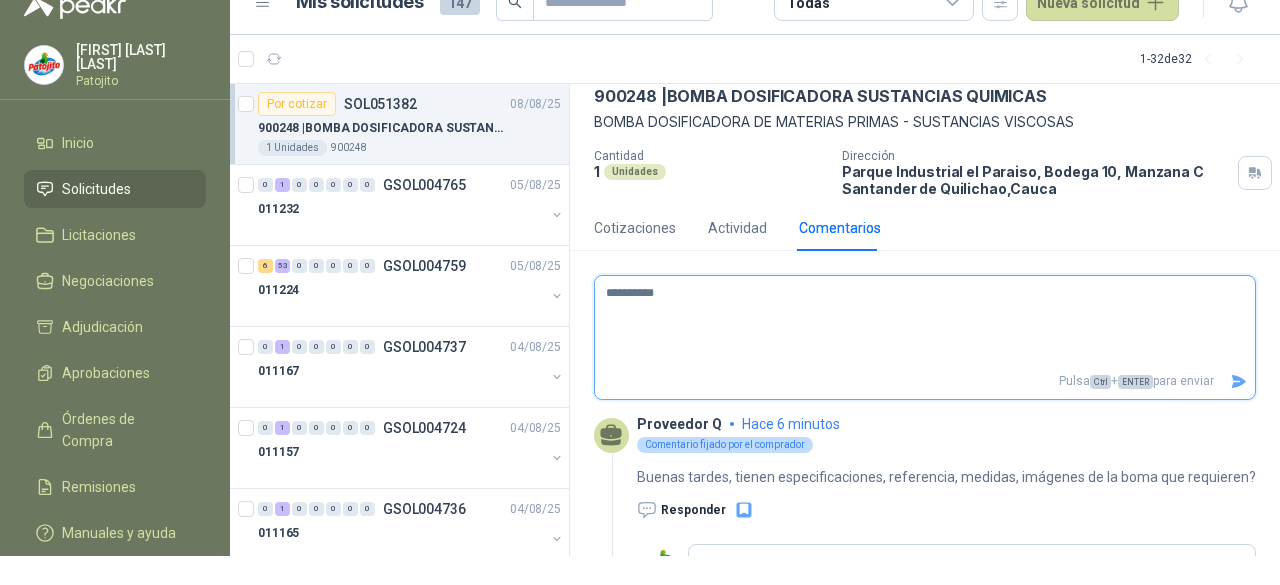 type 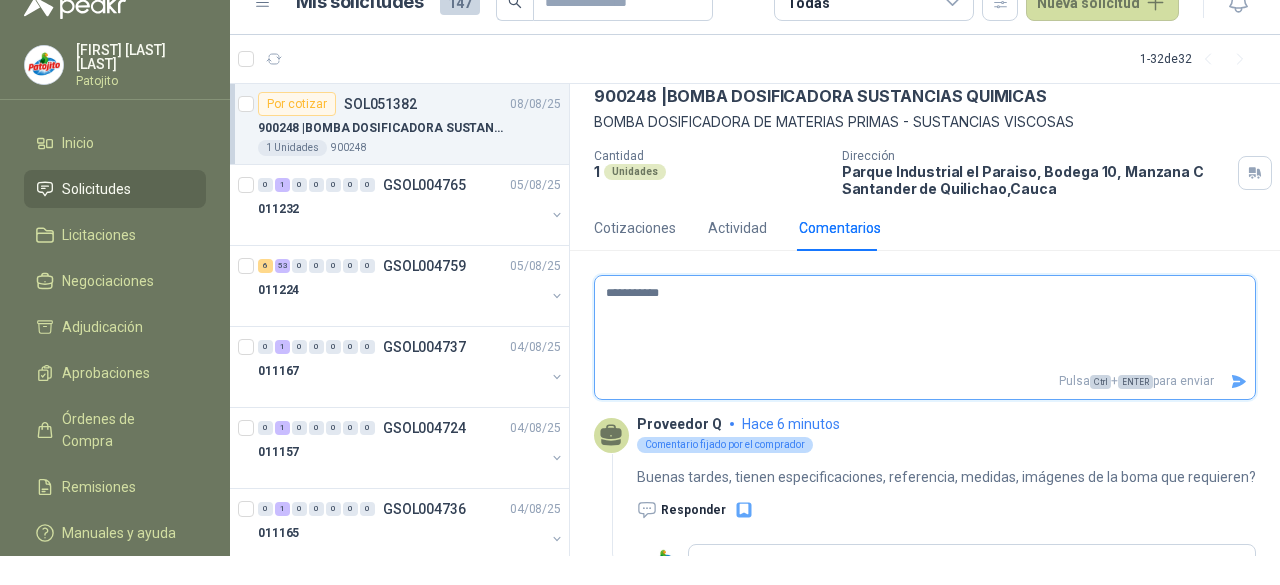 type 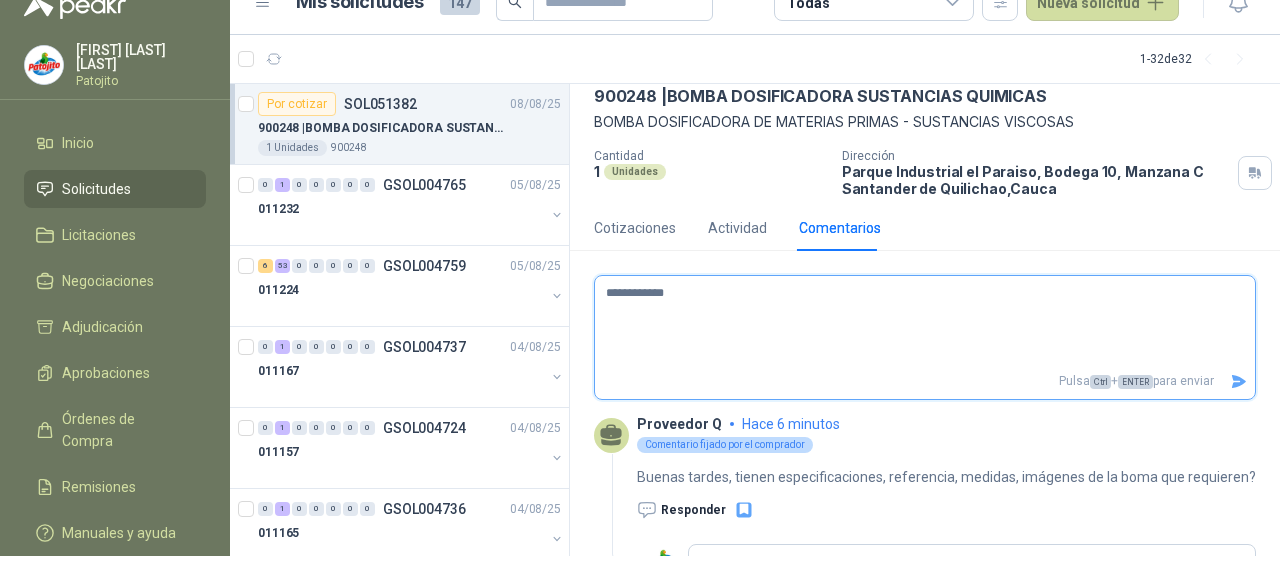 type 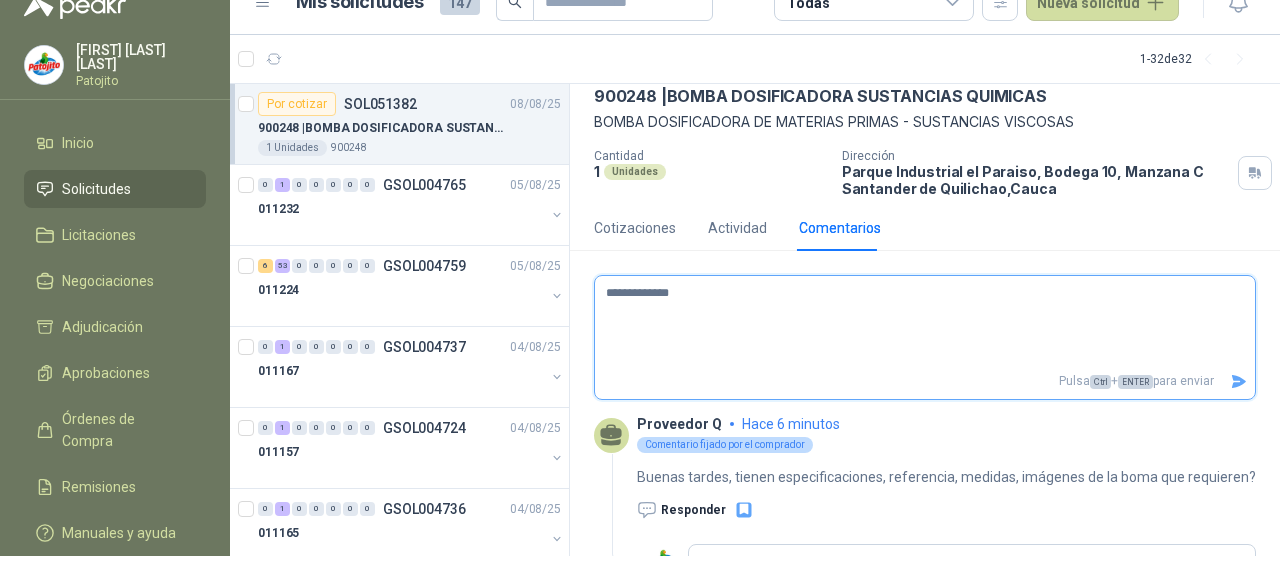 type 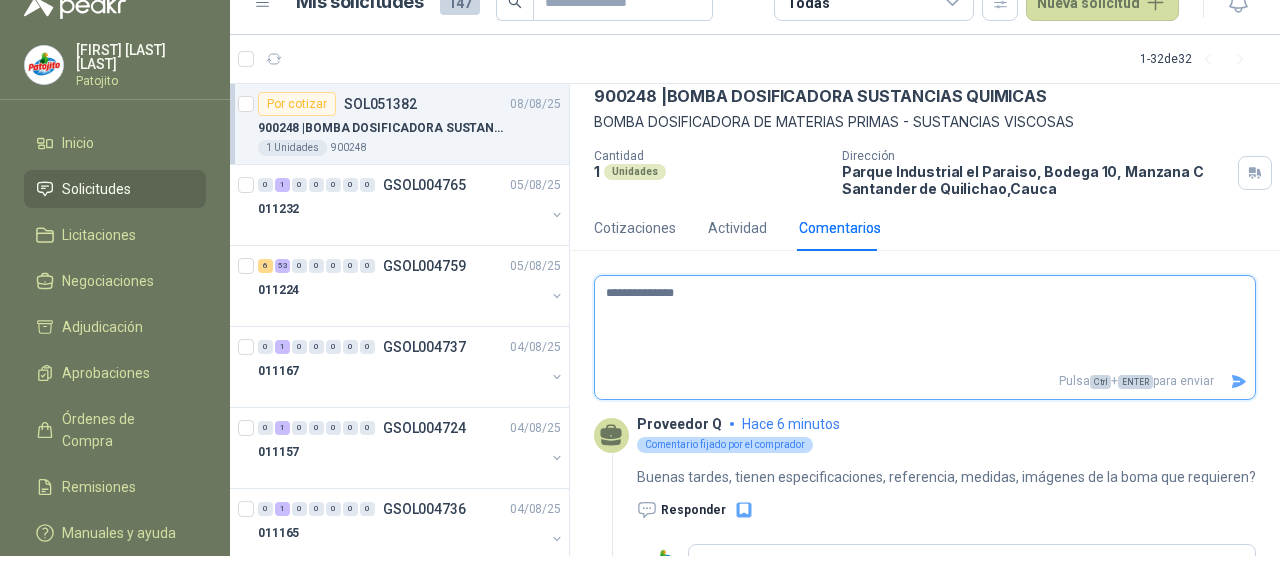 type 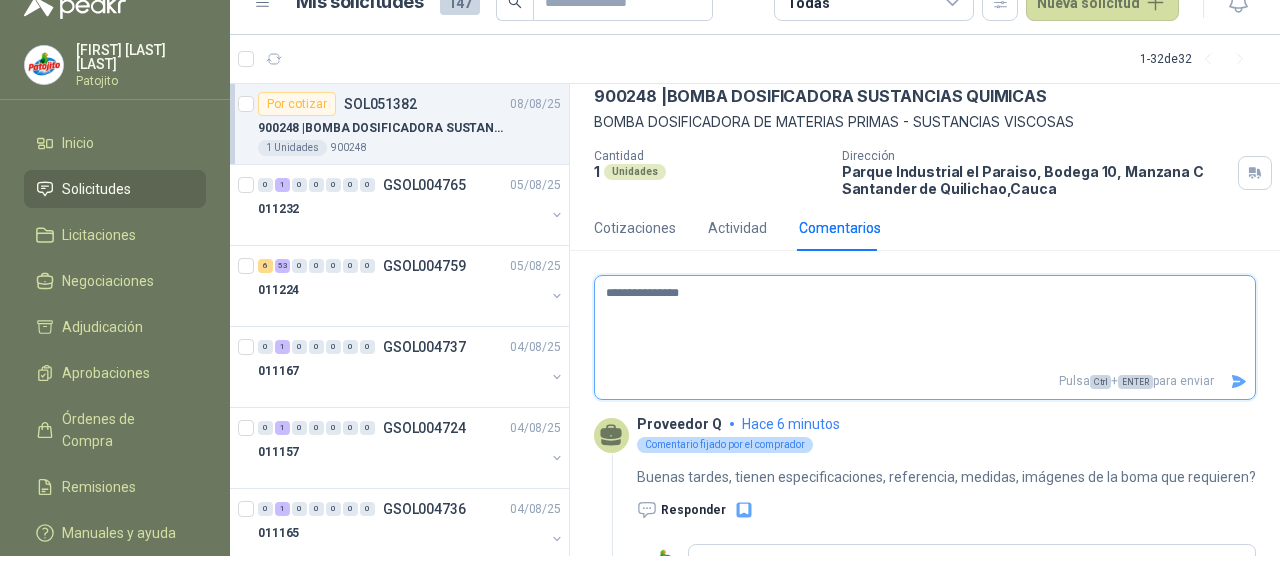 type 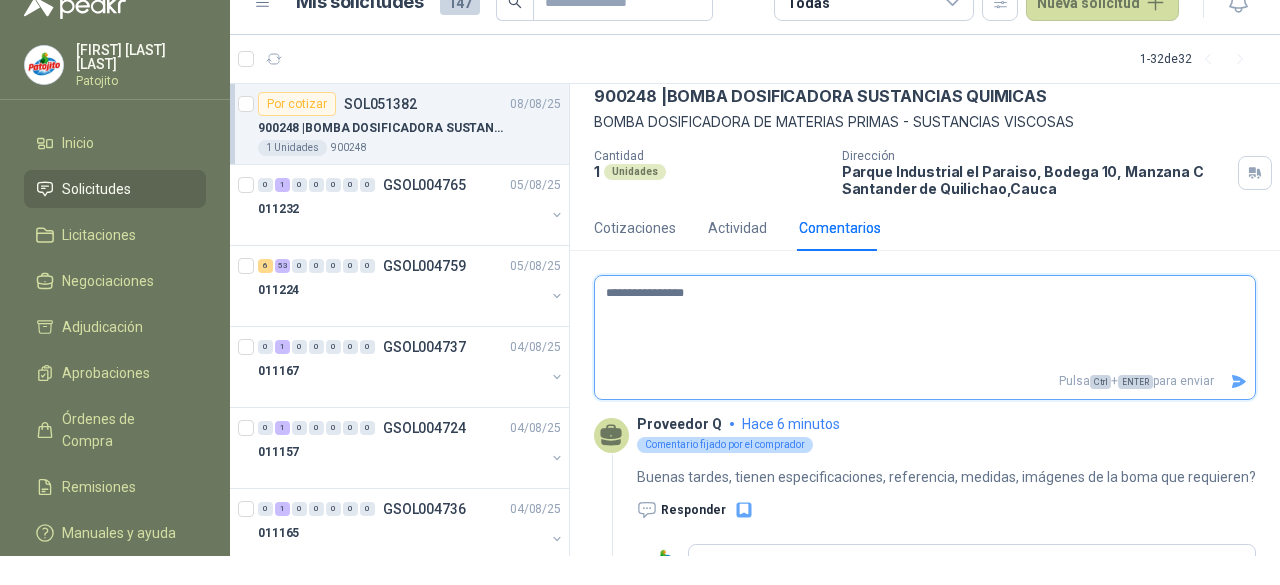 type 